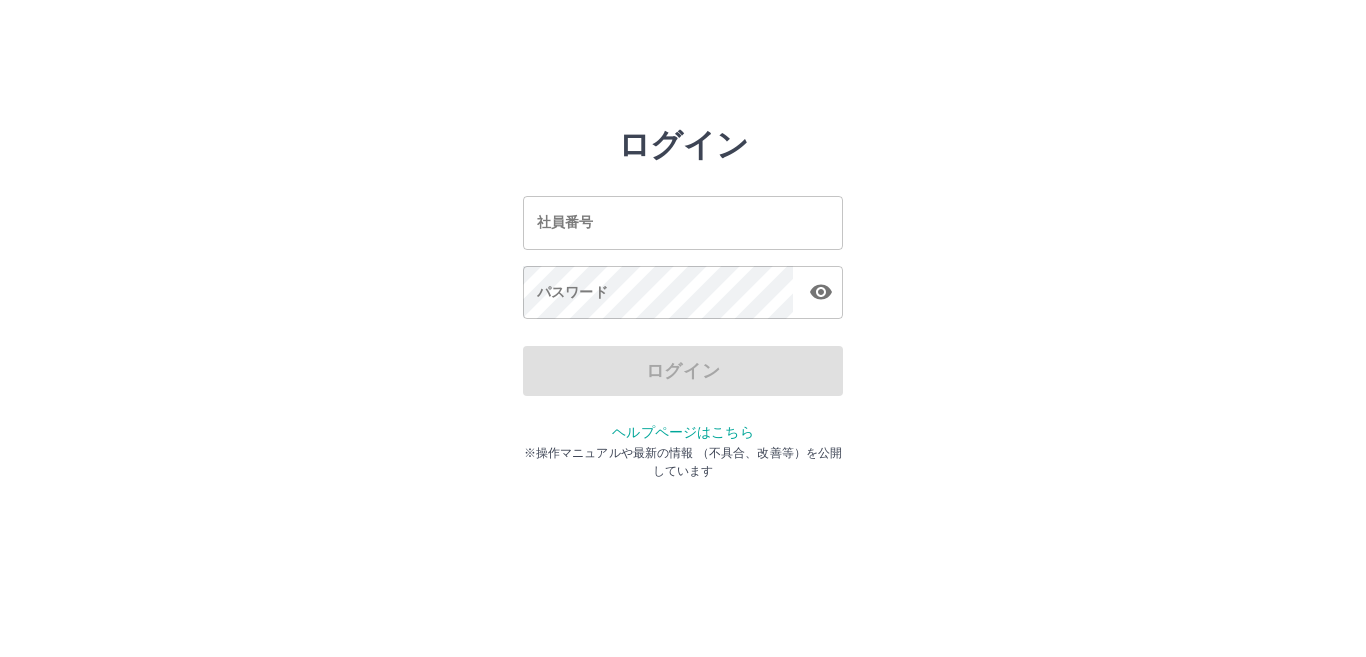 scroll, scrollTop: 0, scrollLeft: 0, axis: both 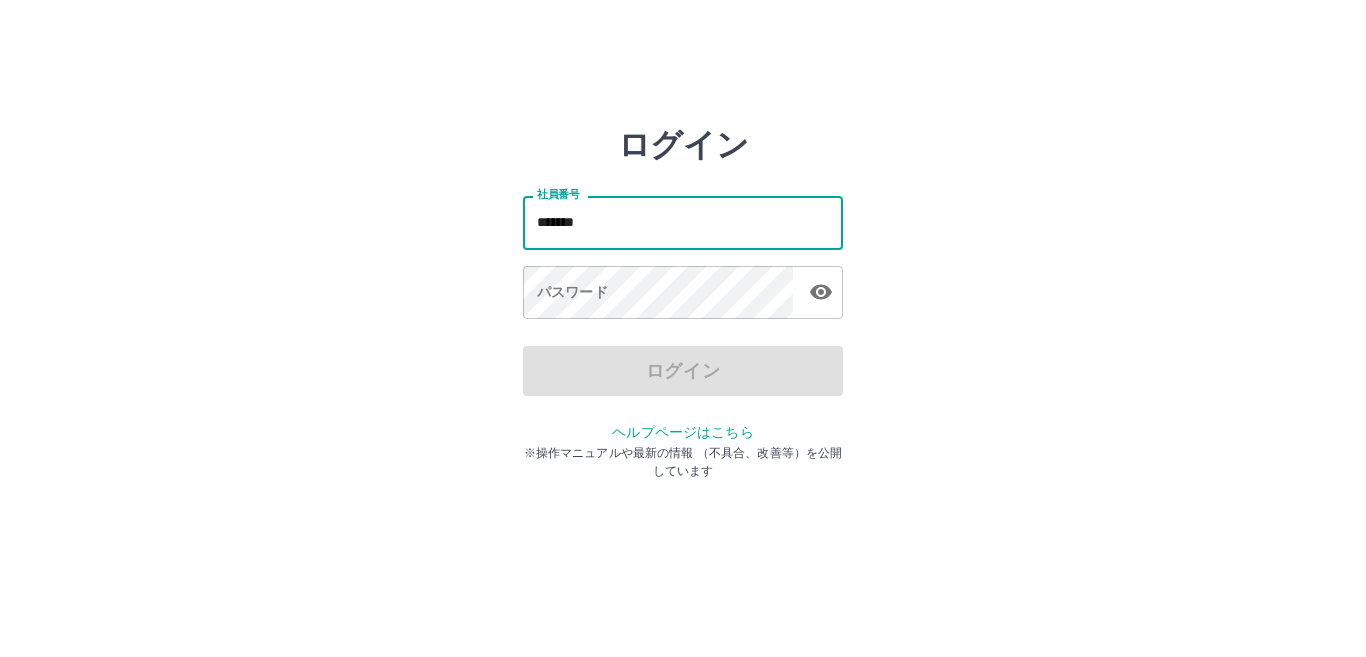 type on "*******" 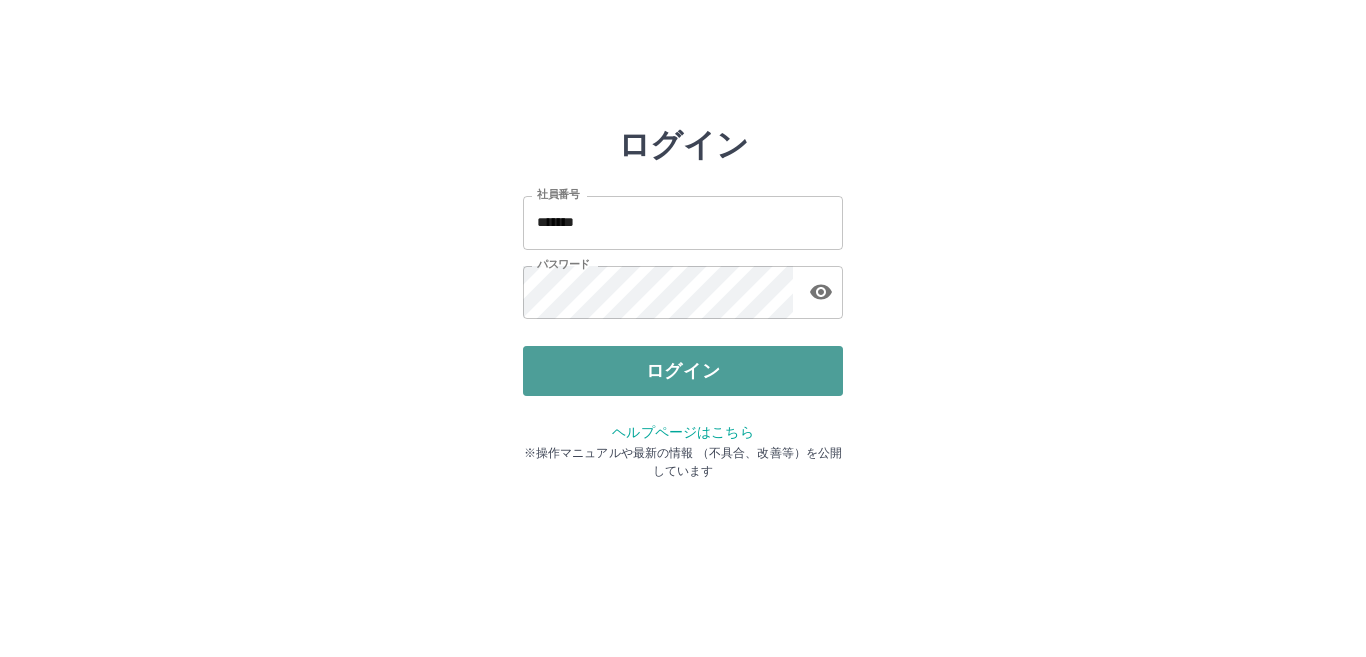 click on "ログイン" at bounding box center (683, 371) 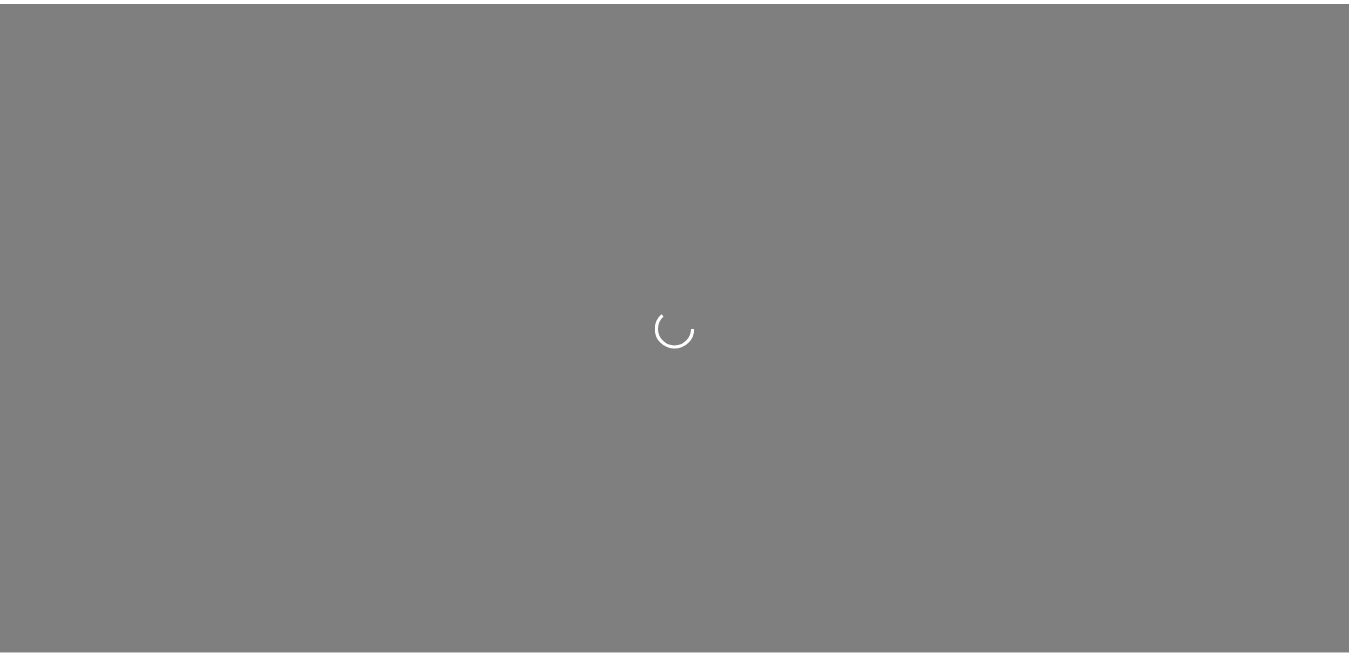 scroll, scrollTop: 0, scrollLeft: 0, axis: both 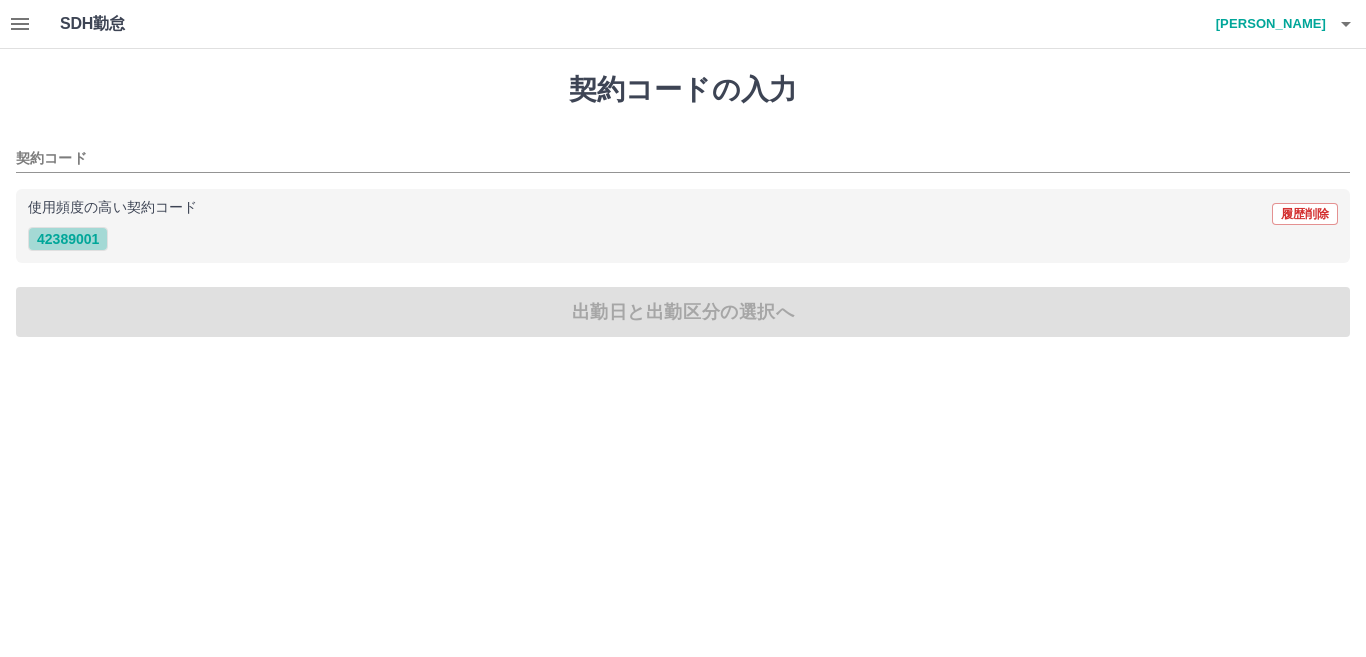 click on "42389001" at bounding box center [68, 239] 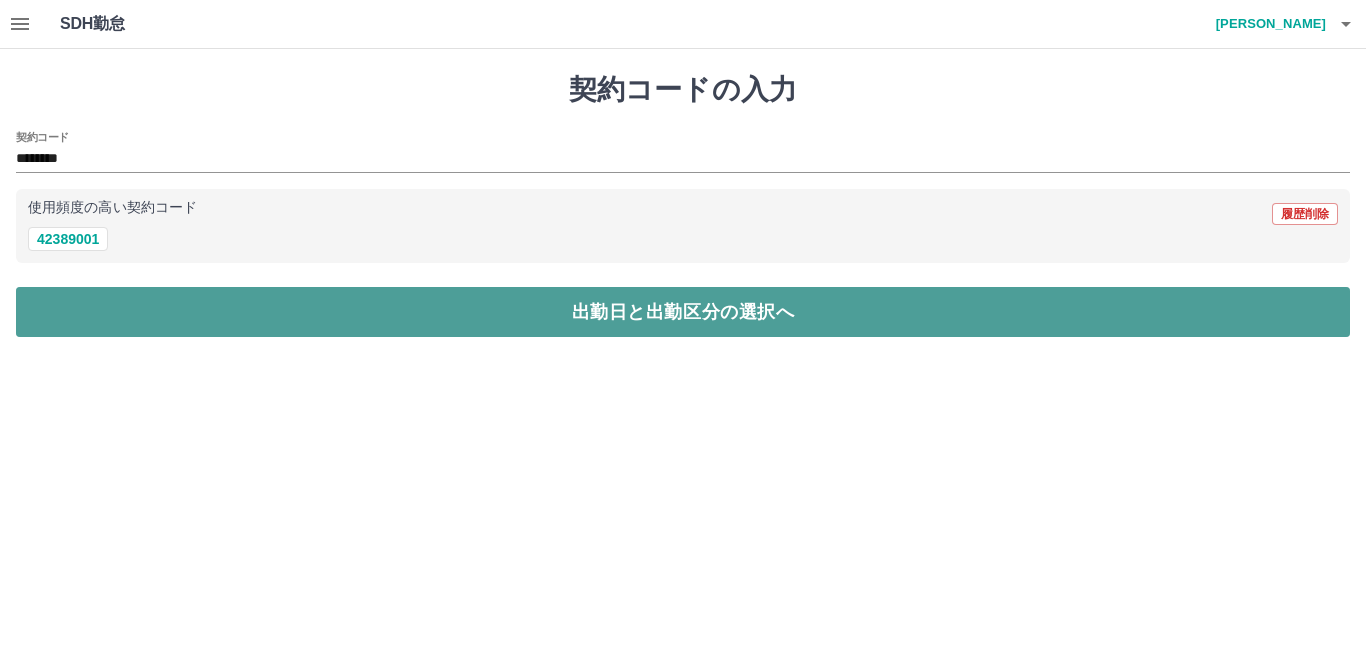 click on "出勤日と出勤区分の選択へ" at bounding box center [683, 312] 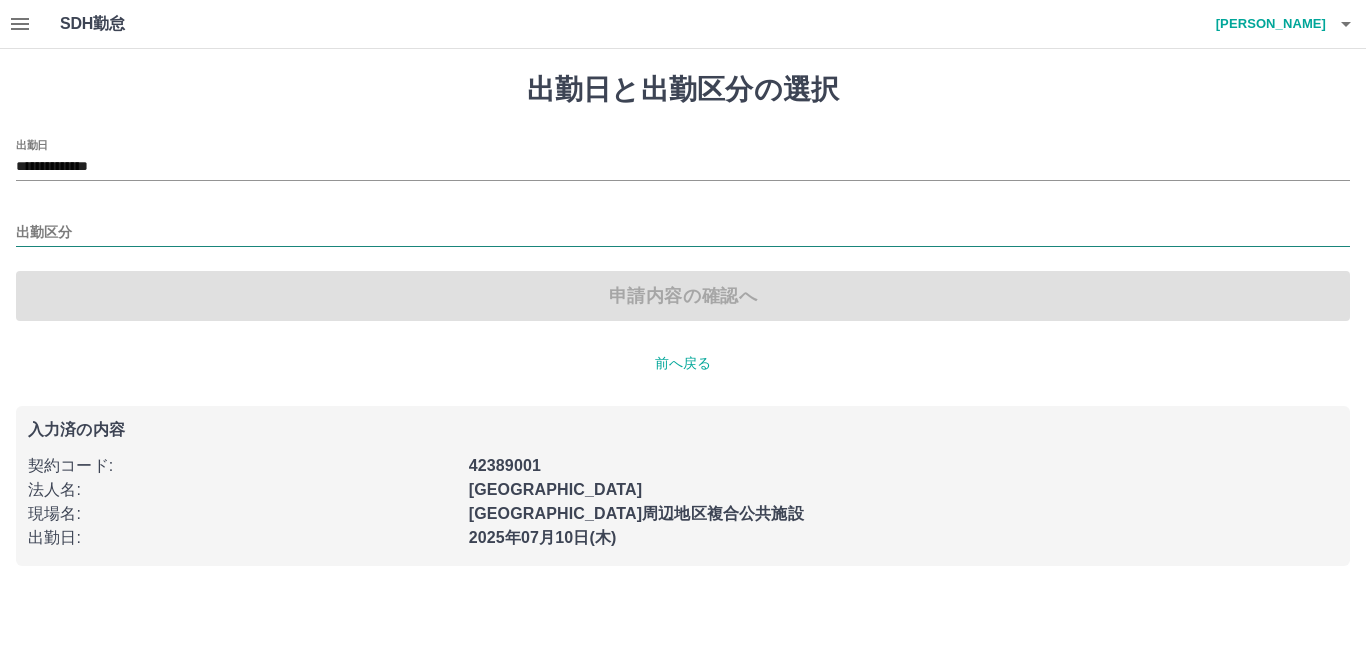 click on "出勤区分" at bounding box center [683, 233] 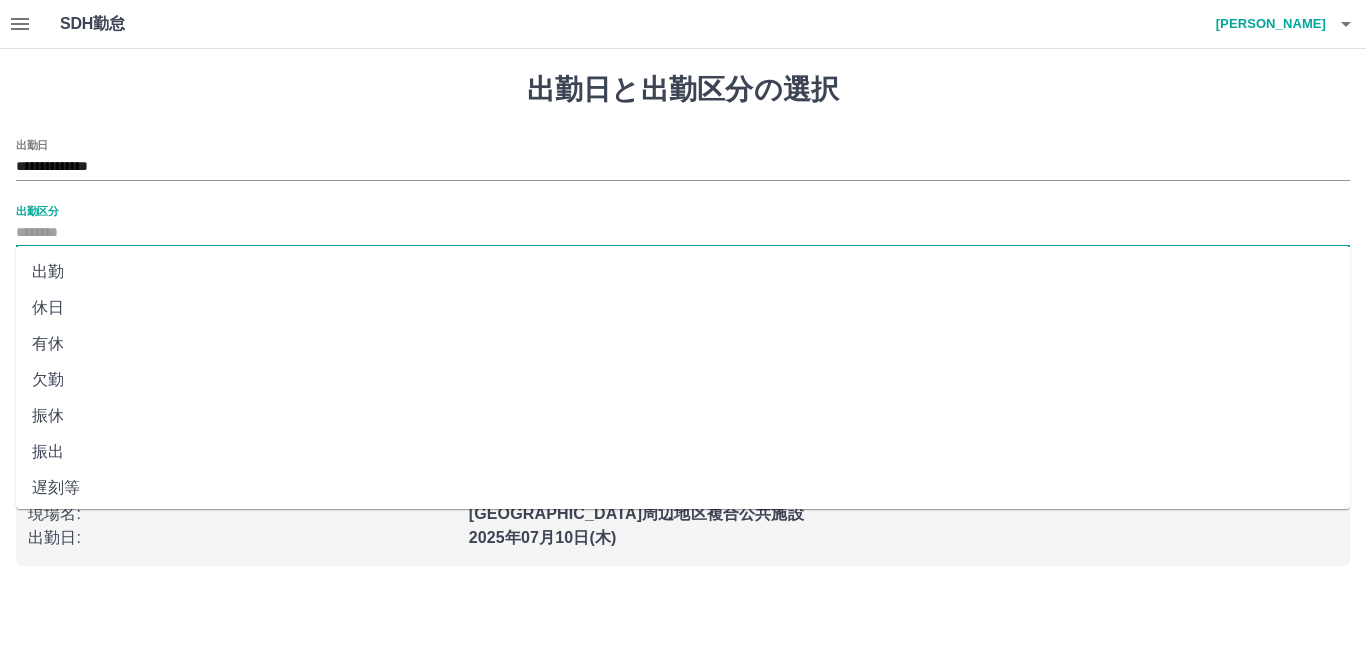 click on "出勤" at bounding box center (683, 272) 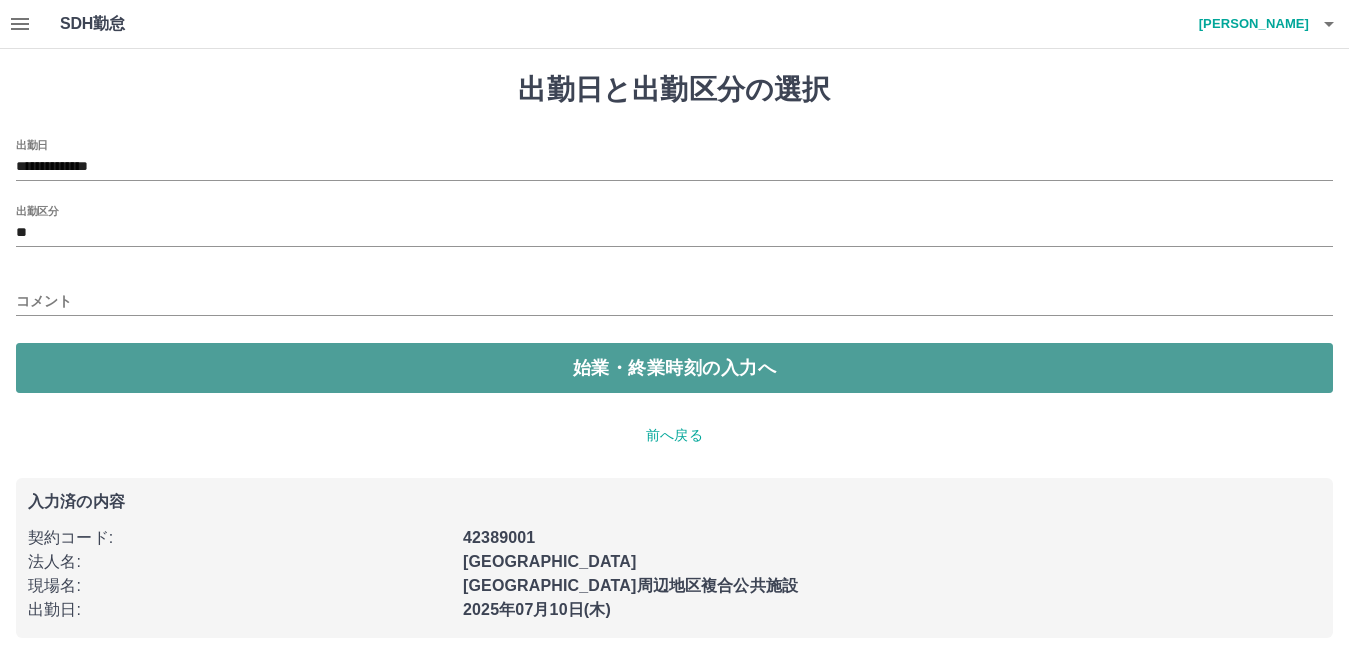 click on "始業・終業時刻の入力へ" at bounding box center (674, 368) 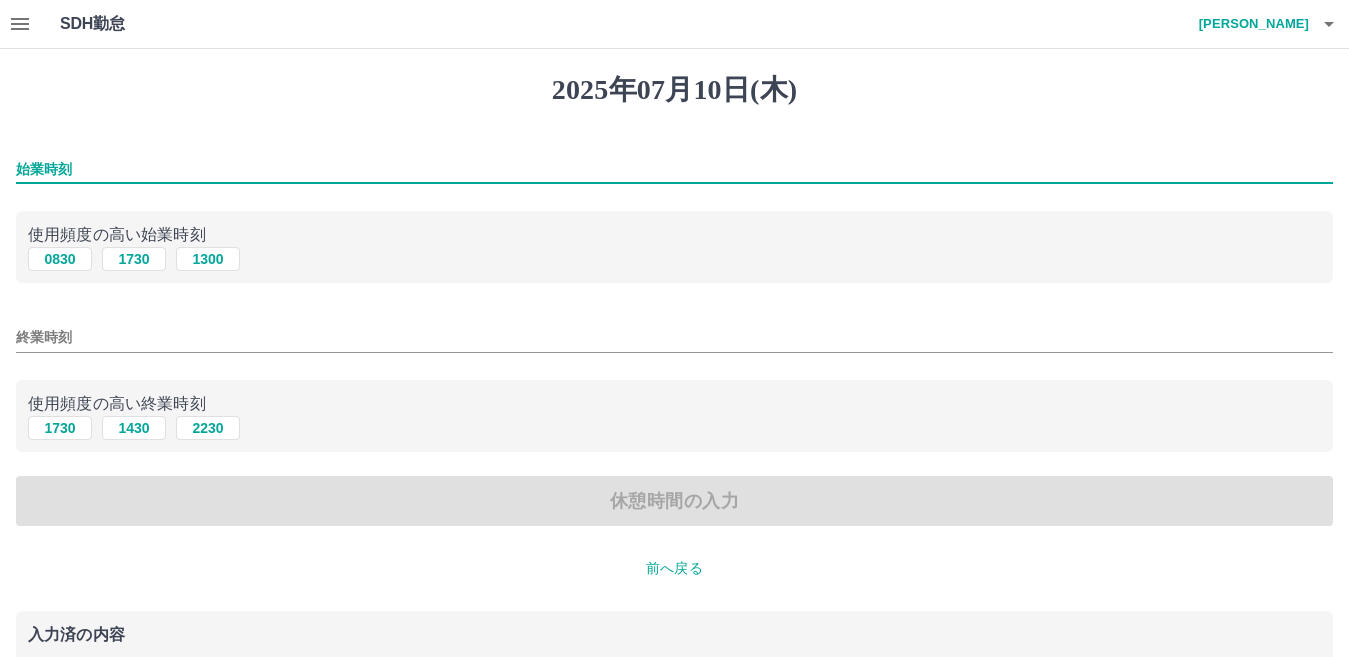 click on "始業時刻" at bounding box center (674, 169) 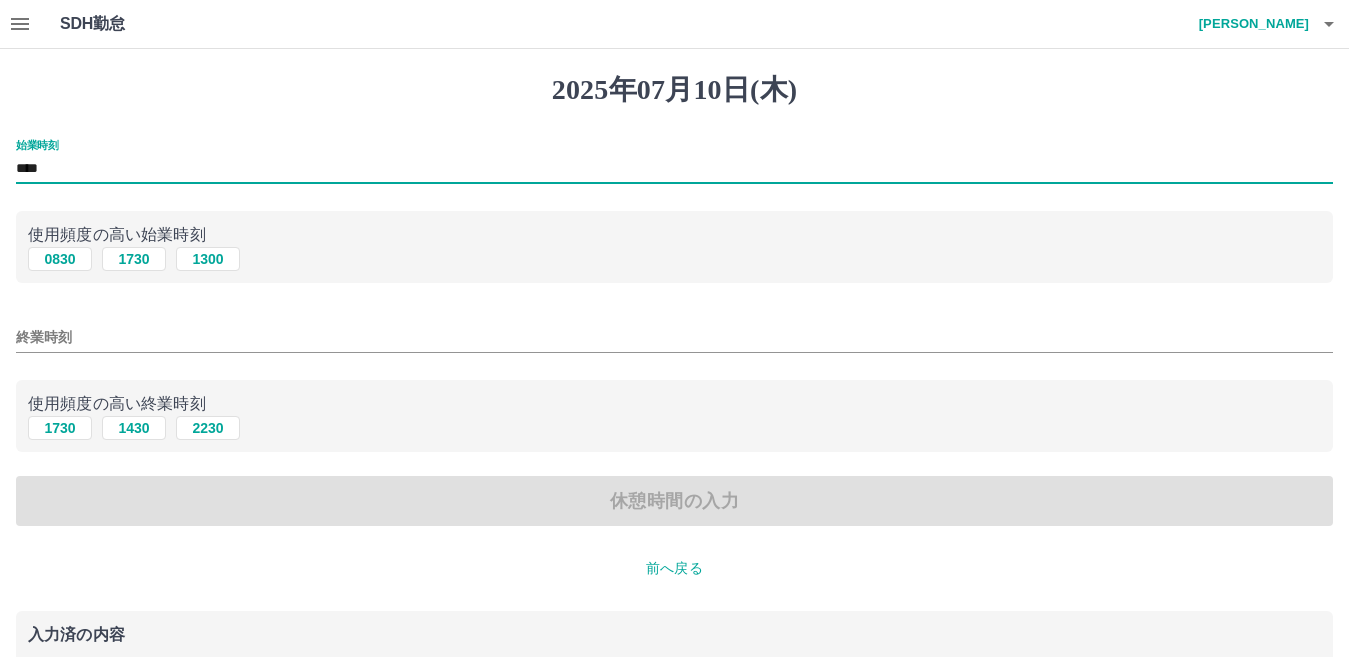 type on "****" 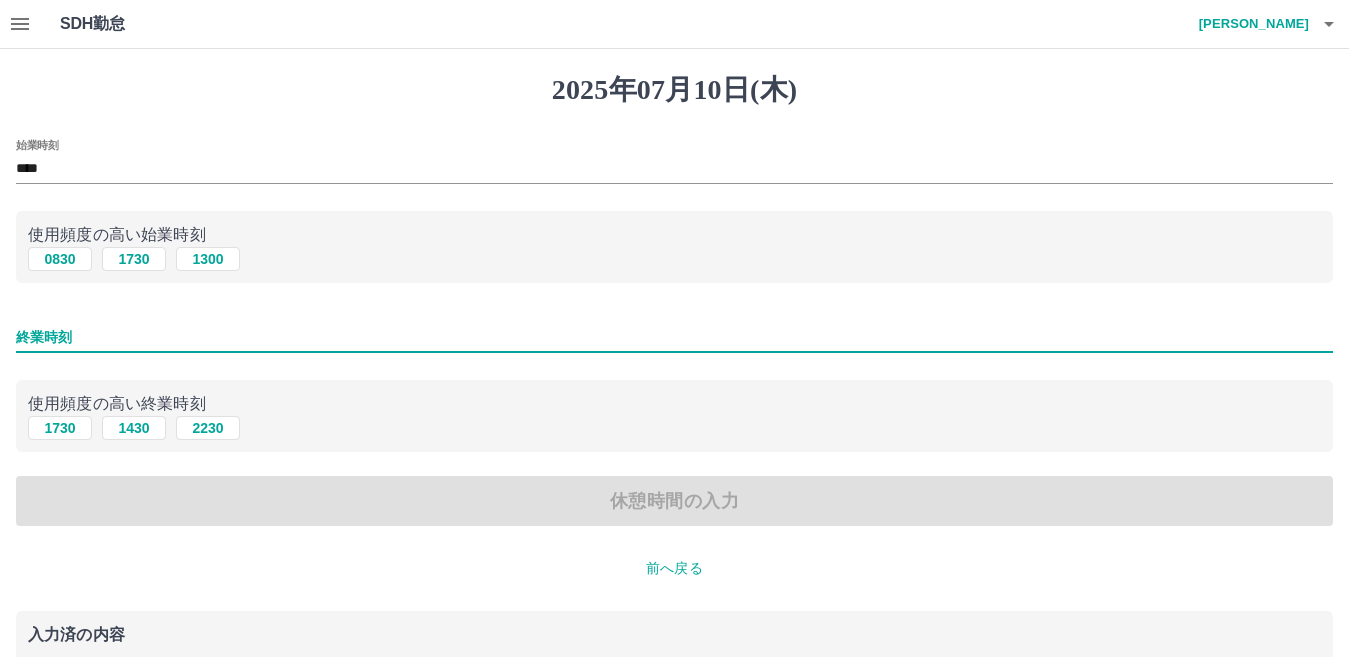 click on "終業時刻" at bounding box center [674, 337] 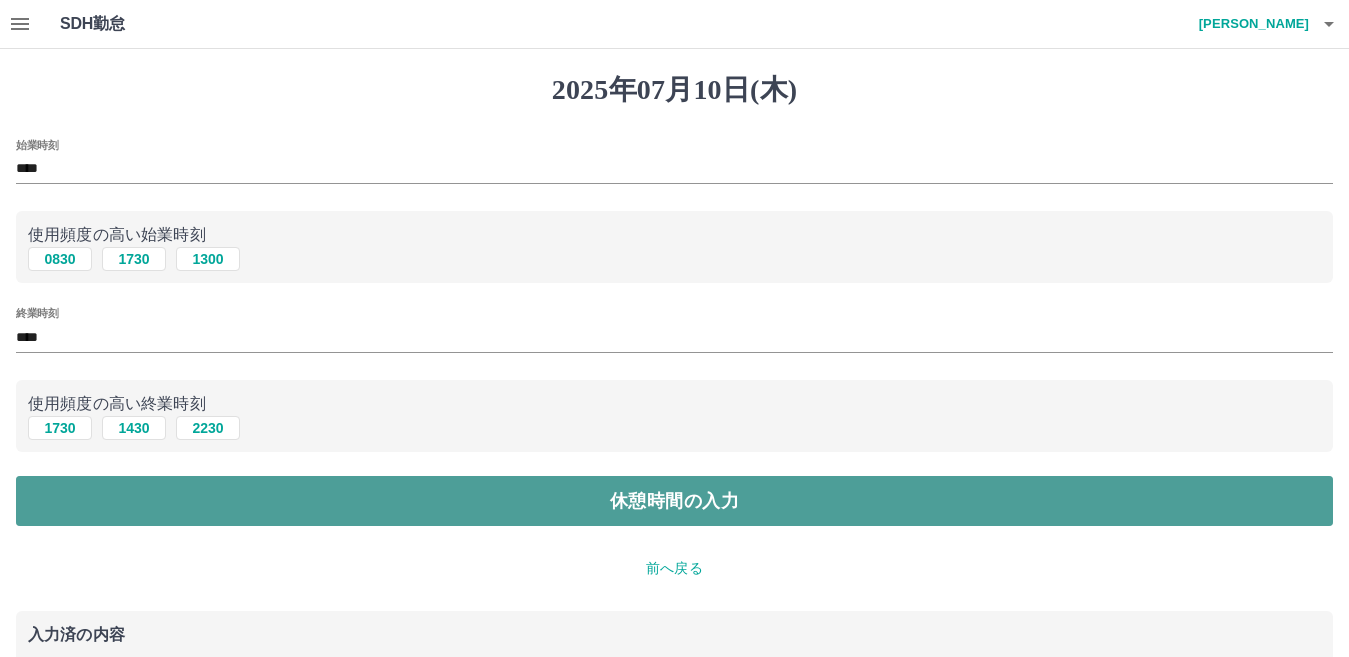 click on "休憩時間の入力" at bounding box center [674, 501] 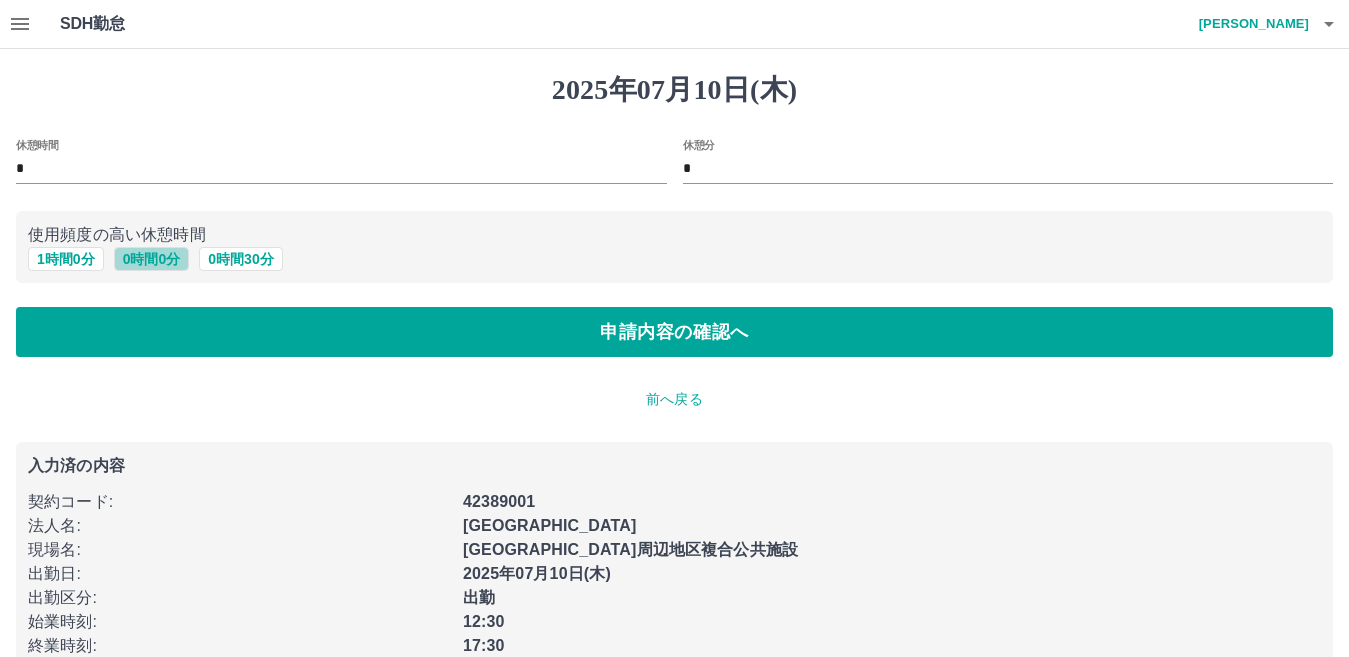 click on "0 時間 0 分" at bounding box center (152, 259) 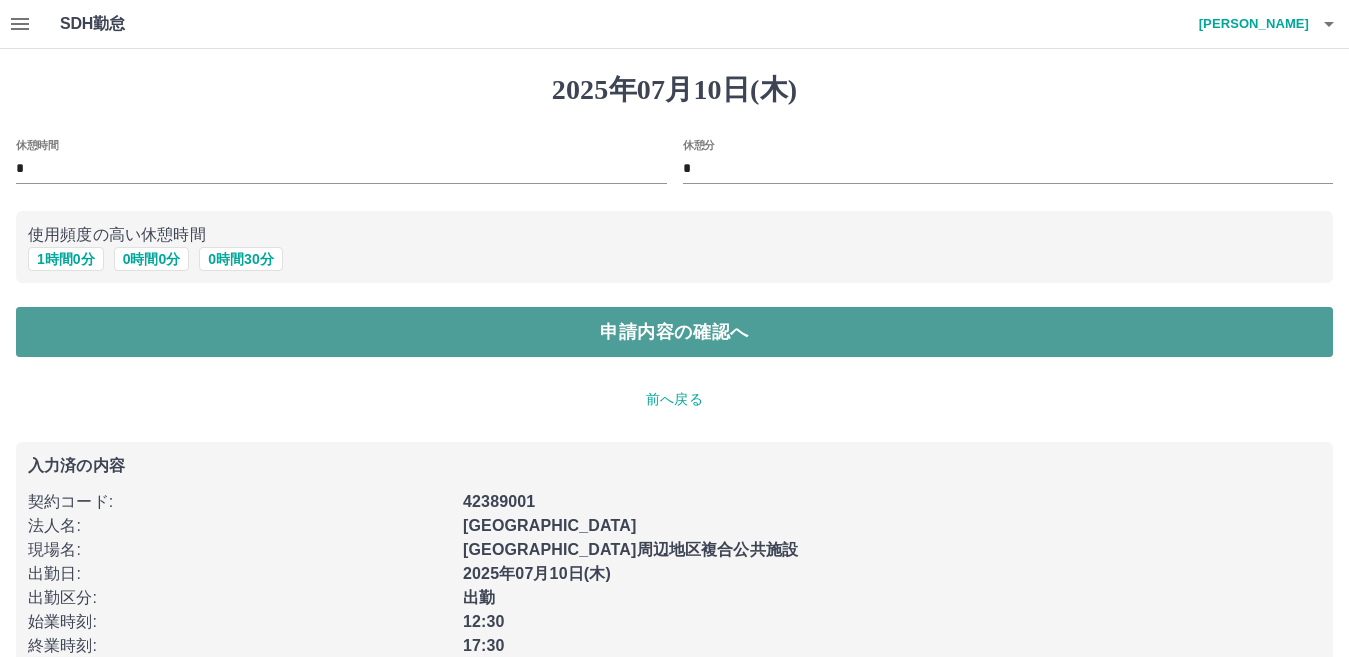 click on "申請内容の確認へ" at bounding box center [674, 332] 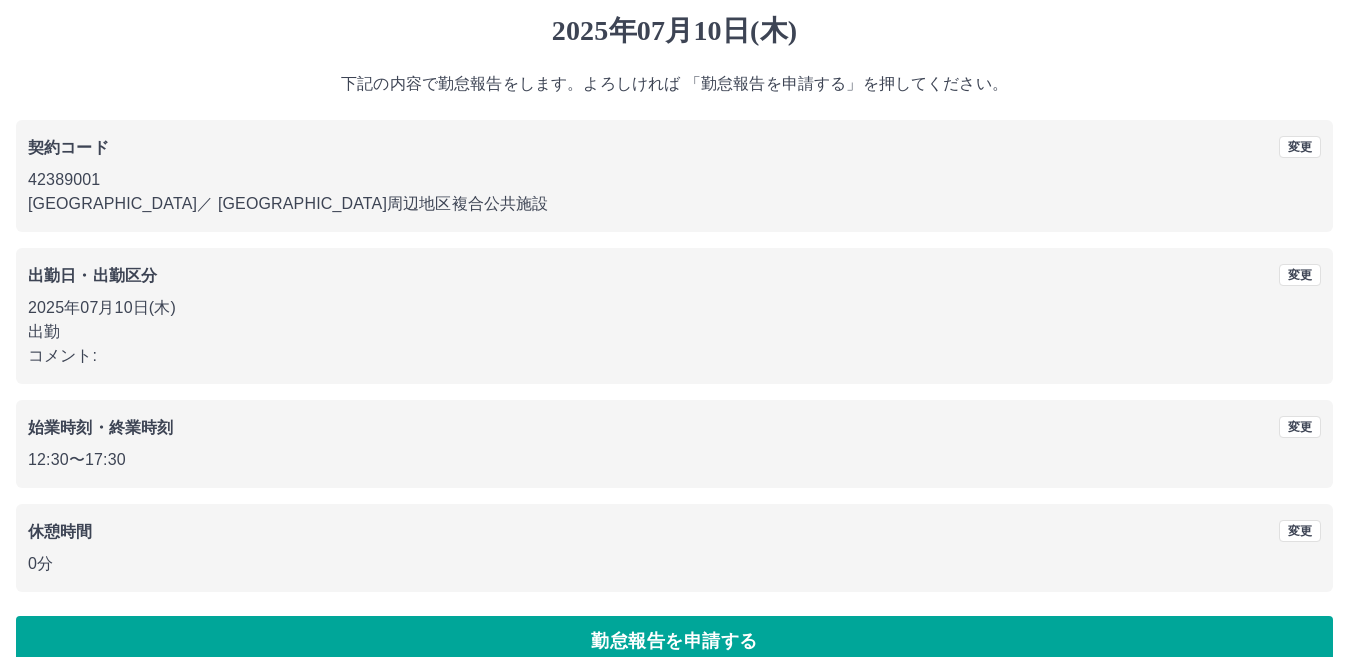 scroll, scrollTop: 91, scrollLeft: 0, axis: vertical 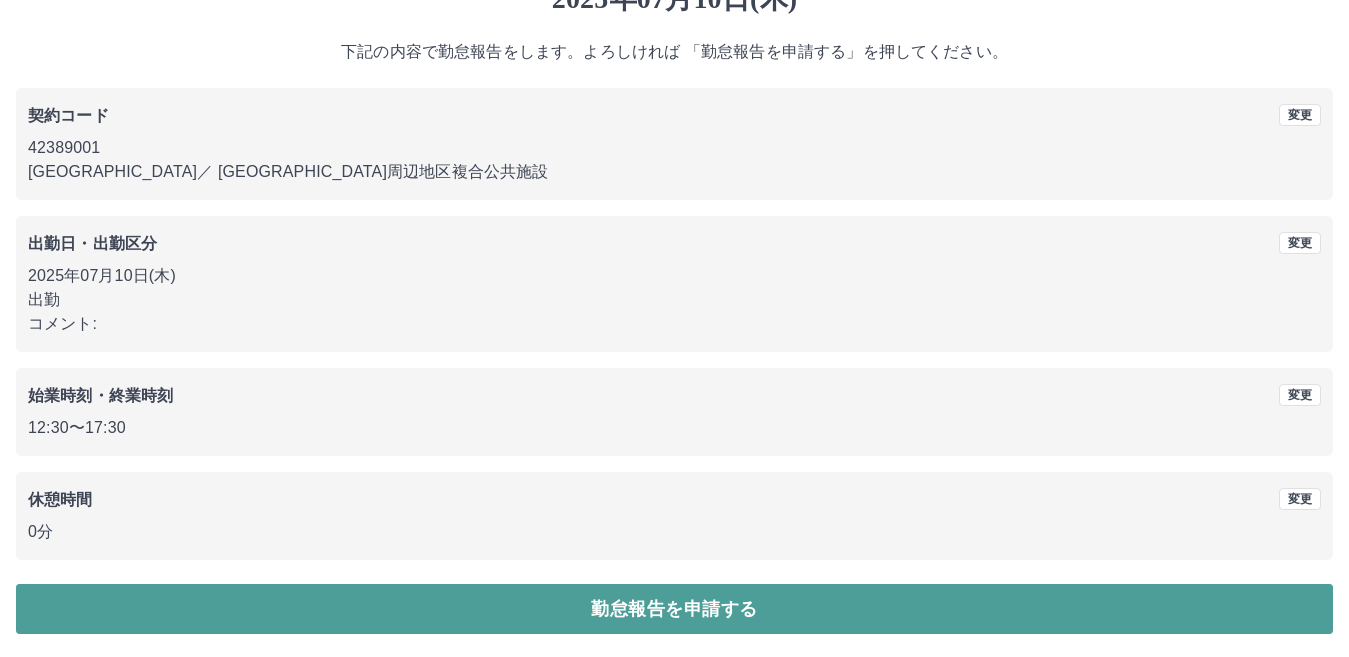 click on "勤怠報告を申請する" at bounding box center [674, 609] 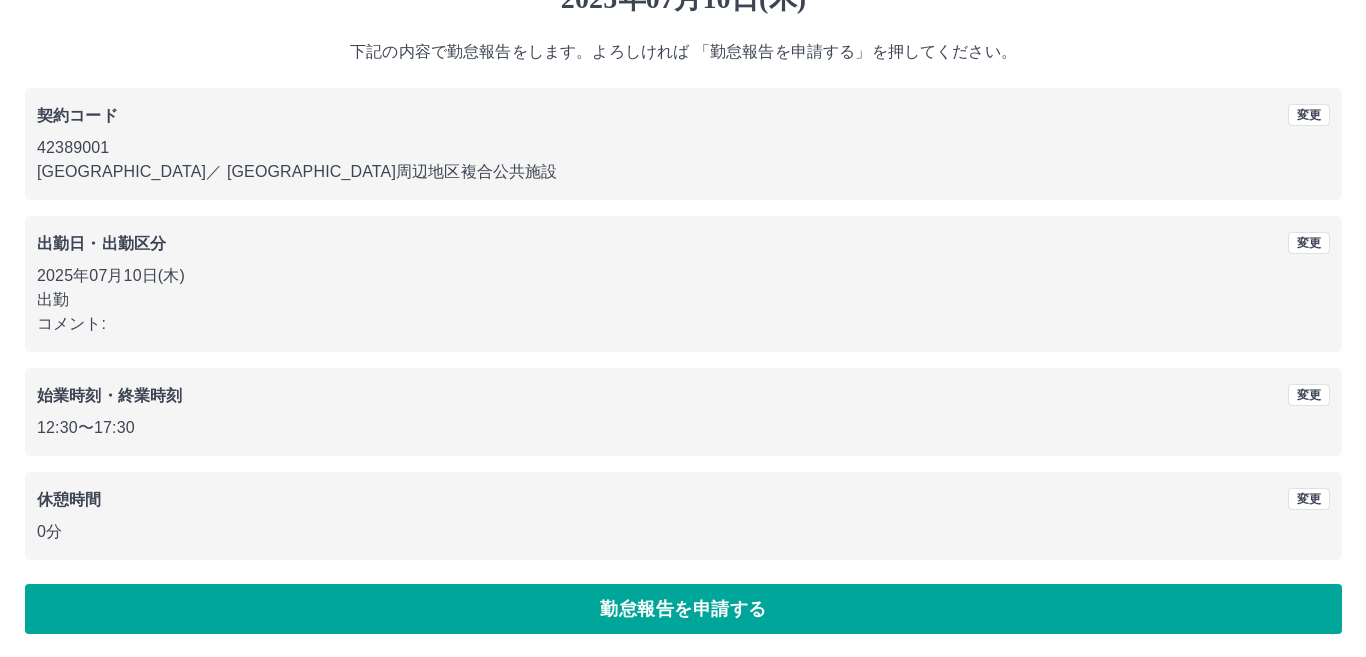 scroll, scrollTop: 0, scrollLeft: 0, axis: both 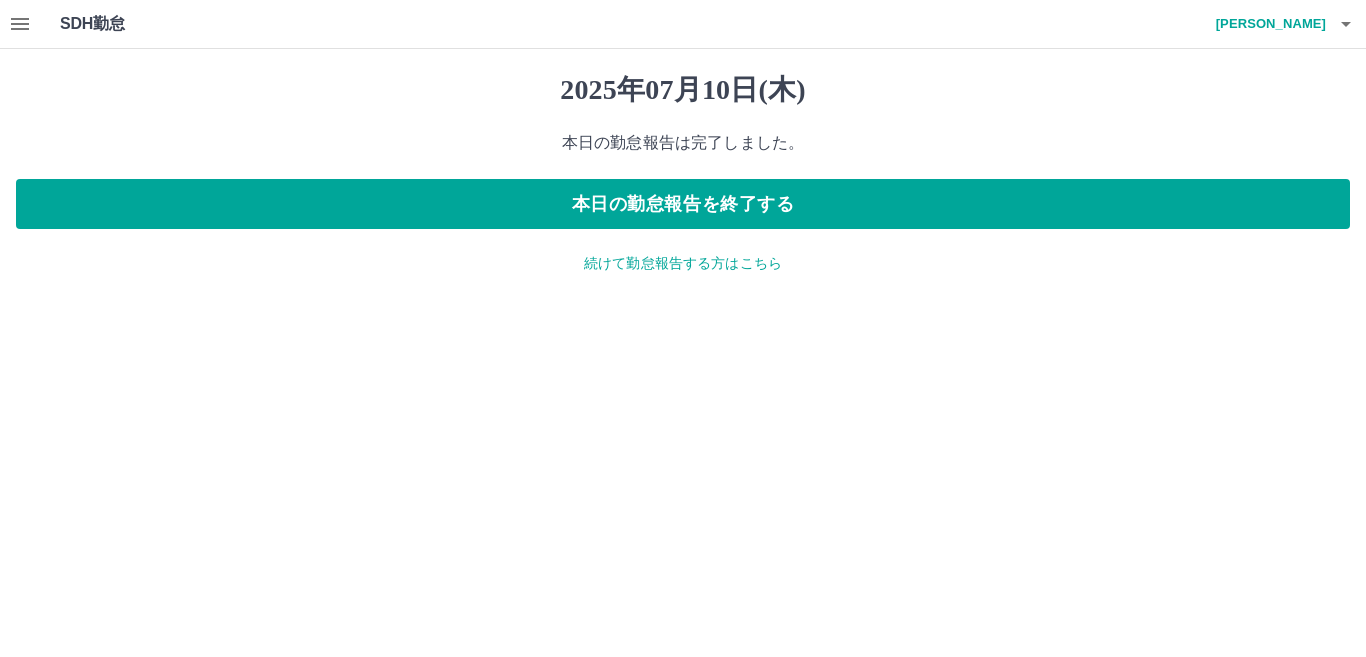 click on "続けて勤怠報告する方はこちら" at bounding box center (683, 263) 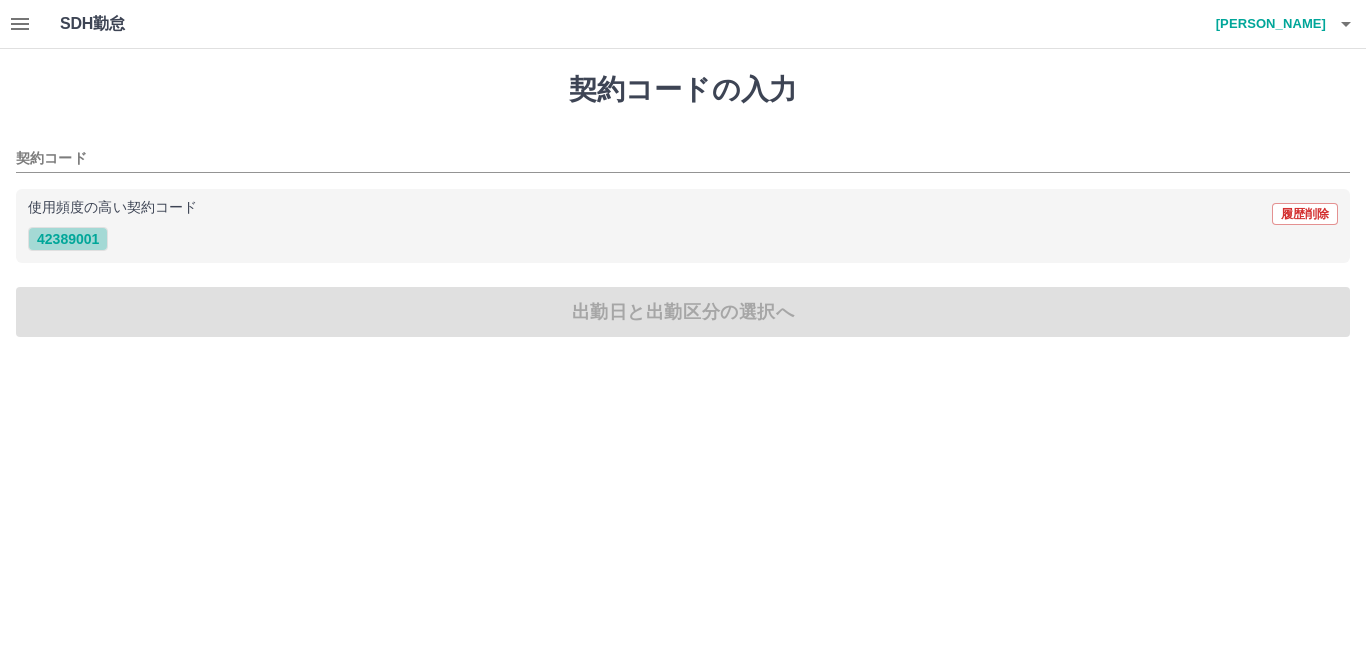click on "42389001" at bounding box center [68, 239] 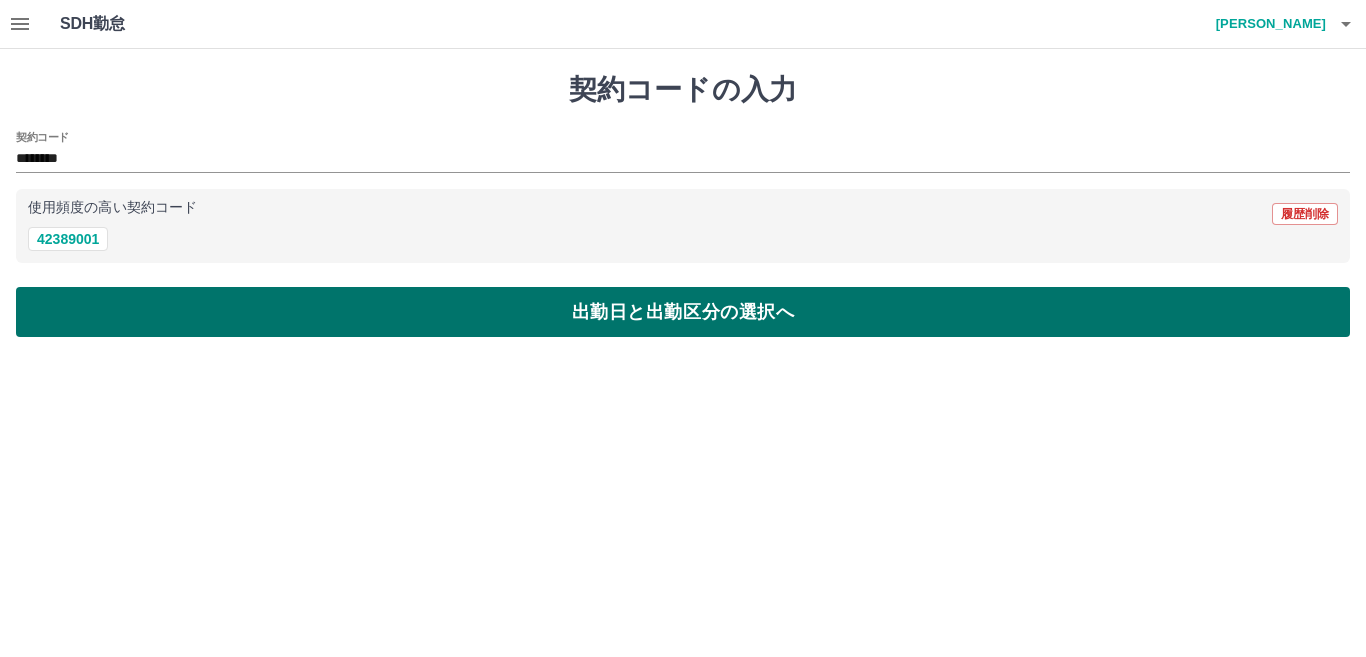 click on "出勤日と出勤区分の選択へ" at bounding box center (683, 312) 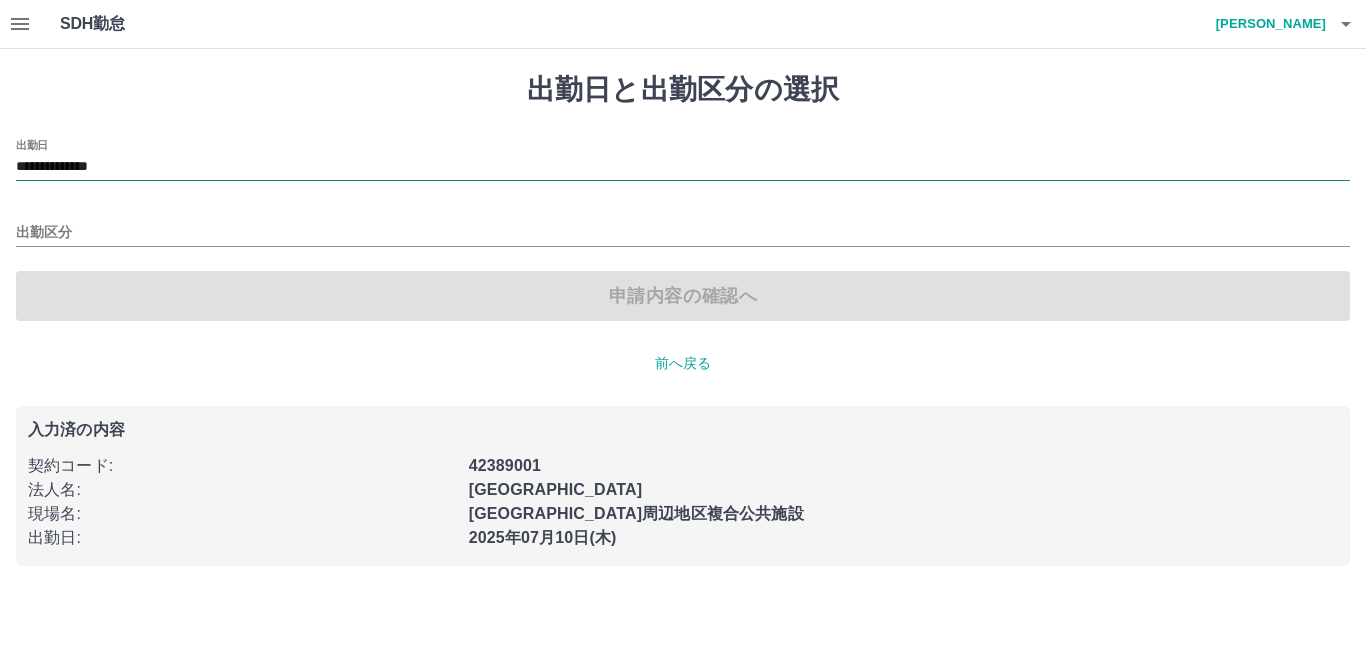 click on "**********" at bounding box center [683, 167] 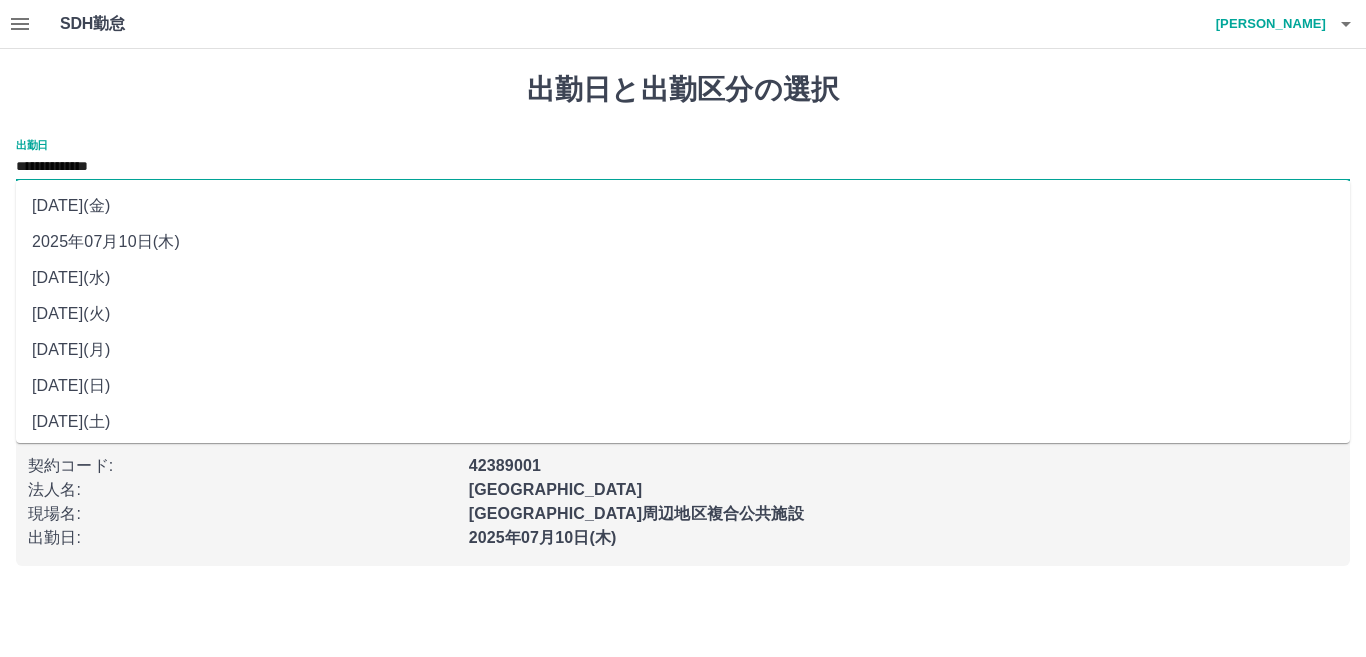 click on "2025年07月11日(金)" at bounding box center [683, 206] 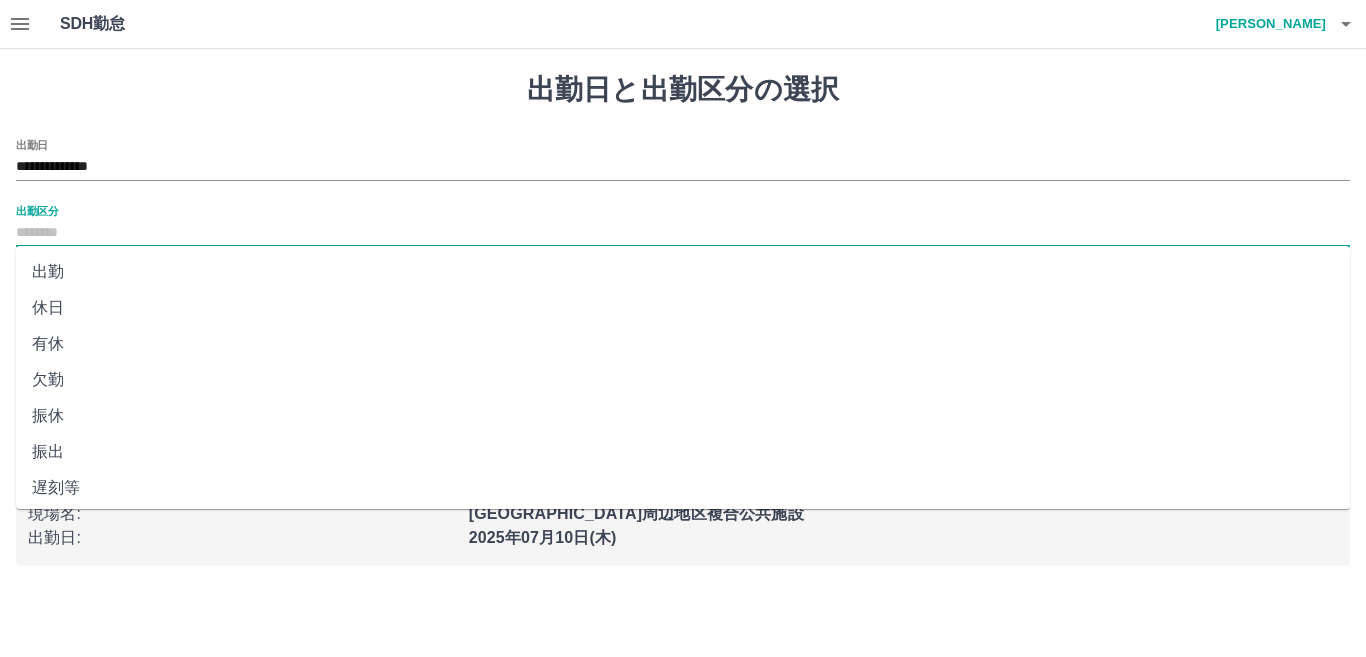 click on "出勤区分" at bounding box center [683, 233] 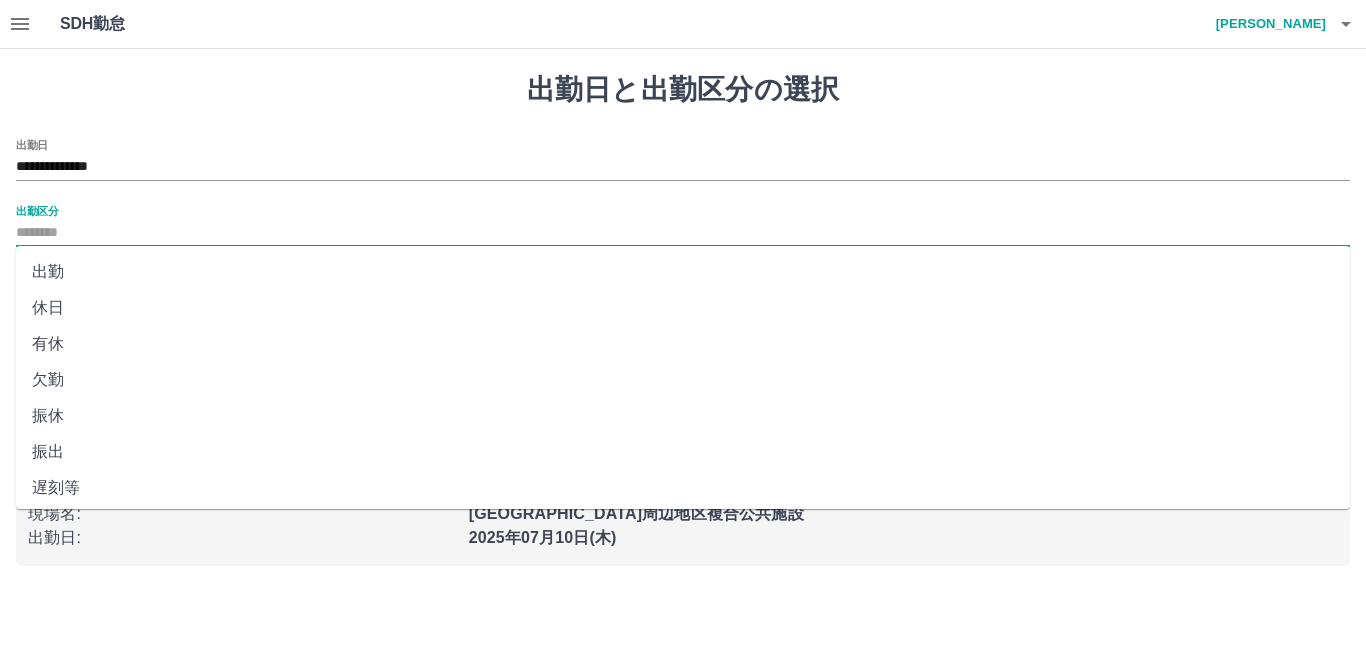 click on "休日" at bounding box center (683, 308) 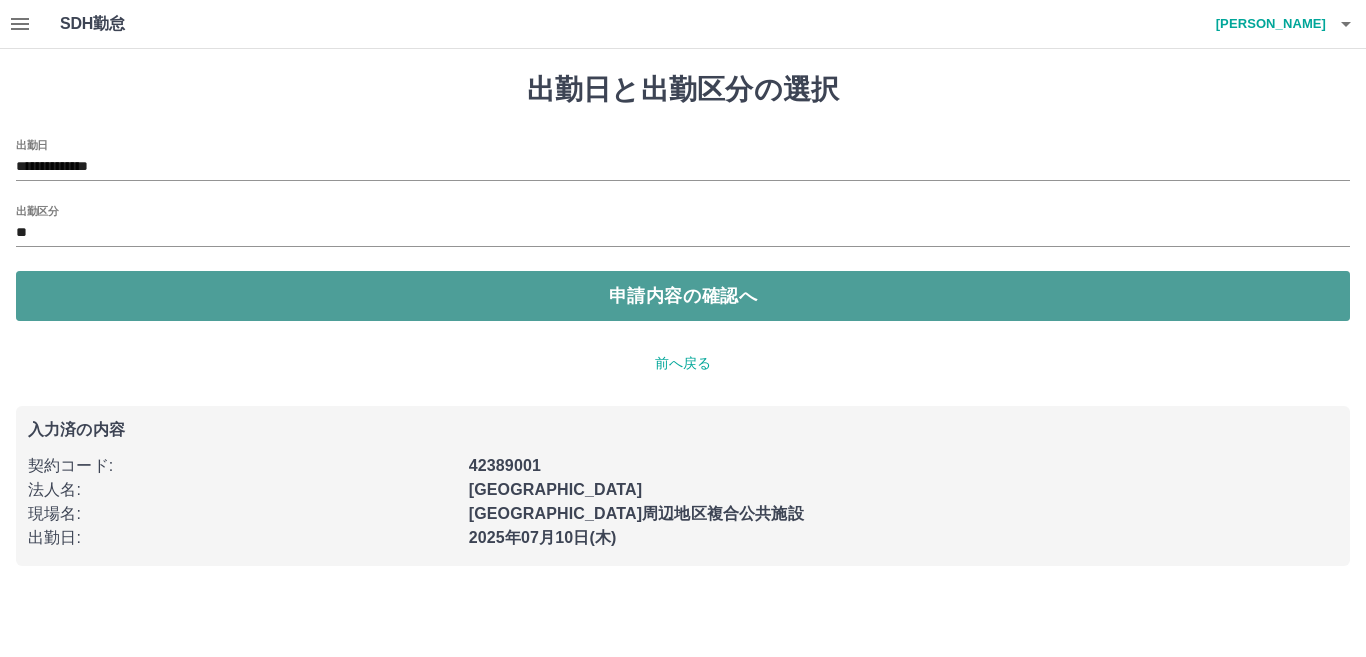 click on "申請内容の確認へ" at bounding box center (683, 296) 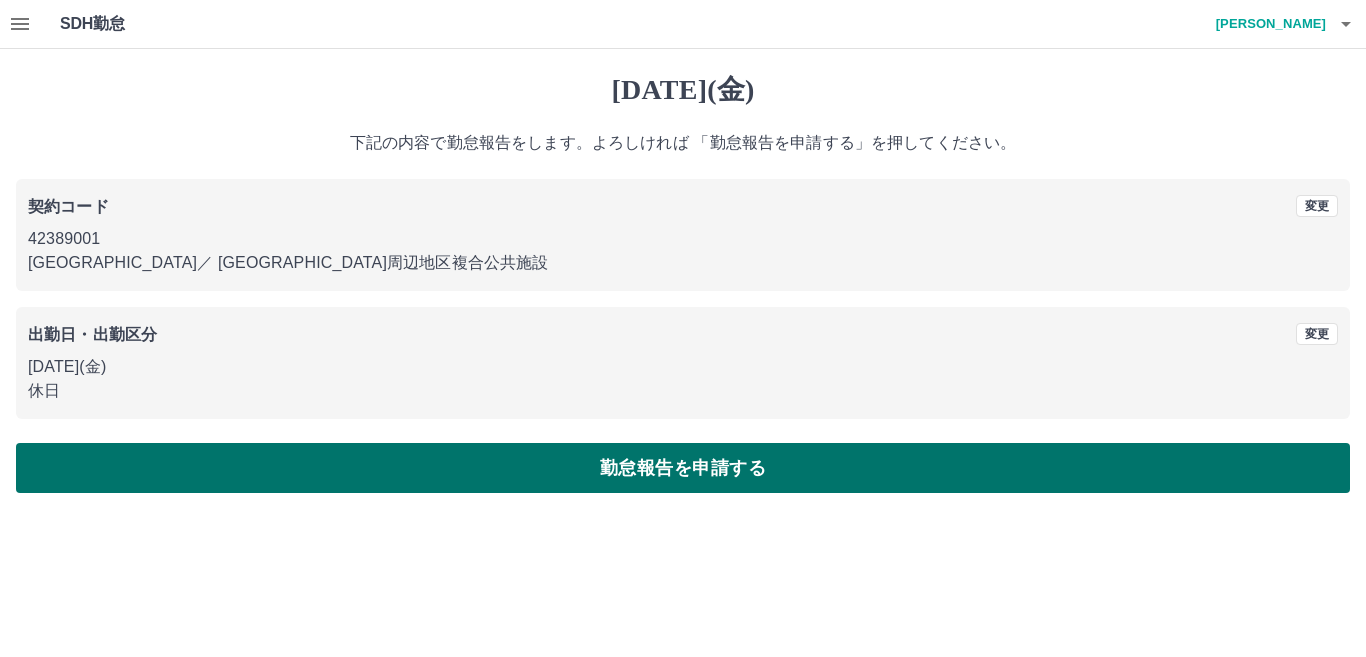 click on "勤怠報告を申請する" at bounding box center (683, 468) 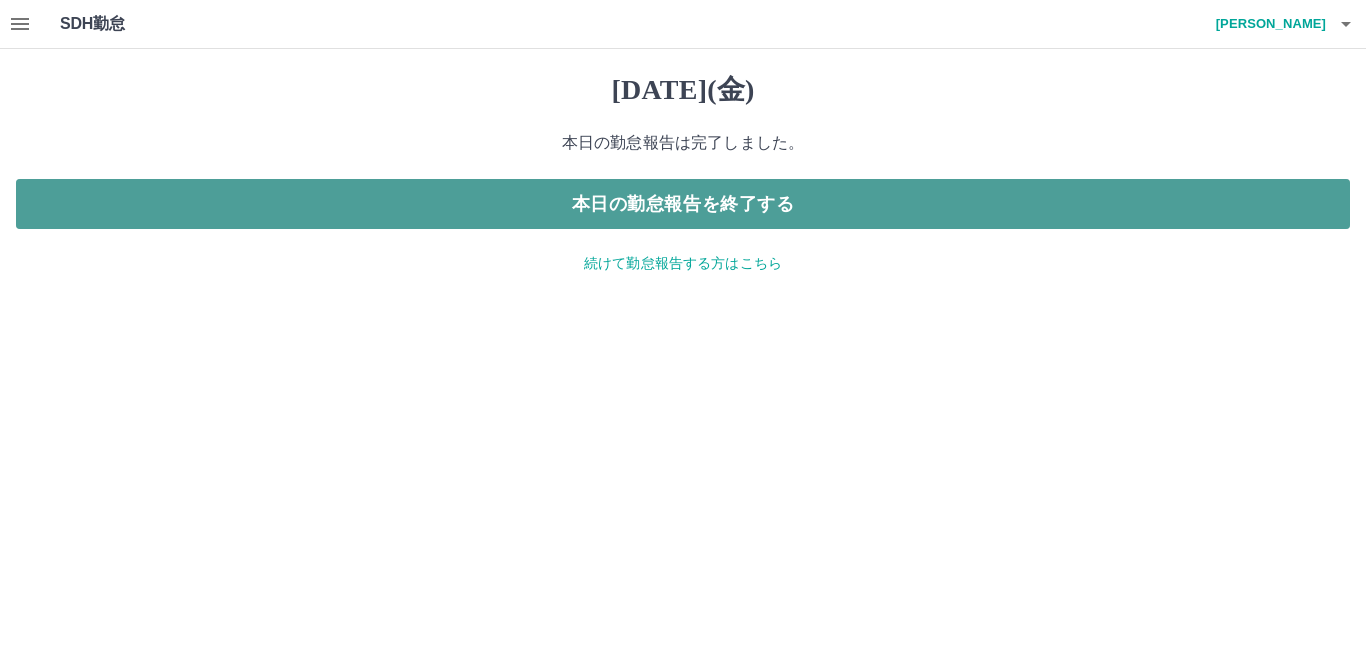 click on "本日の勤怠報告を終了する" at bounding box center (683, 204) 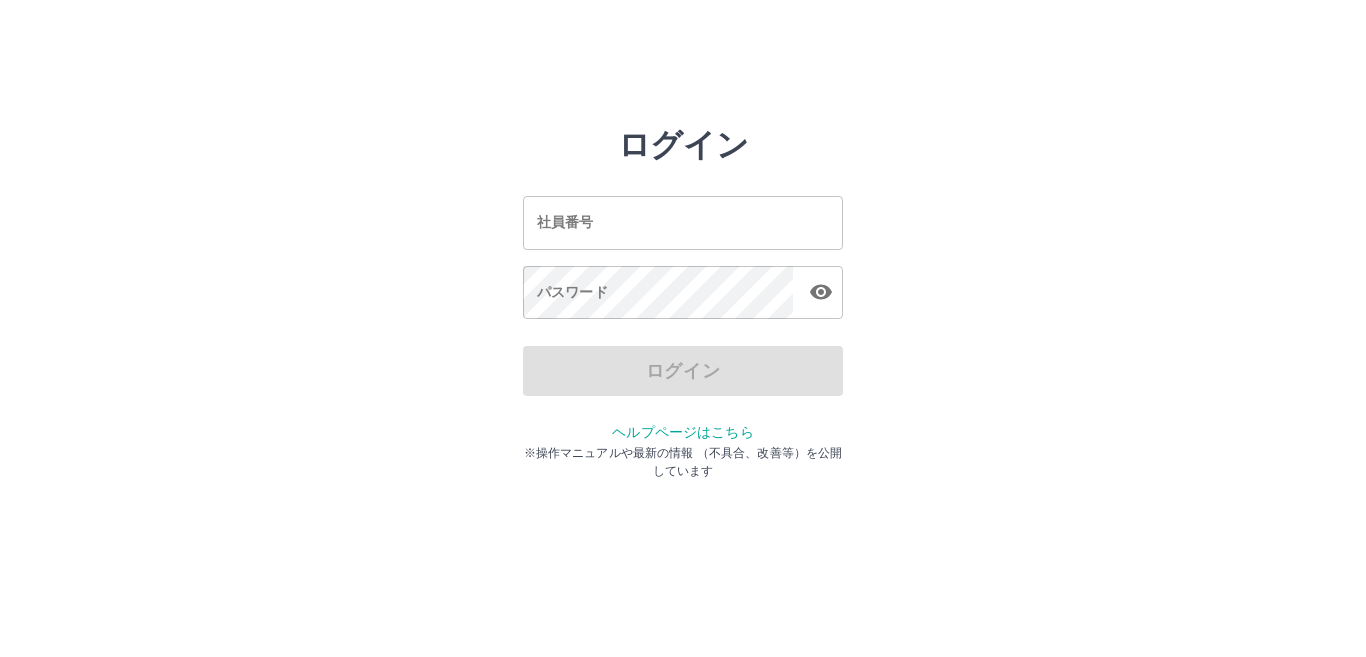 scroll, scrollTop: 0, scrollLeft: 0, axis: both 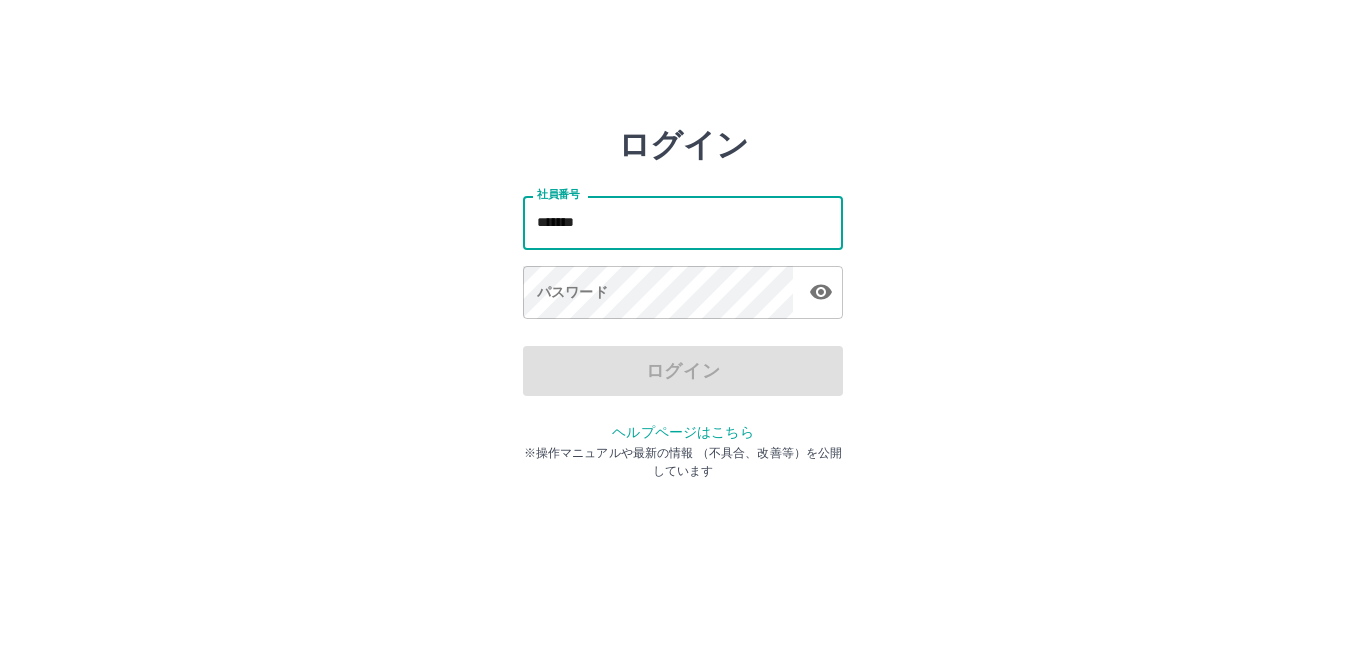 type on "*******" 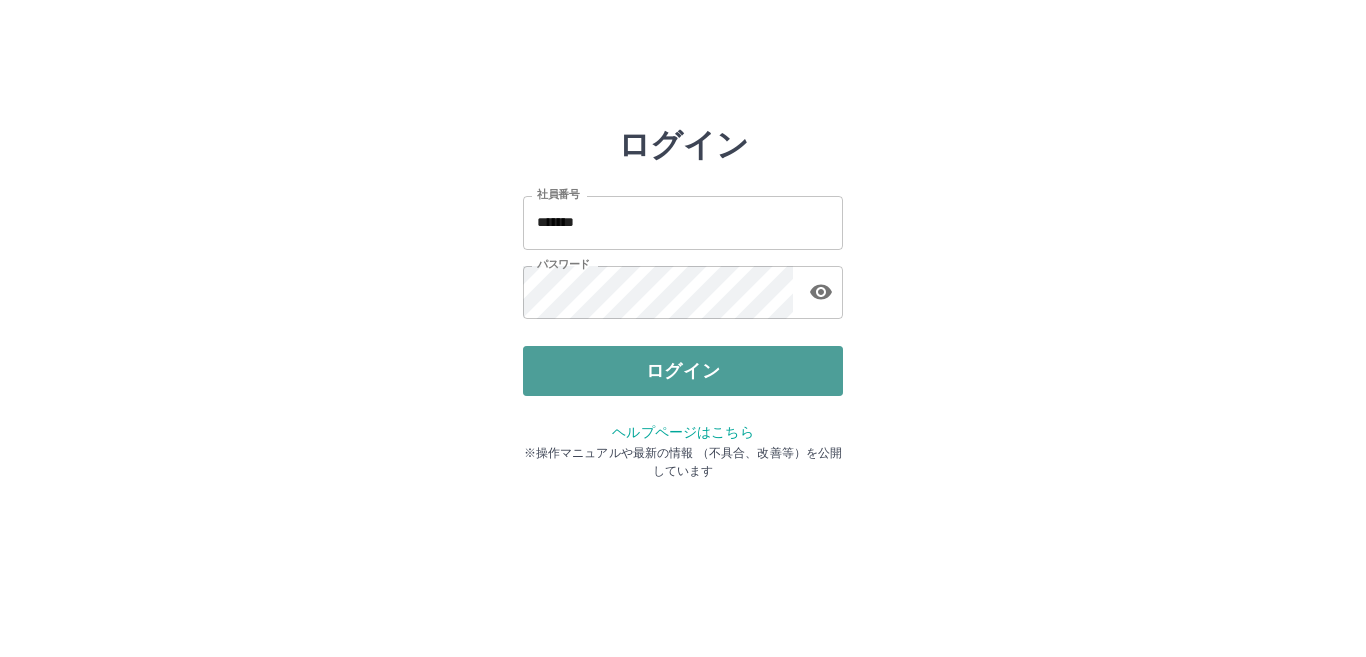 click on "ログイン" at bounding box center [683, 371] 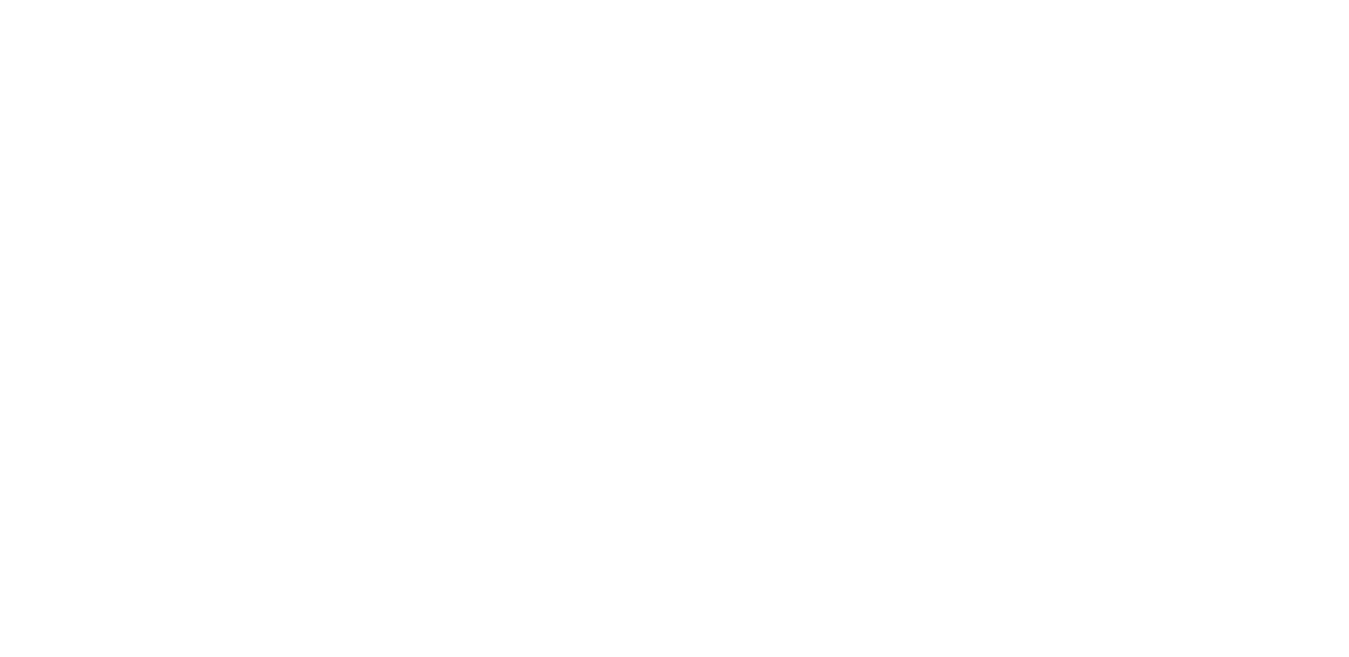 scroll, scrollTop: 0, scrollLeft: 0, axis: both 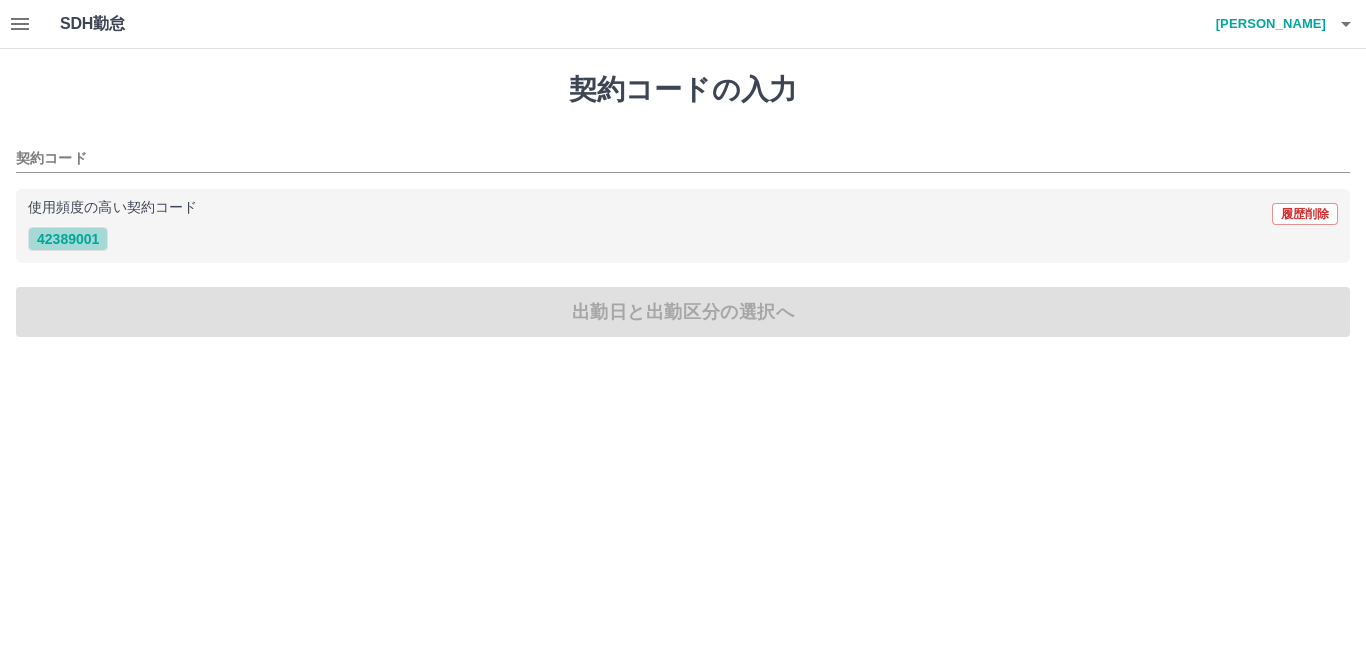 click on "42389001" at bounding box center [68, 239] 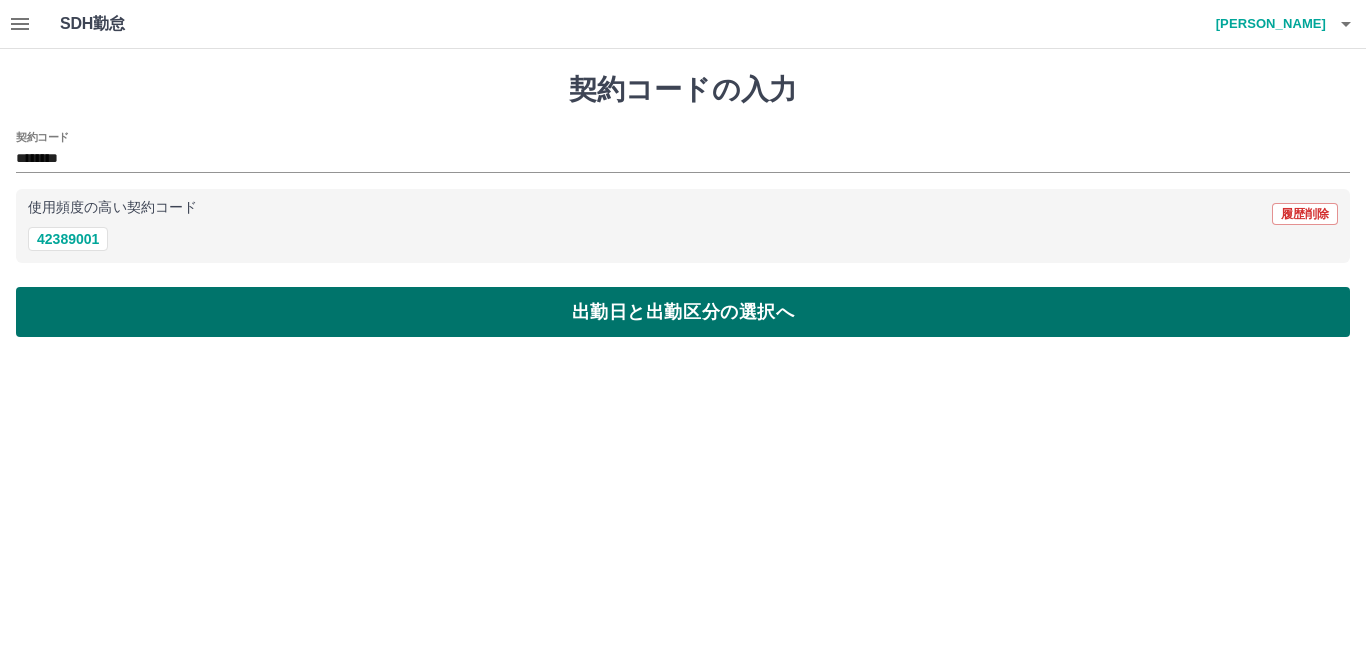 click on "出勤日と出勤区分の選択へ" at bounding box center (683, 312) 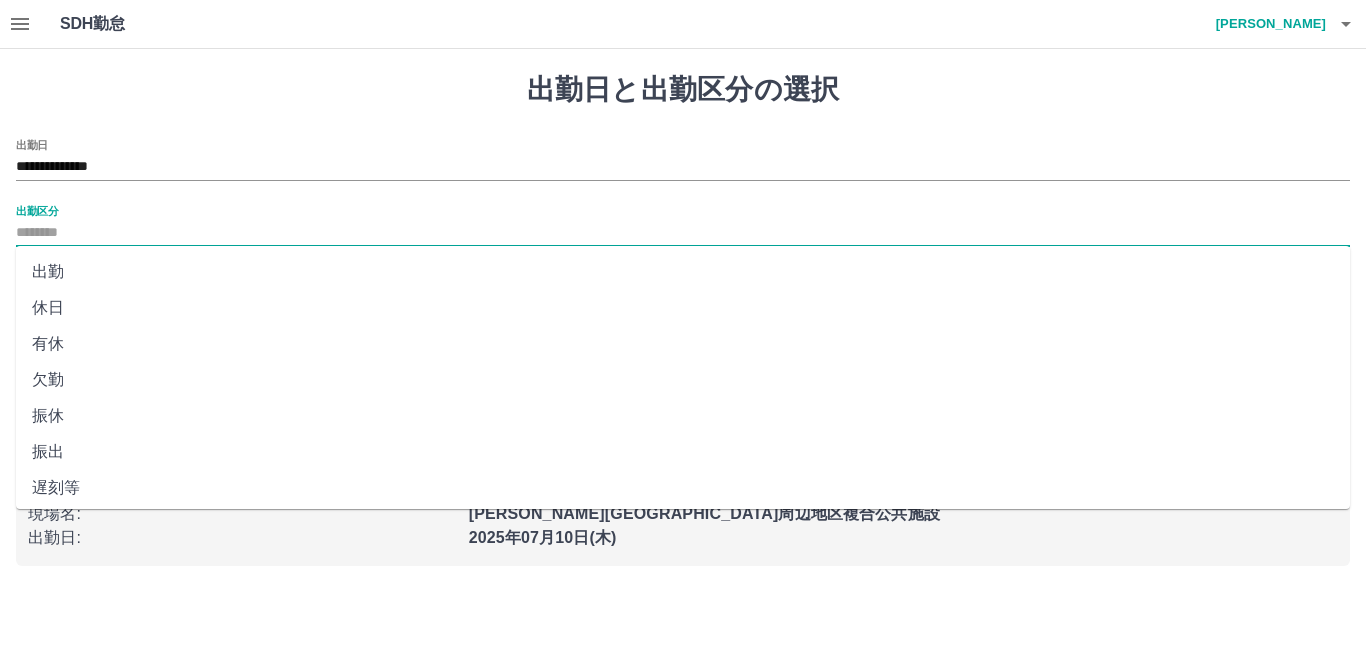click on "出勤区分" at bounding box center (683, 233) 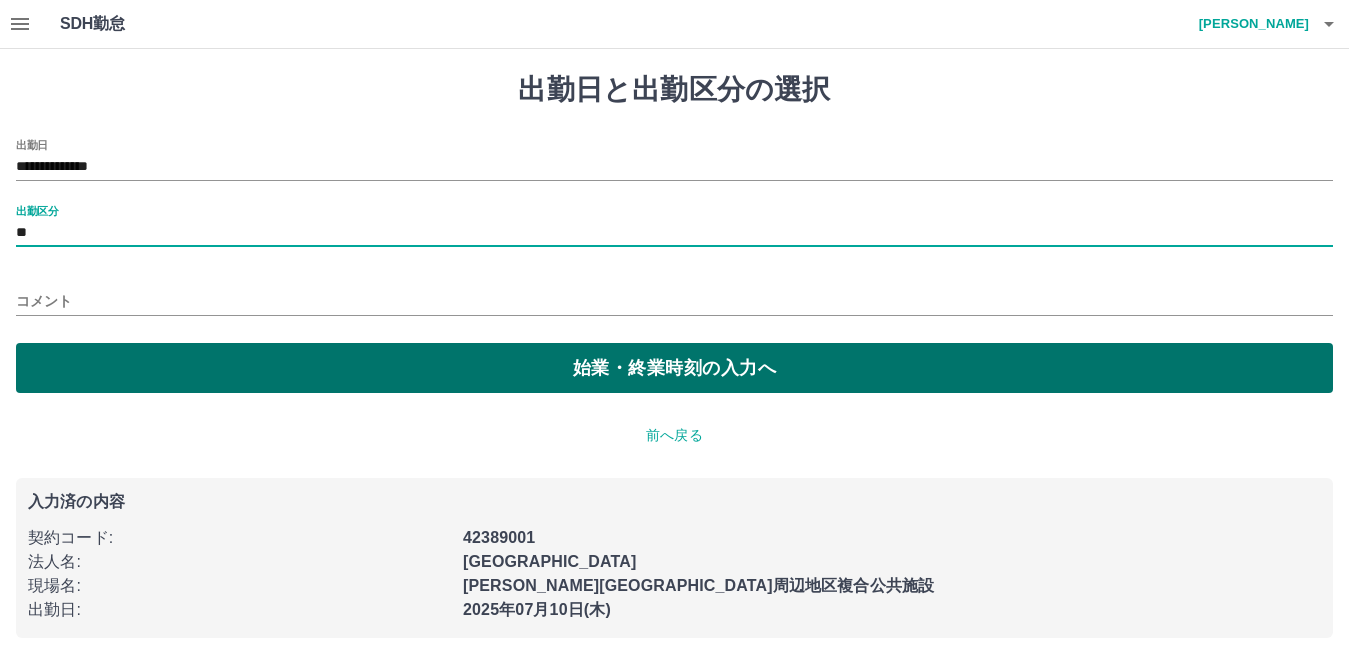 click on "始業・終業時刻の入力へ" at bounding box center (674, 368) 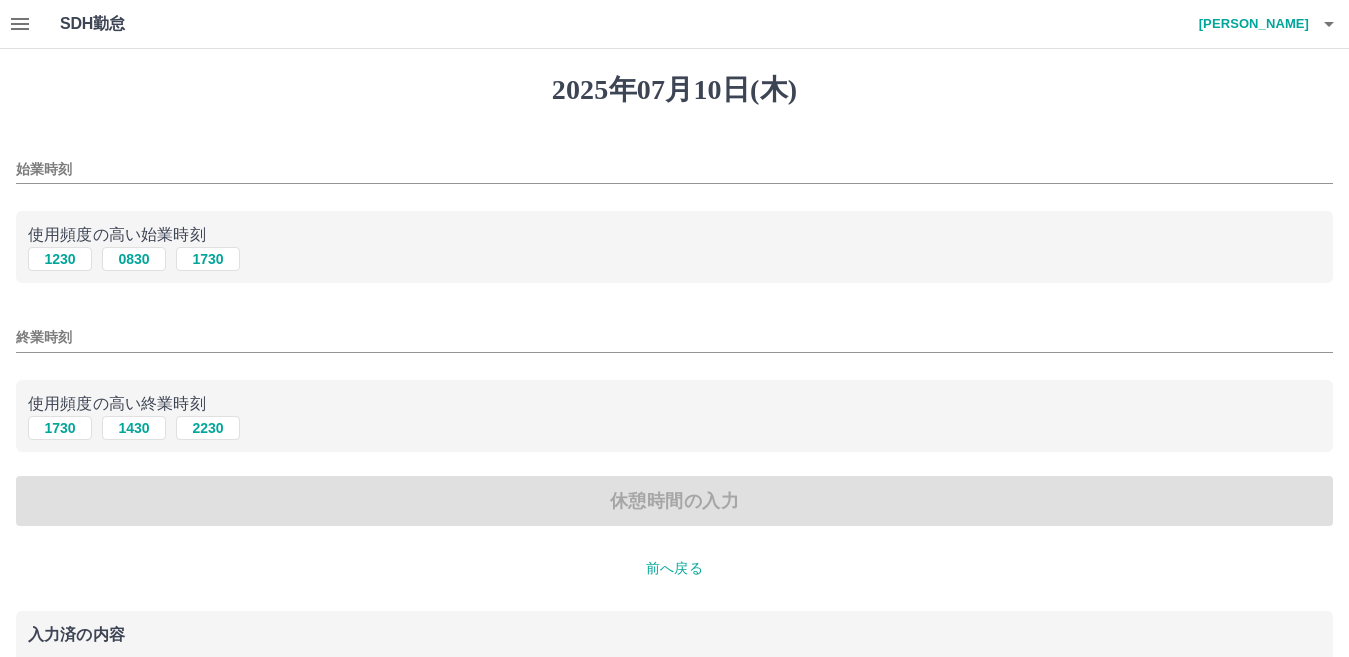 click on "始業時刻" at bounding box center (674, 163) 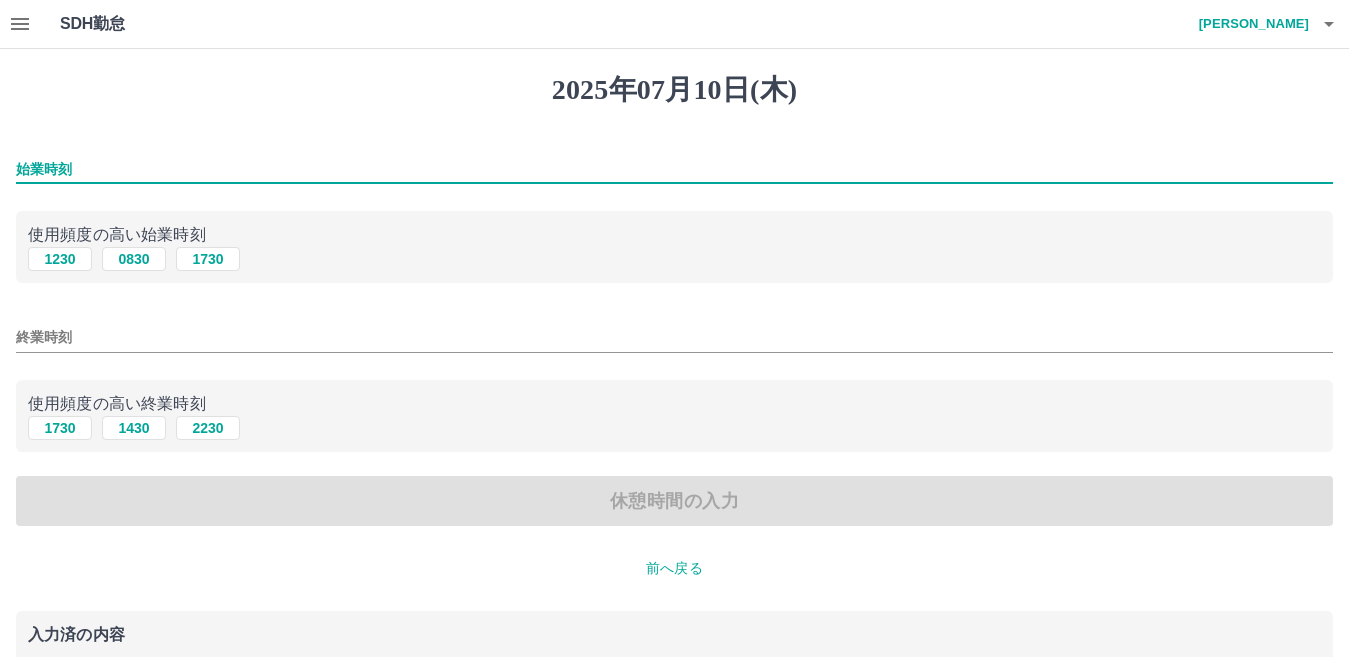 click on "始業時刻" at bounding box center (674, 169) 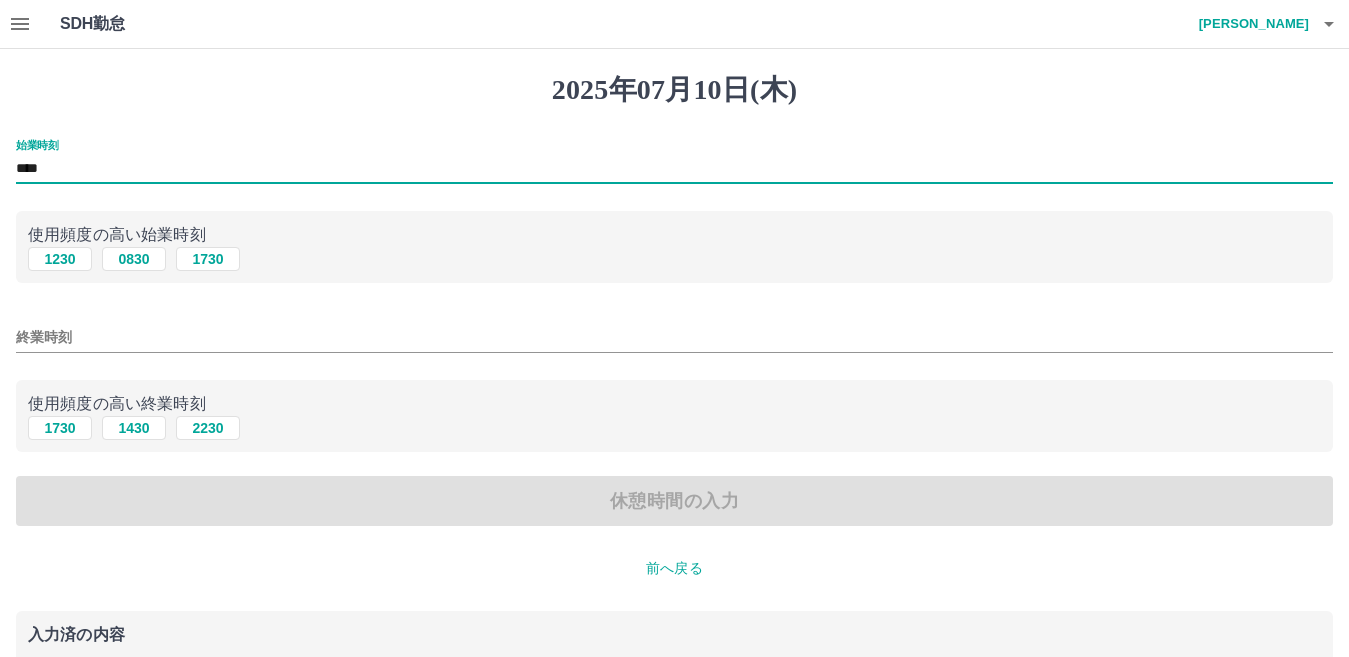 click on "終業時刻" at bounding box center (674, 337) 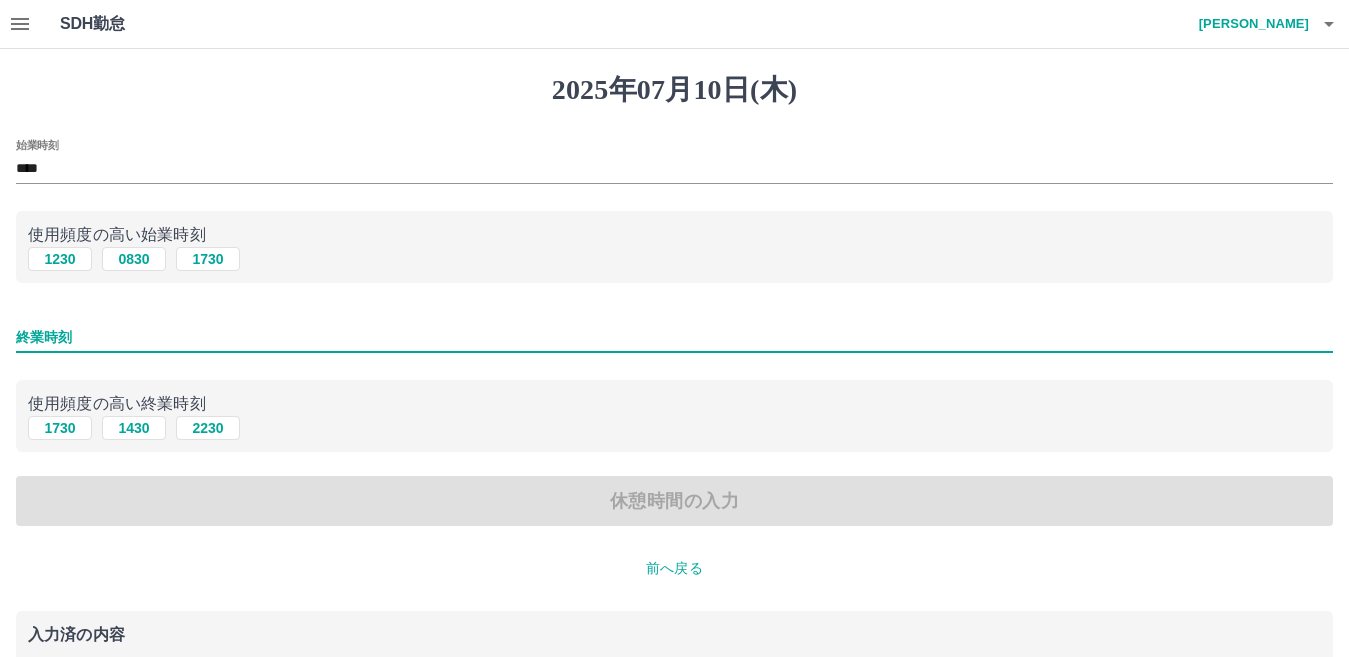 type on "****" 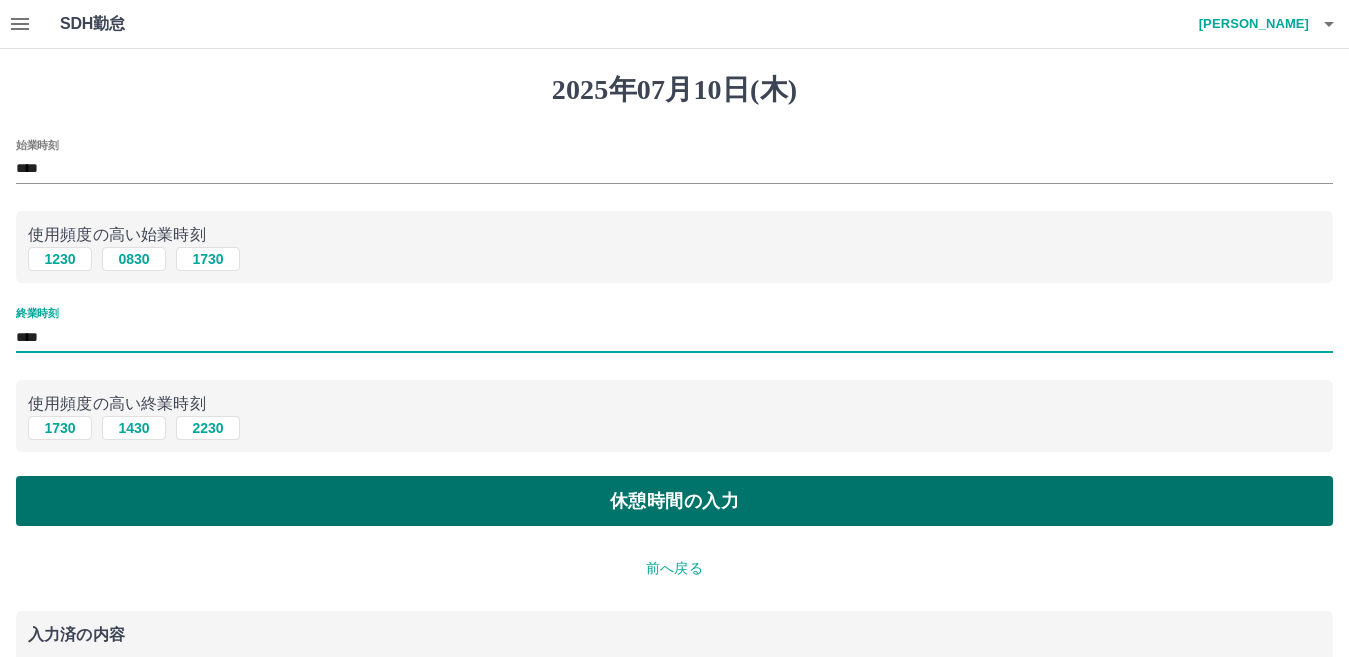 click on "休憩時間の入力" at bounding box center [674, 501] 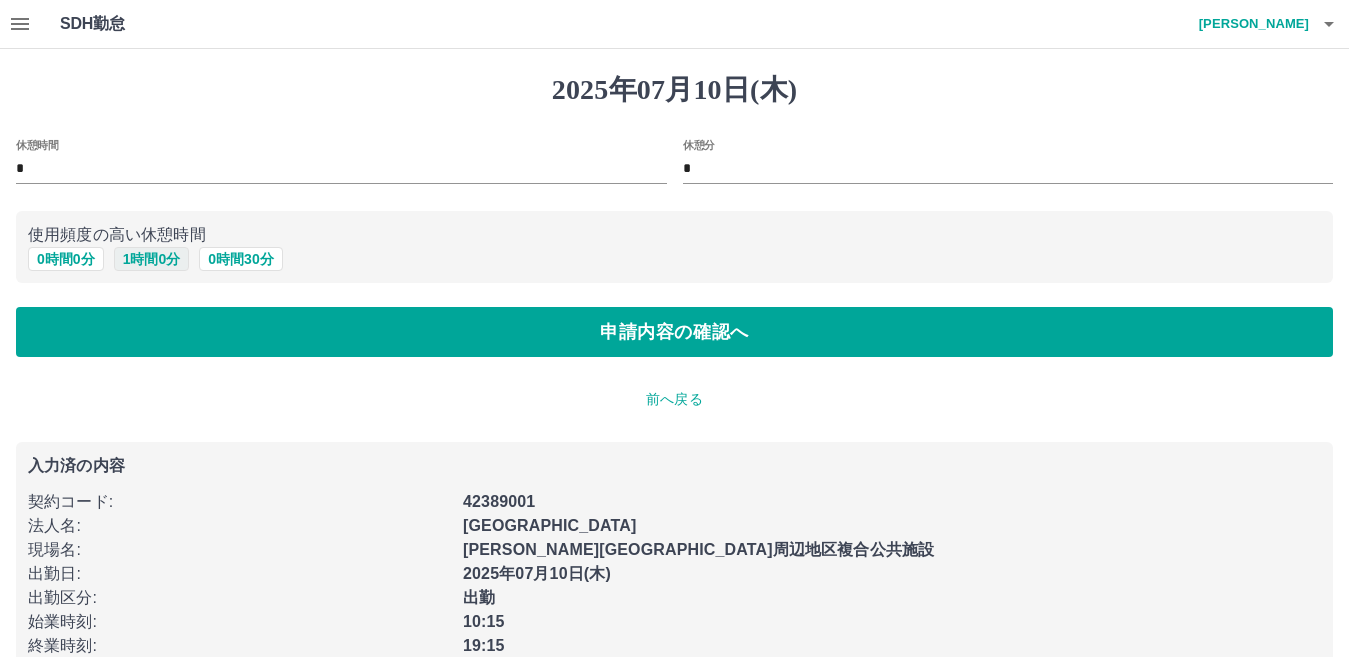 click on "1 時間 0 分" at bounding box center [152, 259] 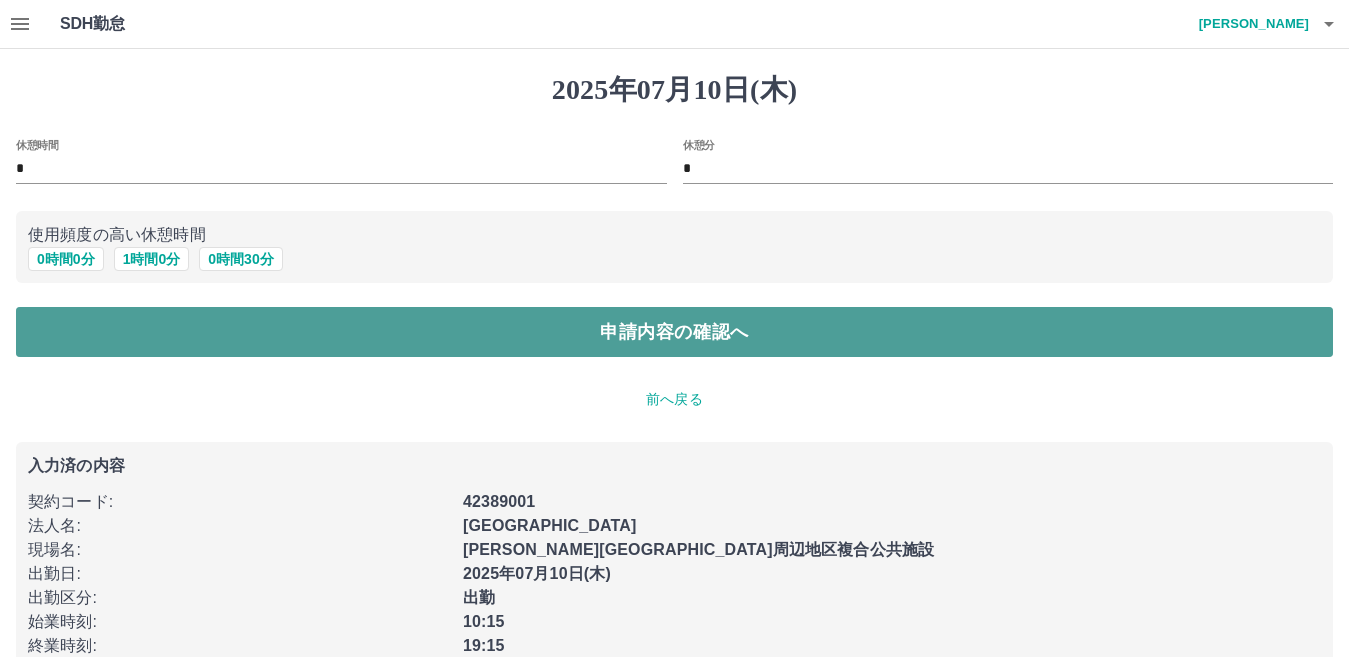 click on "申請内容の確認へ" at bounding box center [674, 332] 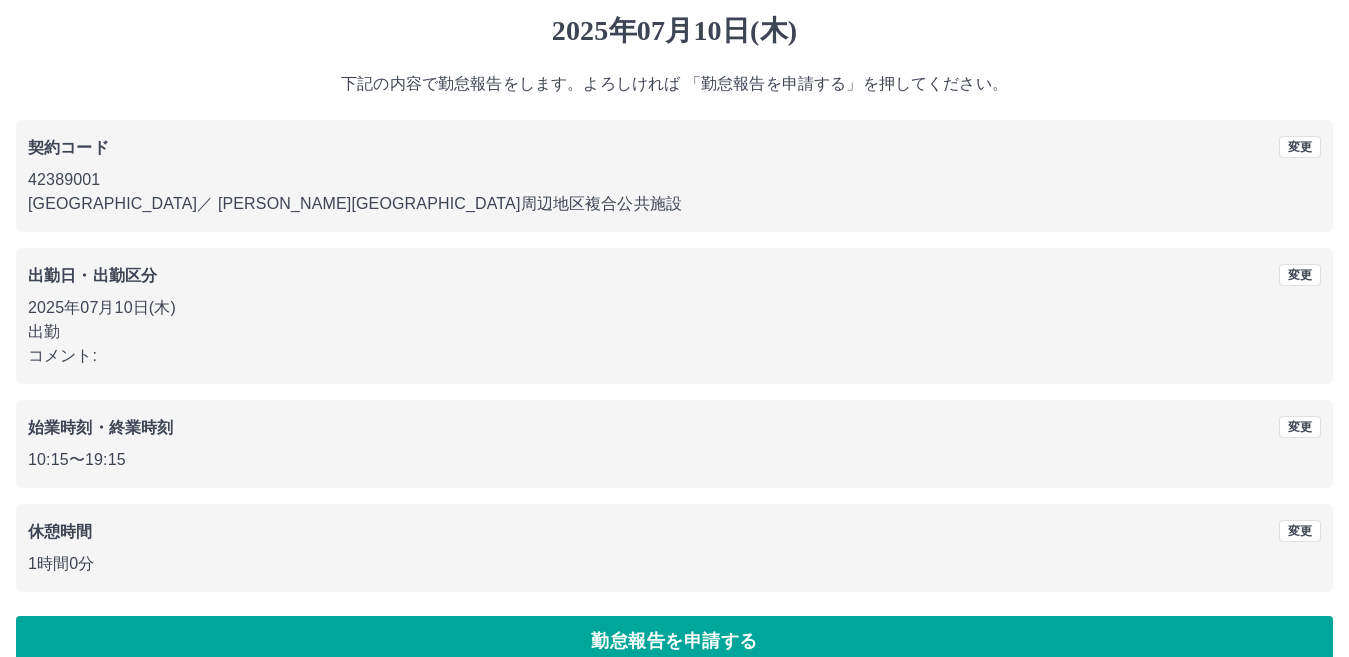 scroll, scrollTop: 91, scrollLeft: 0, axis: vertical 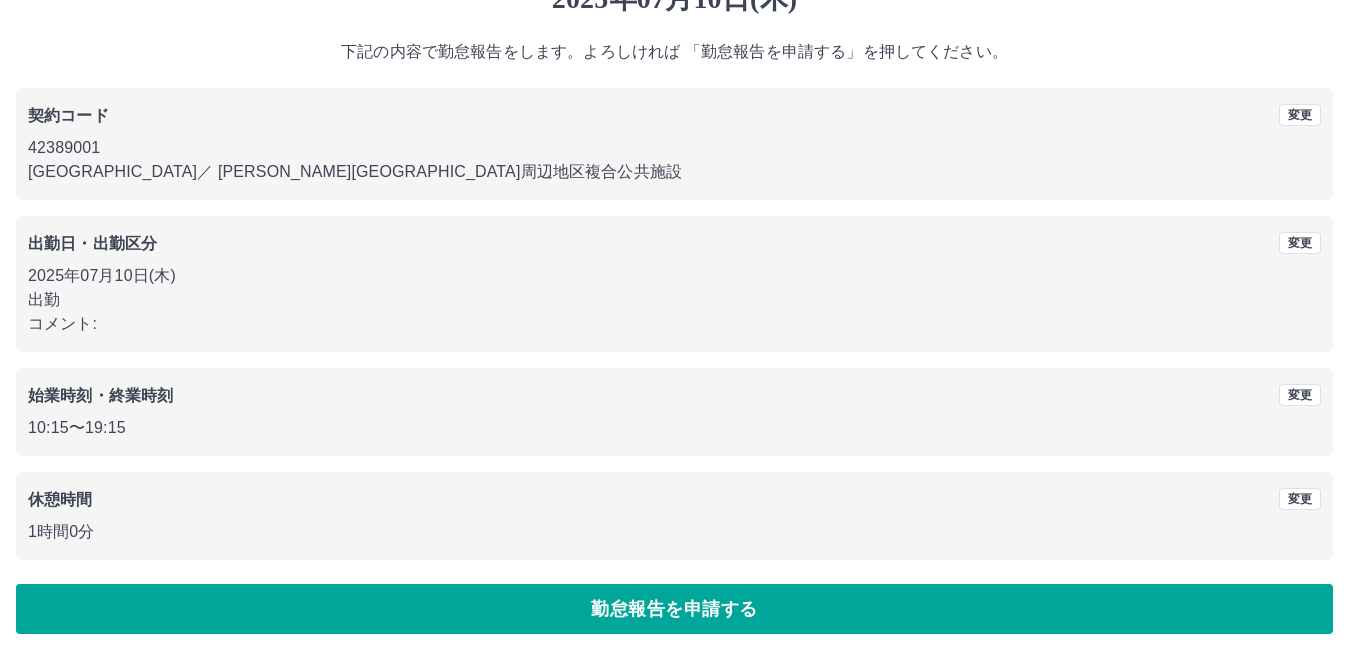 click on "2025年07月10日(木) 下記の内容で勤怠報告をします。よろしければ 「勤怠報告を申請する」を押してください。 契約コード 変更 42389001 香取市  ／   佐原駅周辺地区複合公共施設 出勤日・出勤区分 変更 2025年07月10日(木) 出勤 コメント:  始業時刻・終業時刻 変更 10:15 〜 19:15 休憩時間 変更 1時間0分 勤怠報告を申請する" at bounding box center (674, 308) 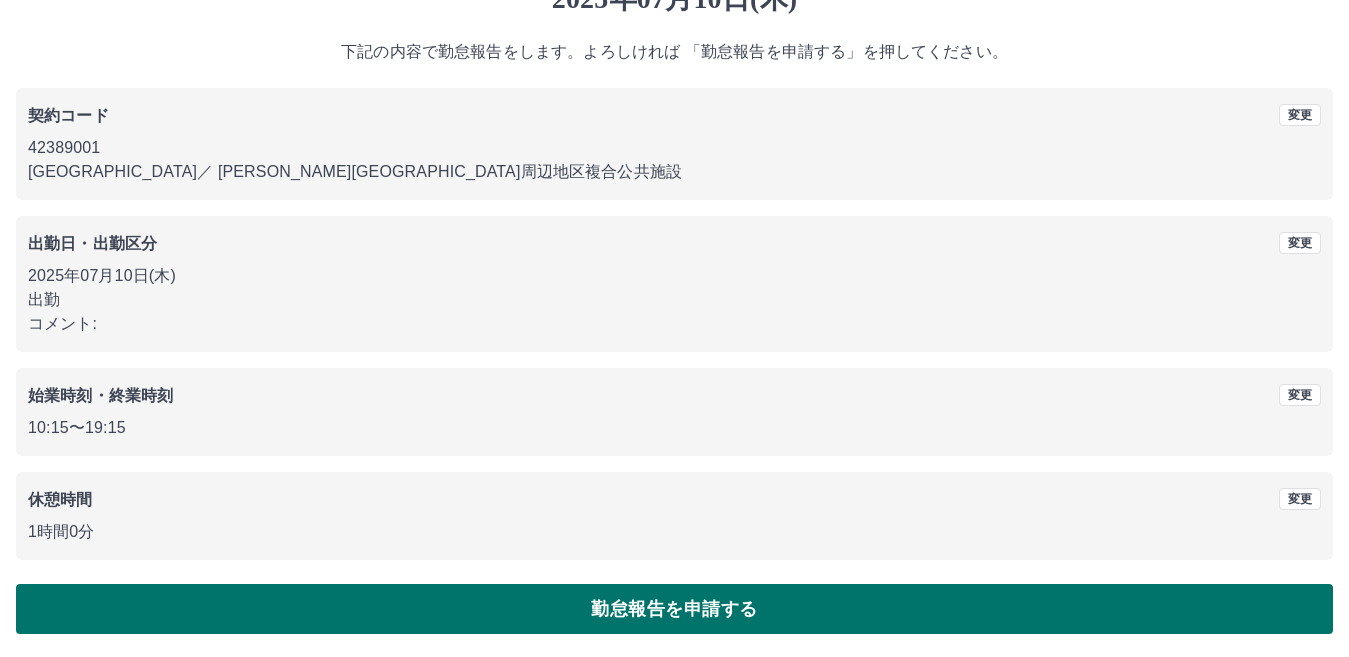 click on "勤怠報告を申請する" at bounding box center [674, 609] 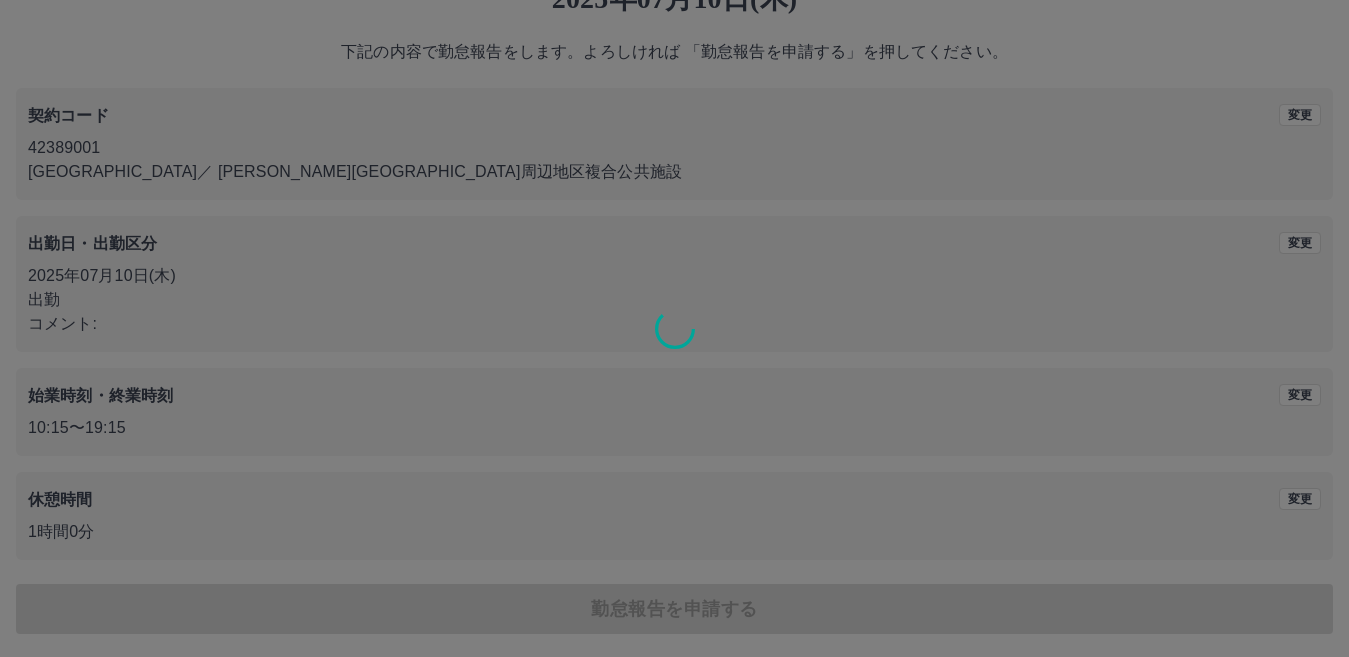 scroll, scrollTop: 0, scrollLeft: 0, axis: both 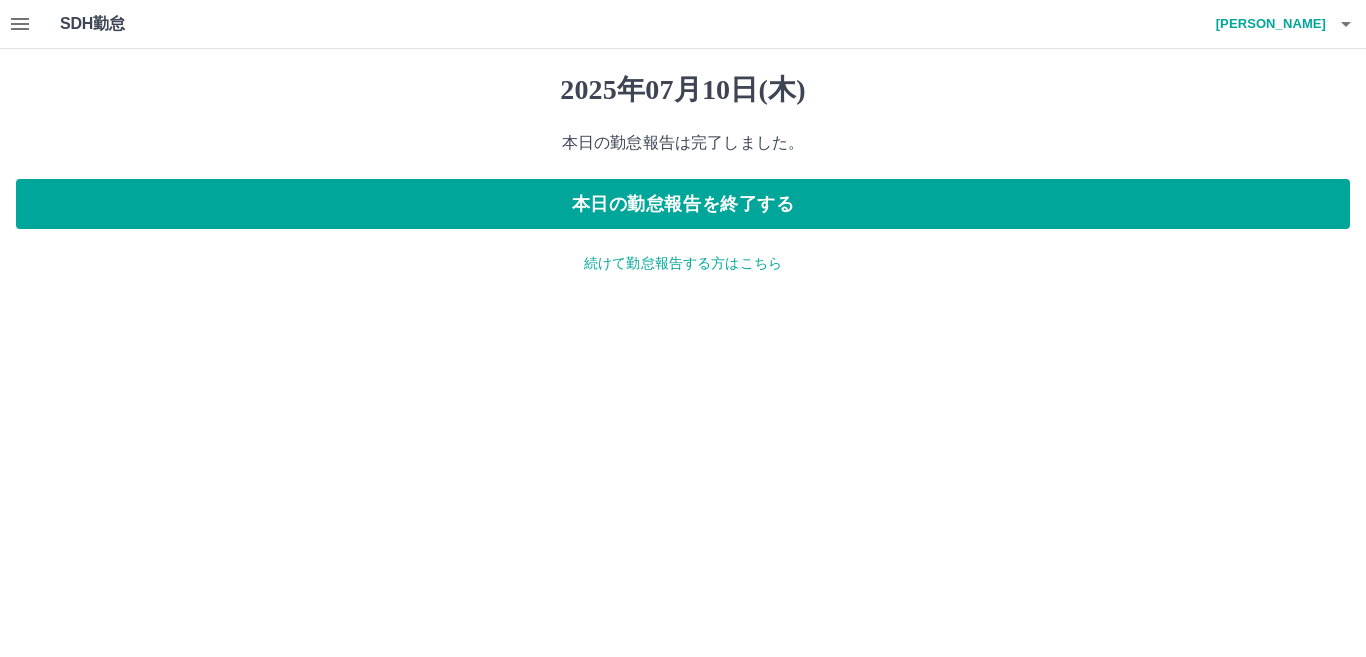 click on "続けて勤怠報告する方はこちら" at bounding box center (683, 263) 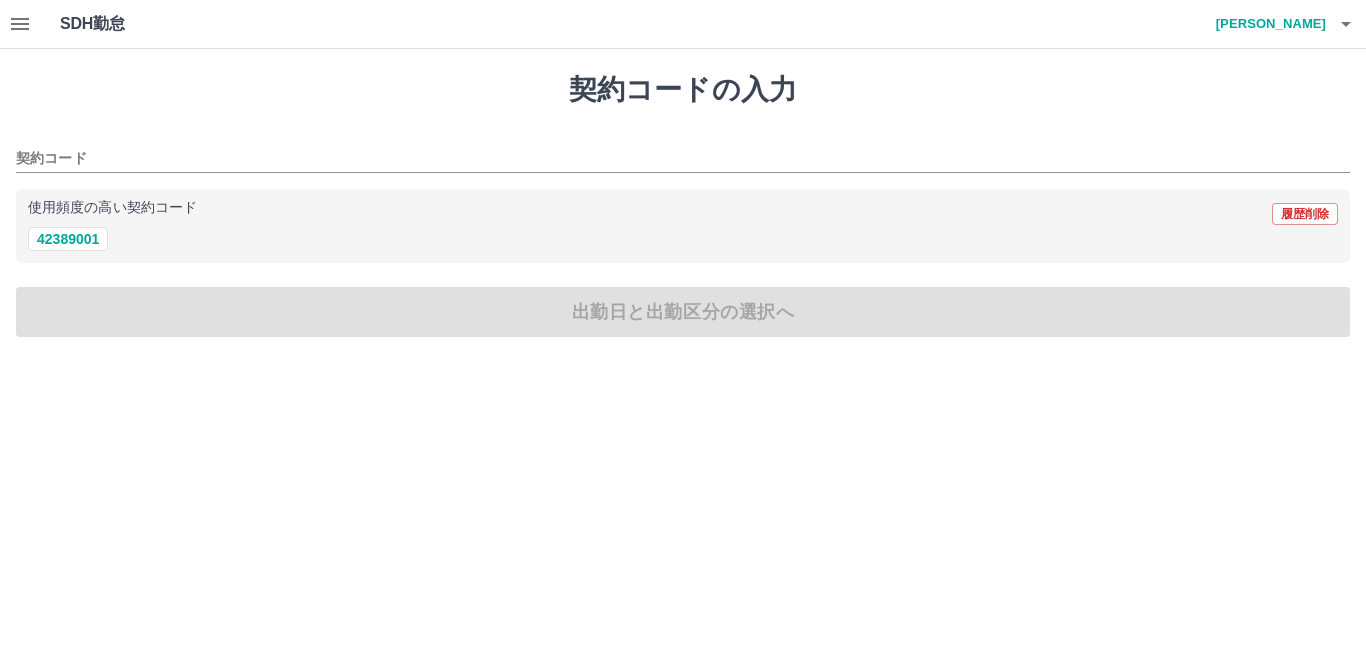 click on "使用頻度の高い契約コード 履歴削除" at bounding box center [683, 214] 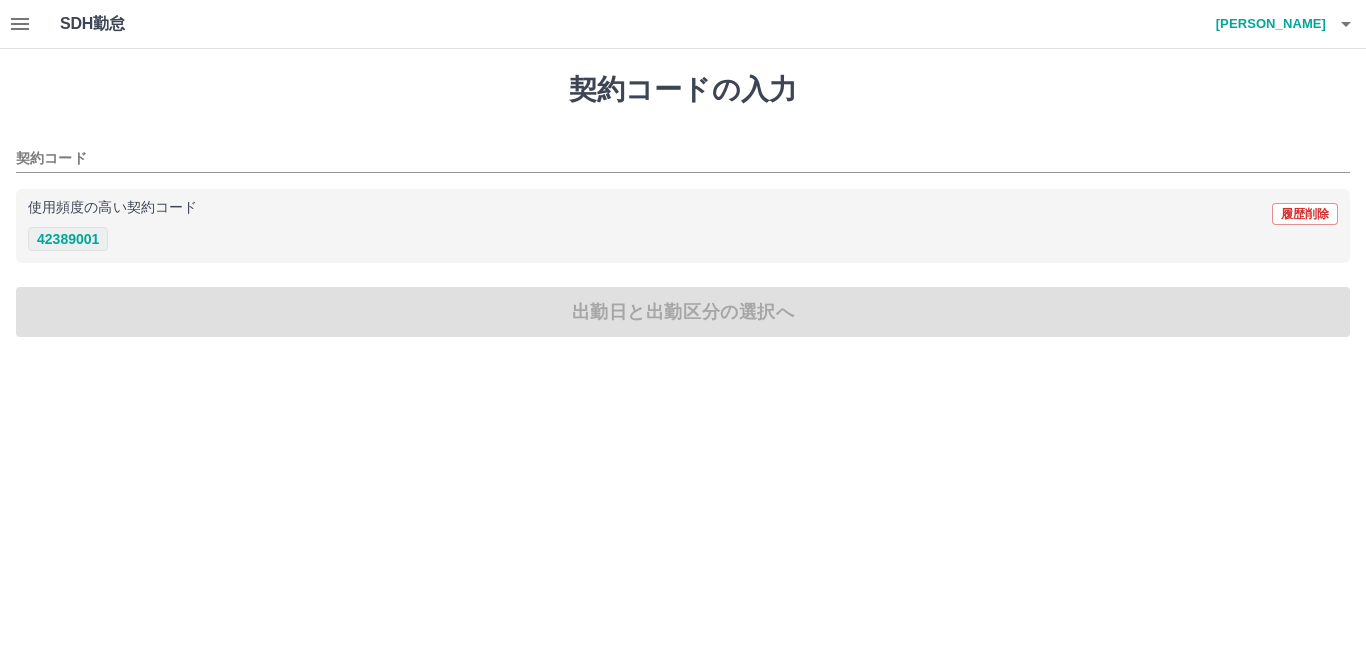 click on "42389001" at bounding box center [68, 239] 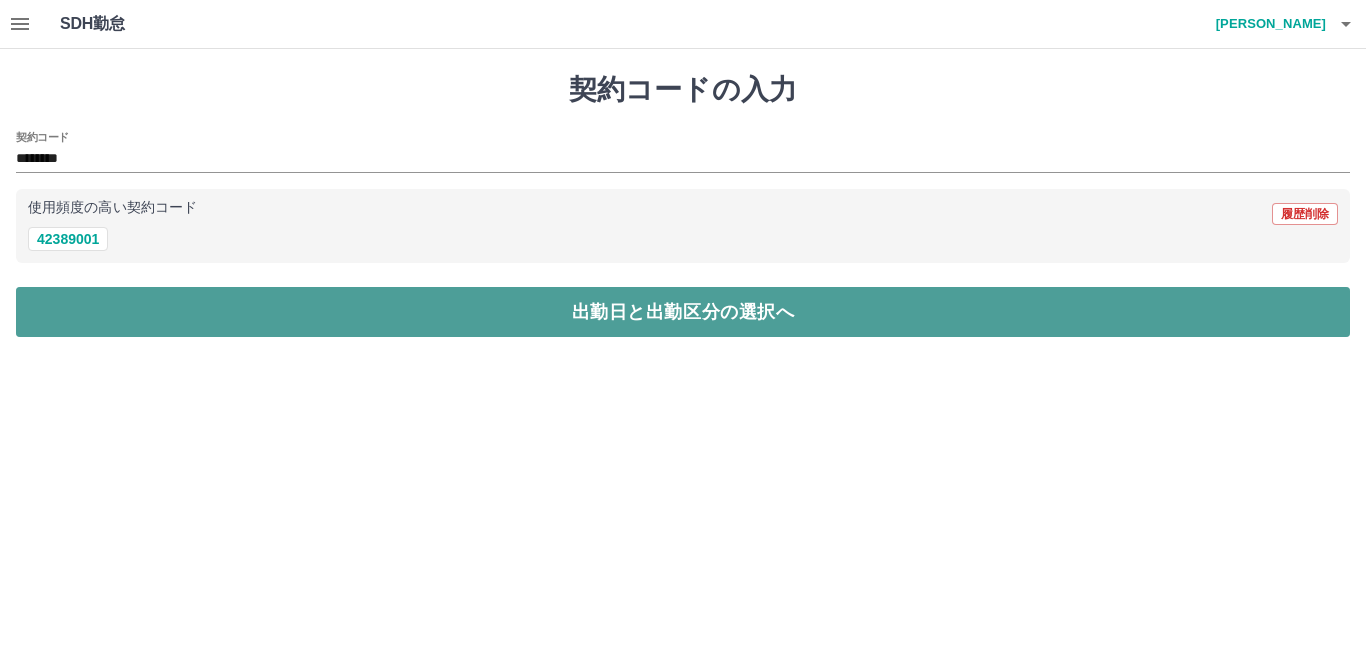 click on "出勤日と出勤区分の選択へ" at bounding box center (683, 312) 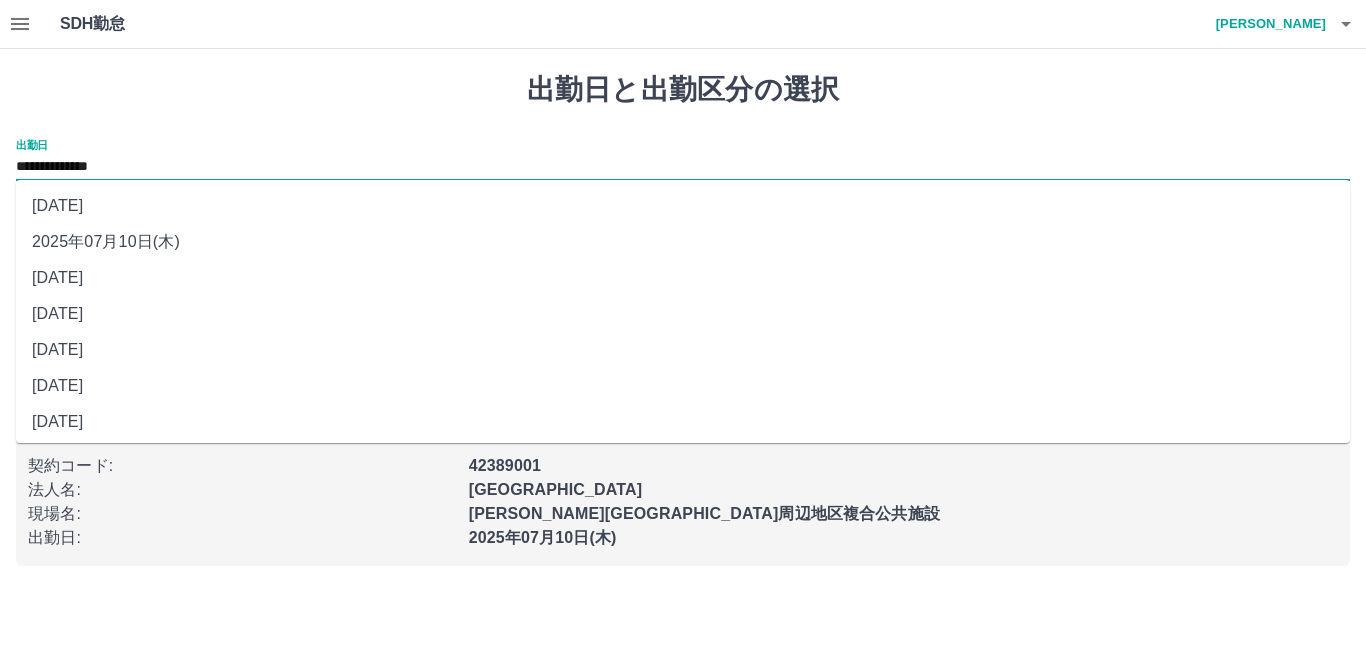 click on "**********" at bounding box center (683, 167) 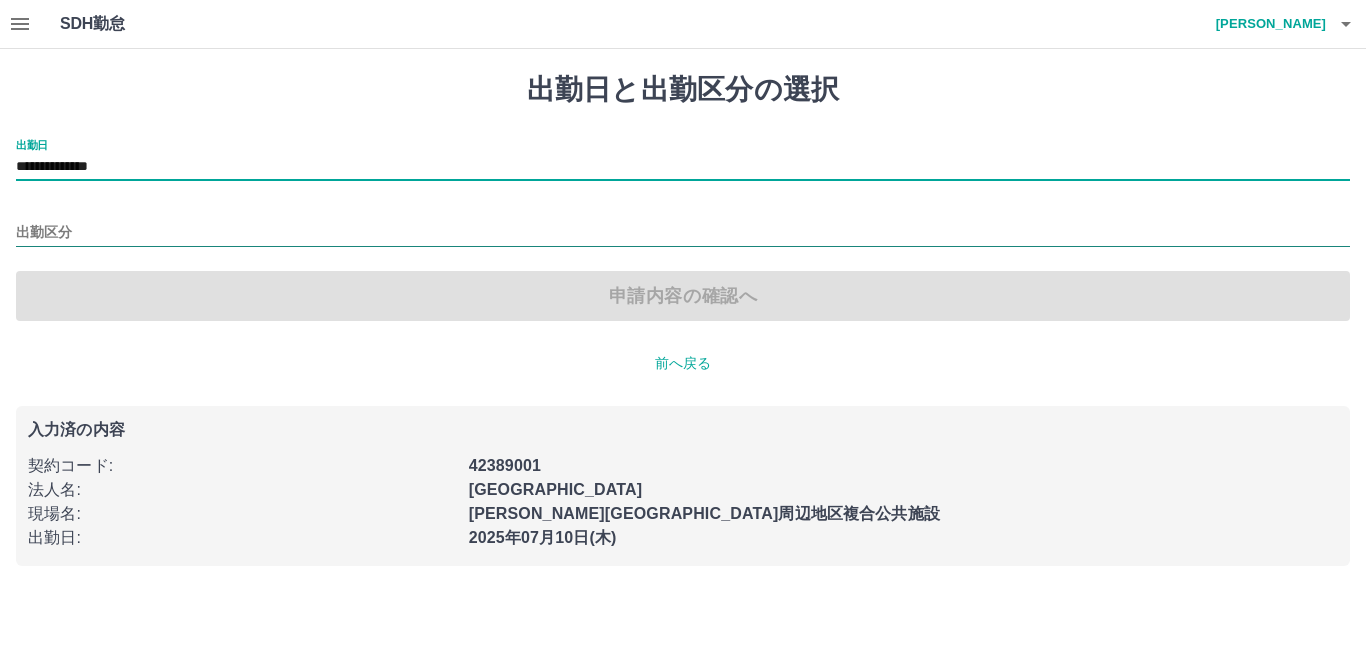 click on "出勤区分" at bounding box center [683, 233] 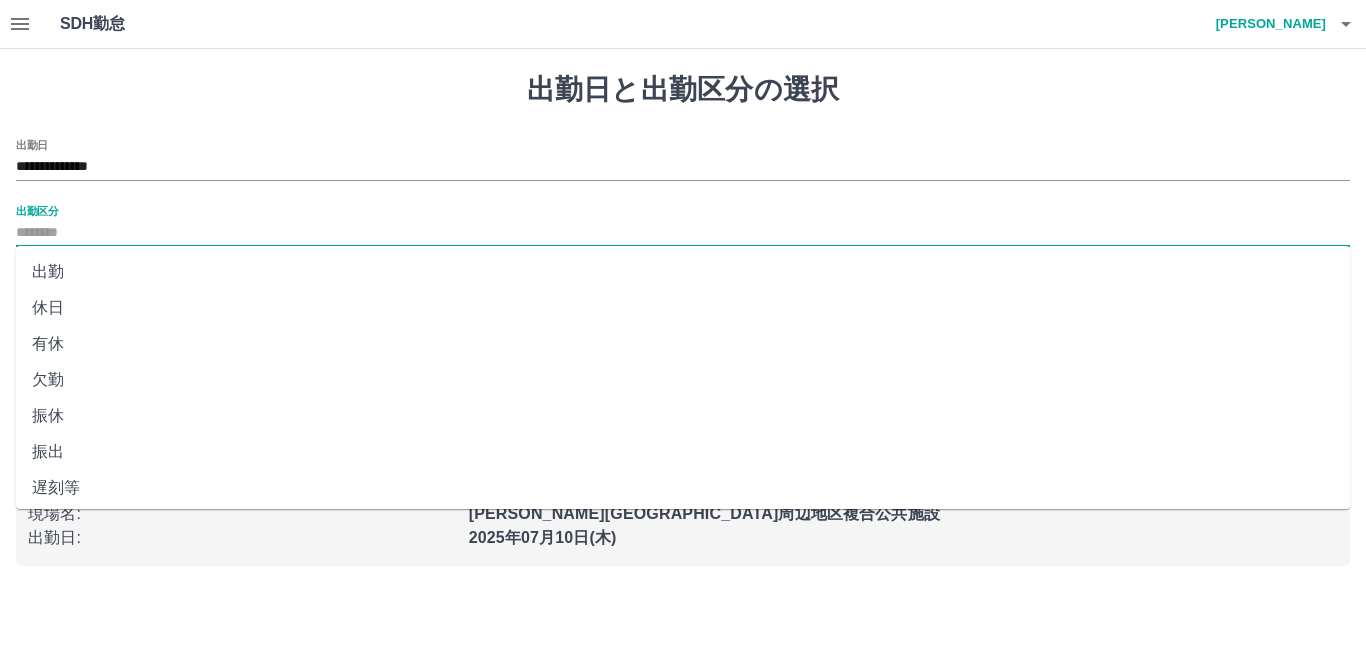 click on "休日" at bounding box center [683, 308] 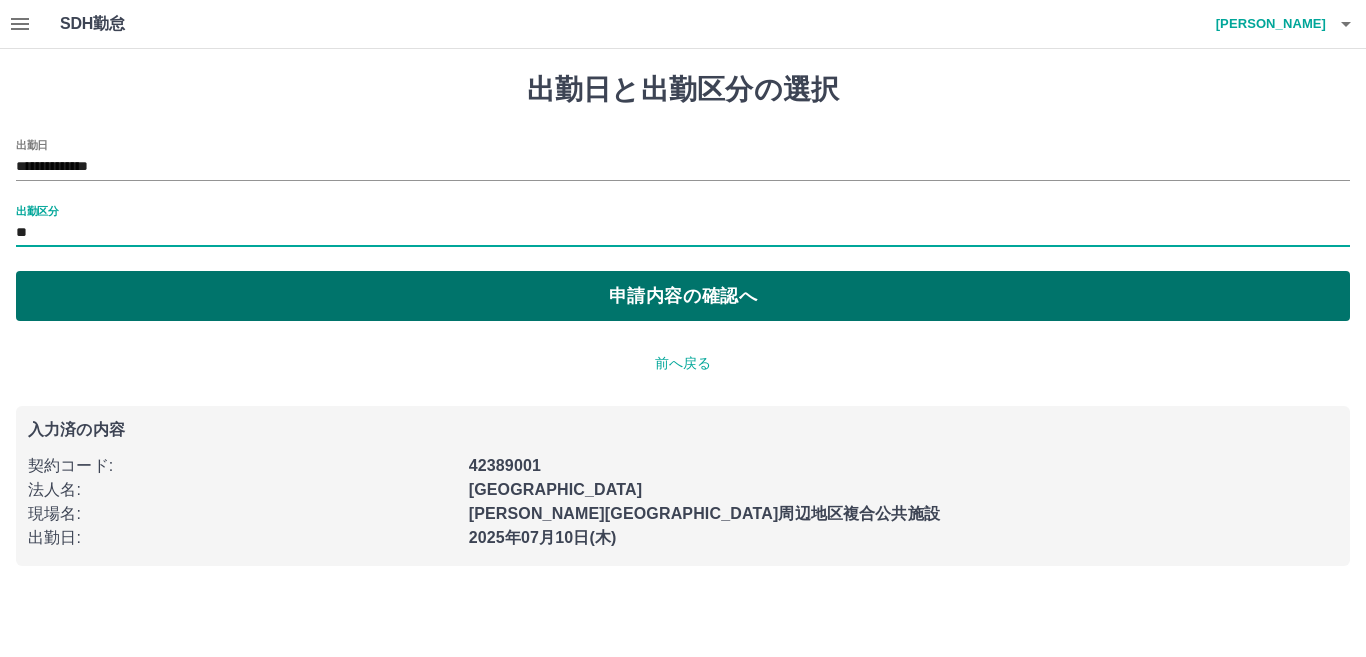 click on "申請内容の確認へ" at bounding box center [683, 296] 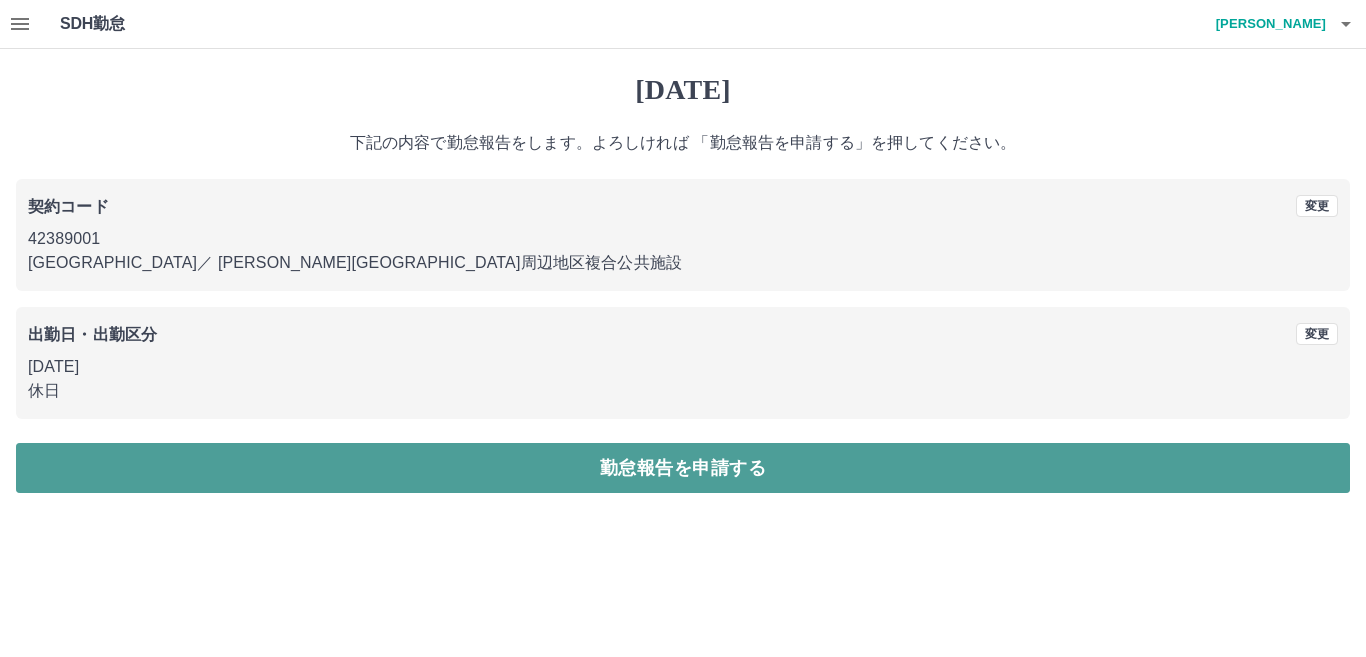 click on "勤怠報告を申請する" at bounding box center [683, 468] 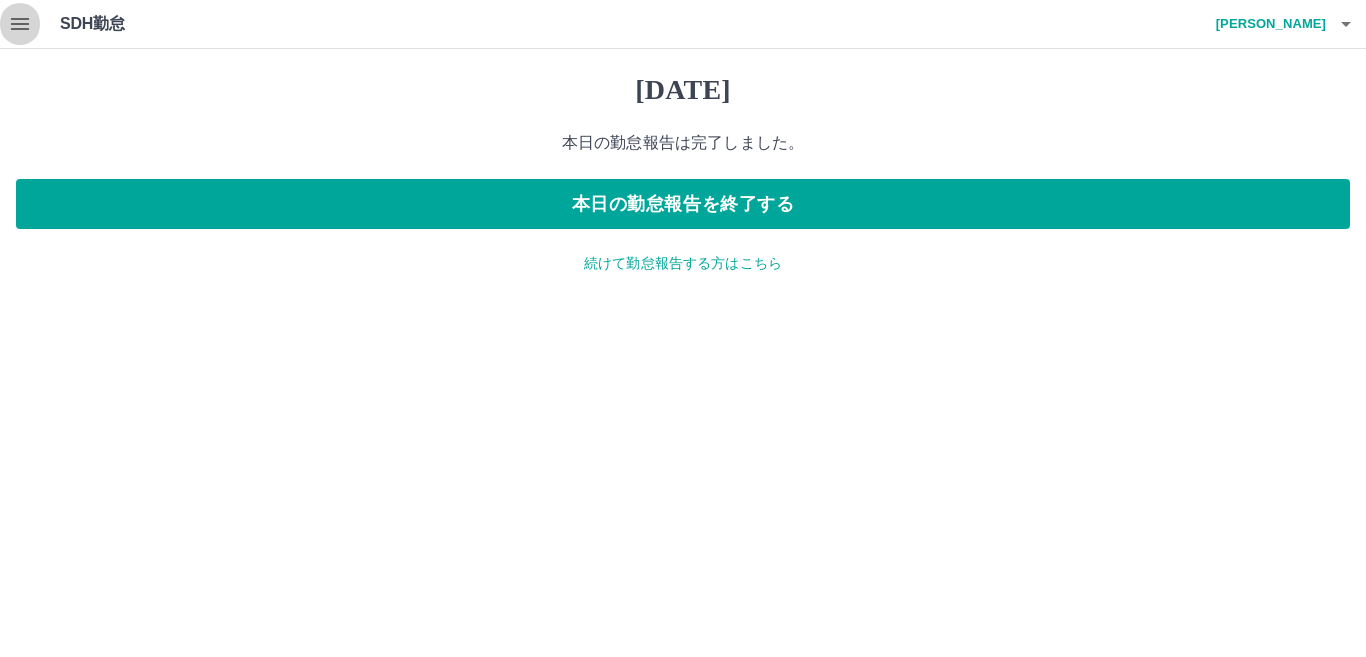 click 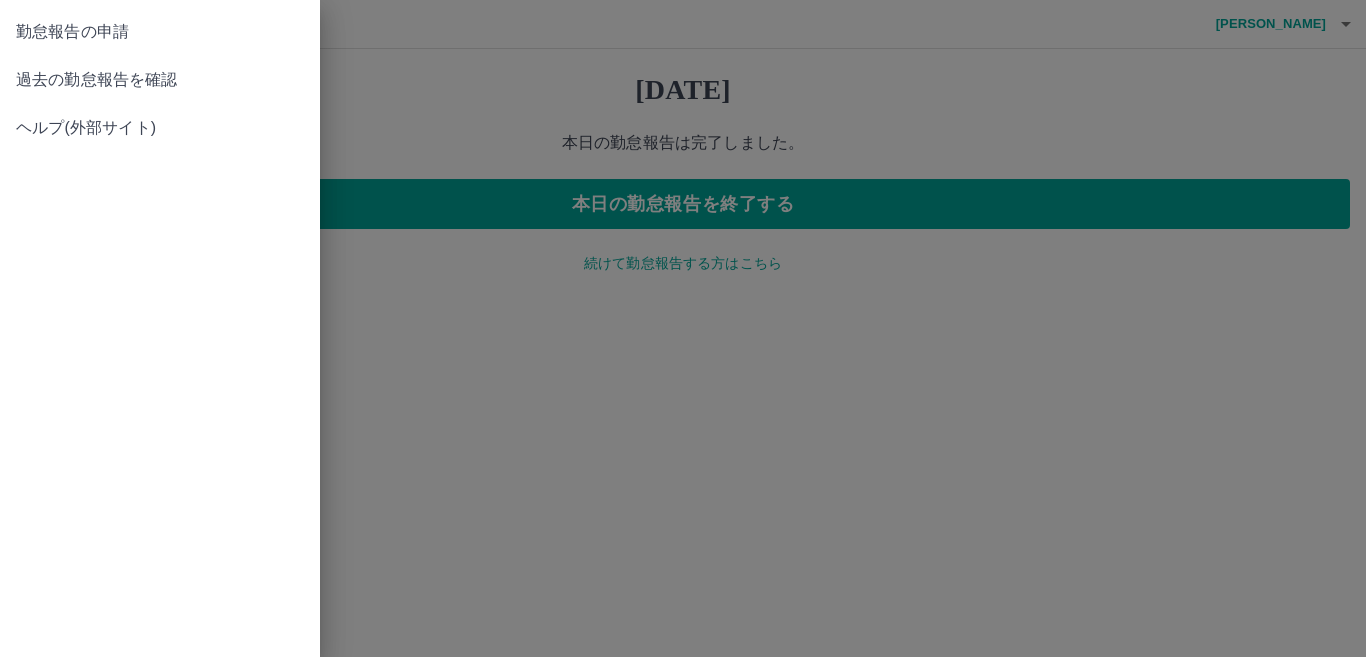 click on "過去の勤怠報告を確認" at bounding box center (160, 80) 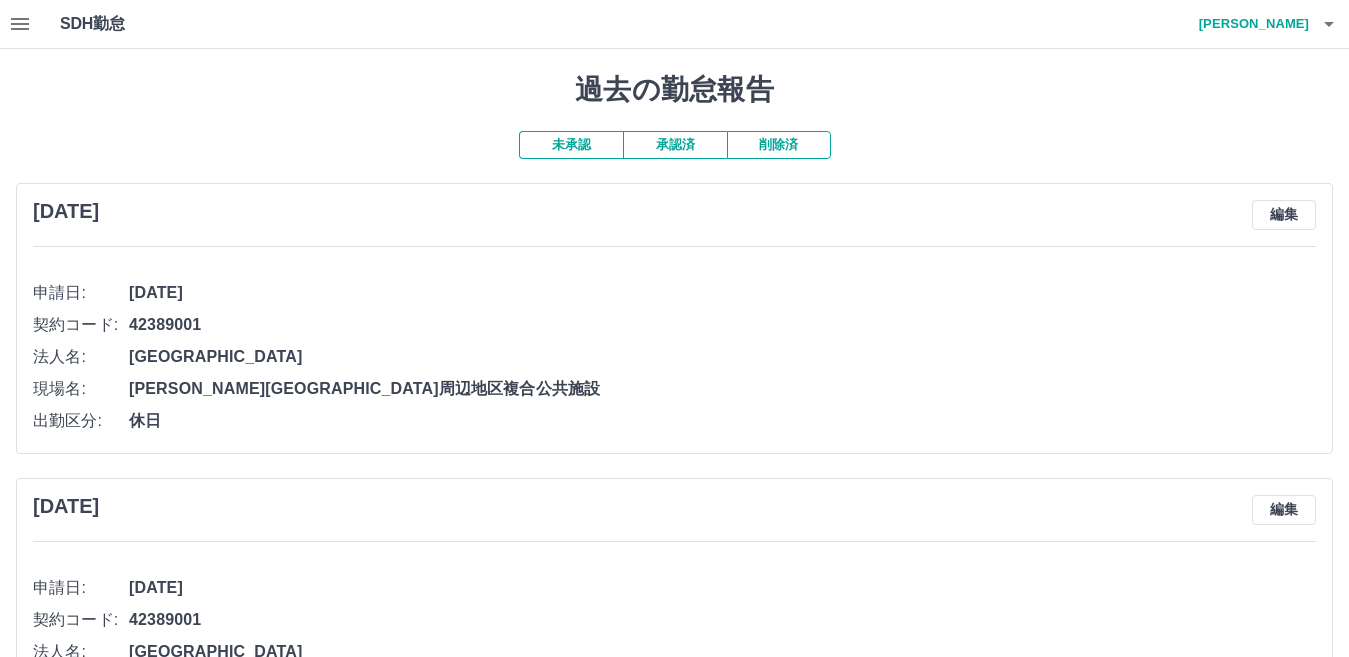 click on "未承認" at bounding box center [571, 145] 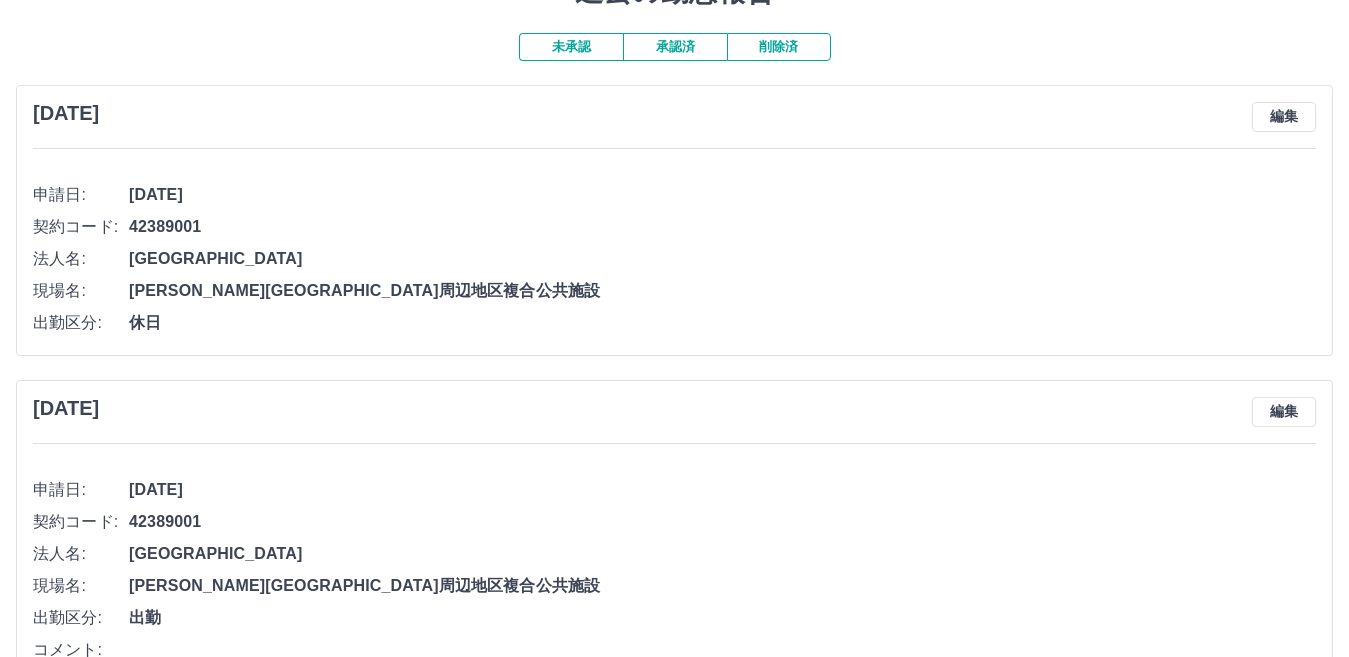 scroll, scrollTop: 100, scrollLeft: 0, axis: vertical 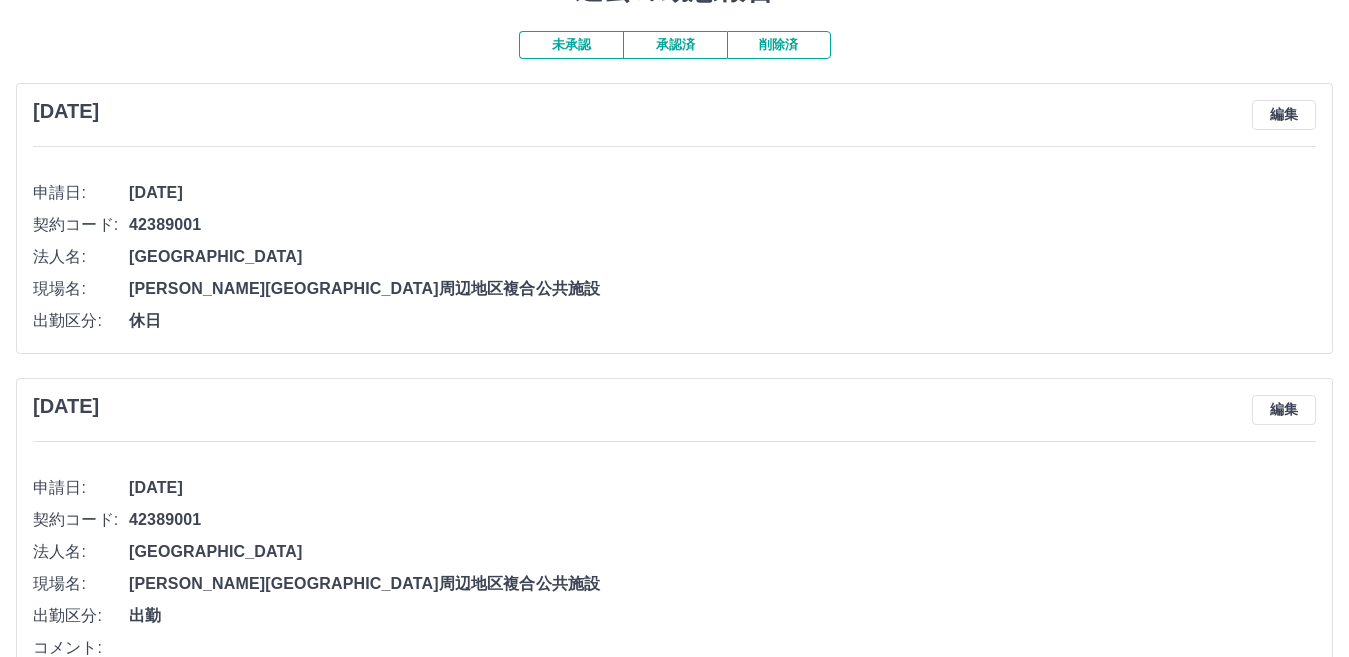 click on "承認済" at bounding box center [675, 45] 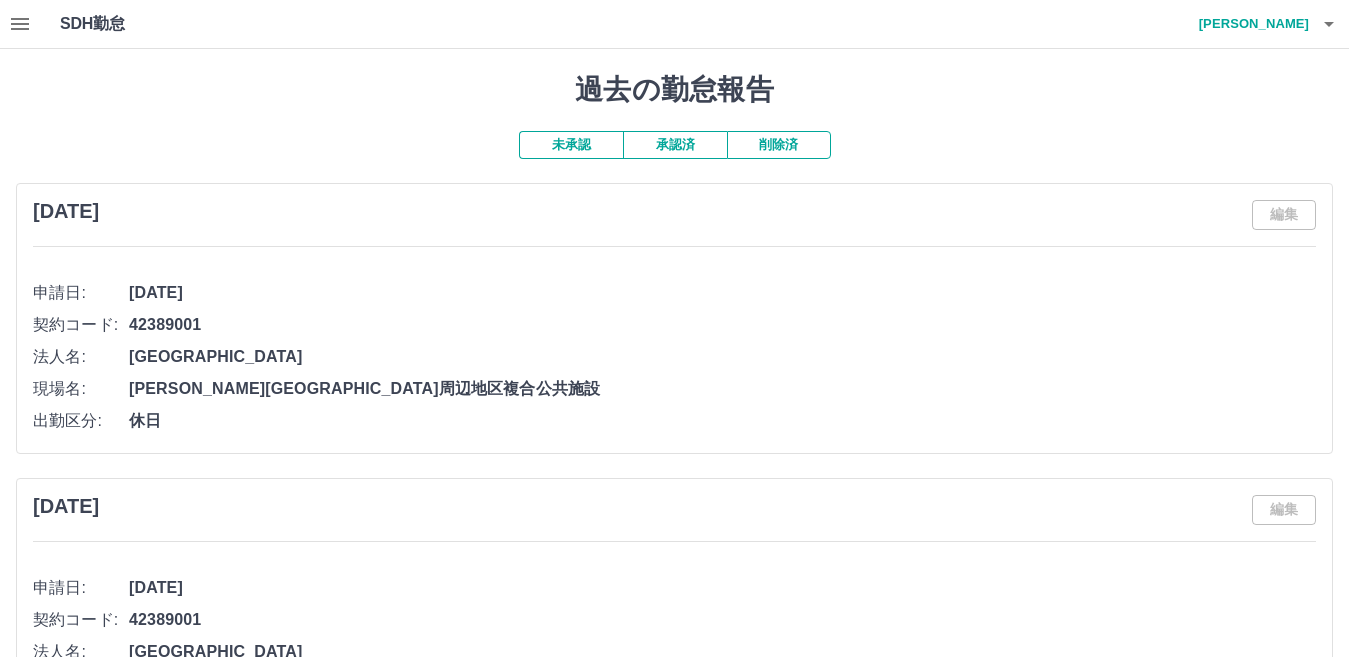 click on "未承認" at bounding box center (571, 145) 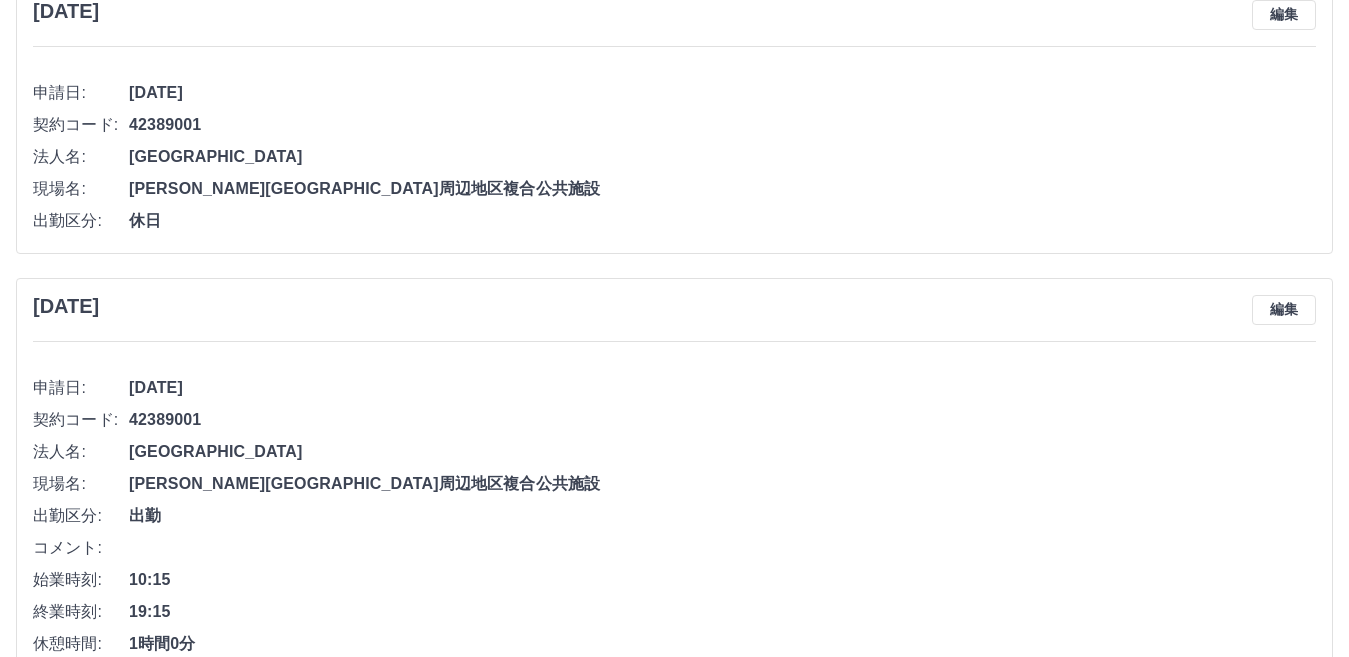 scroll, scrollTop: 0, scrollLeft: 0, axis: both 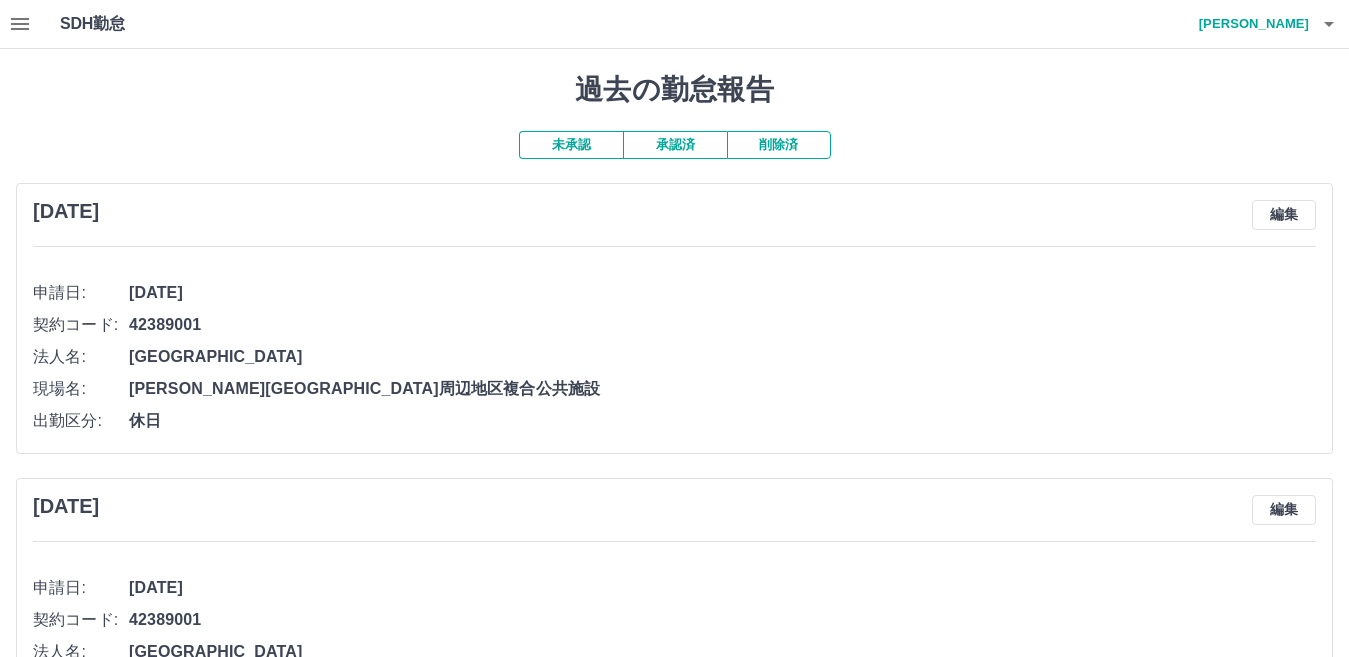 click on "承認済" at bounding box center (675, 145) 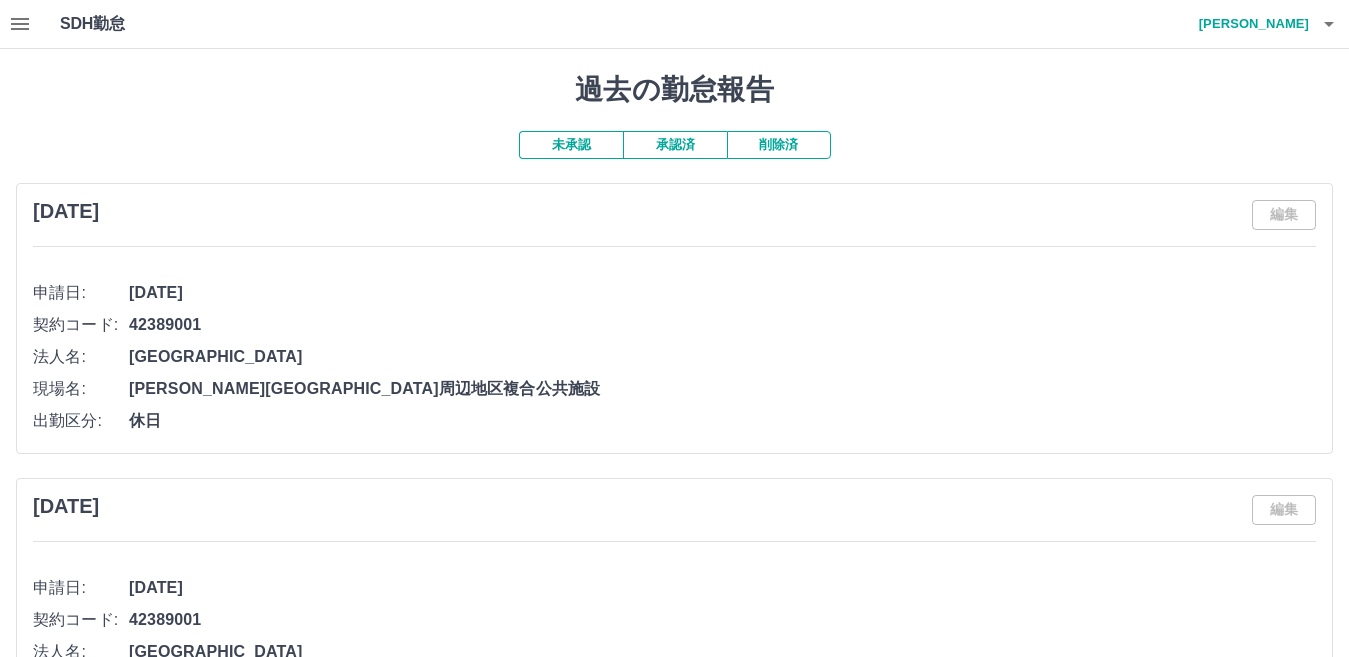 click at bounding box center (20, 24) 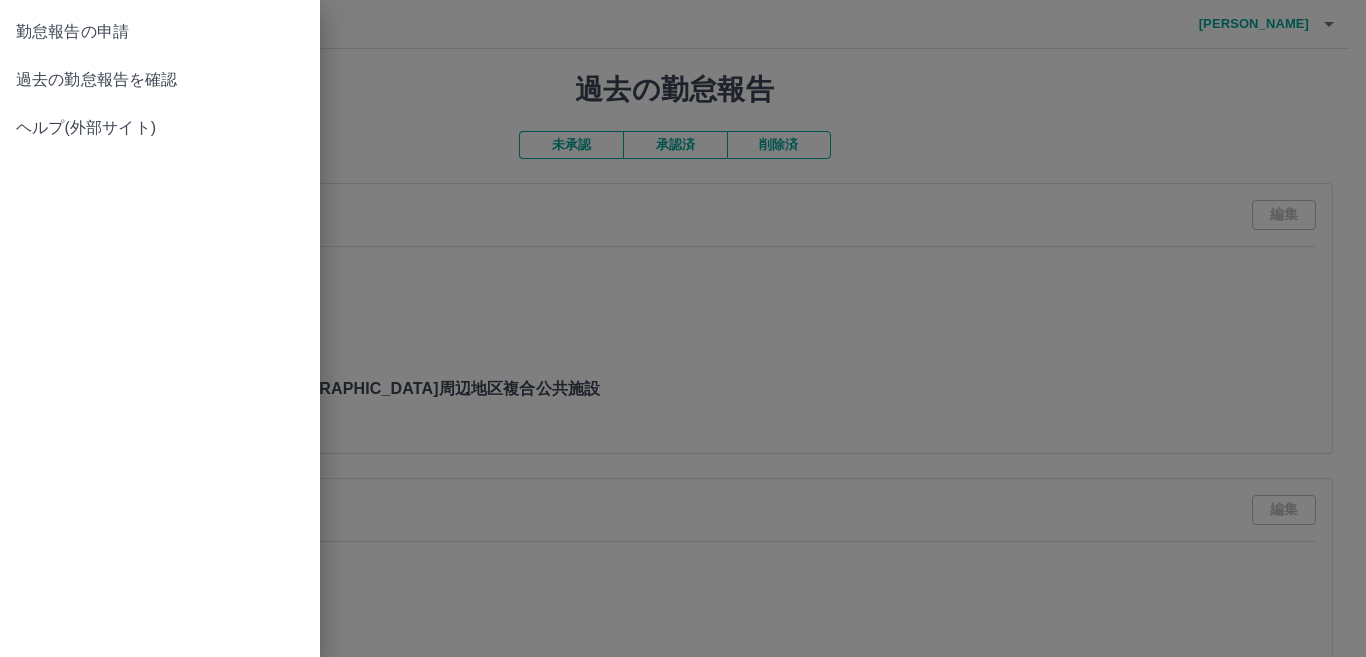 click on "勤怠報告の申請" at bounding box center [160, 32] 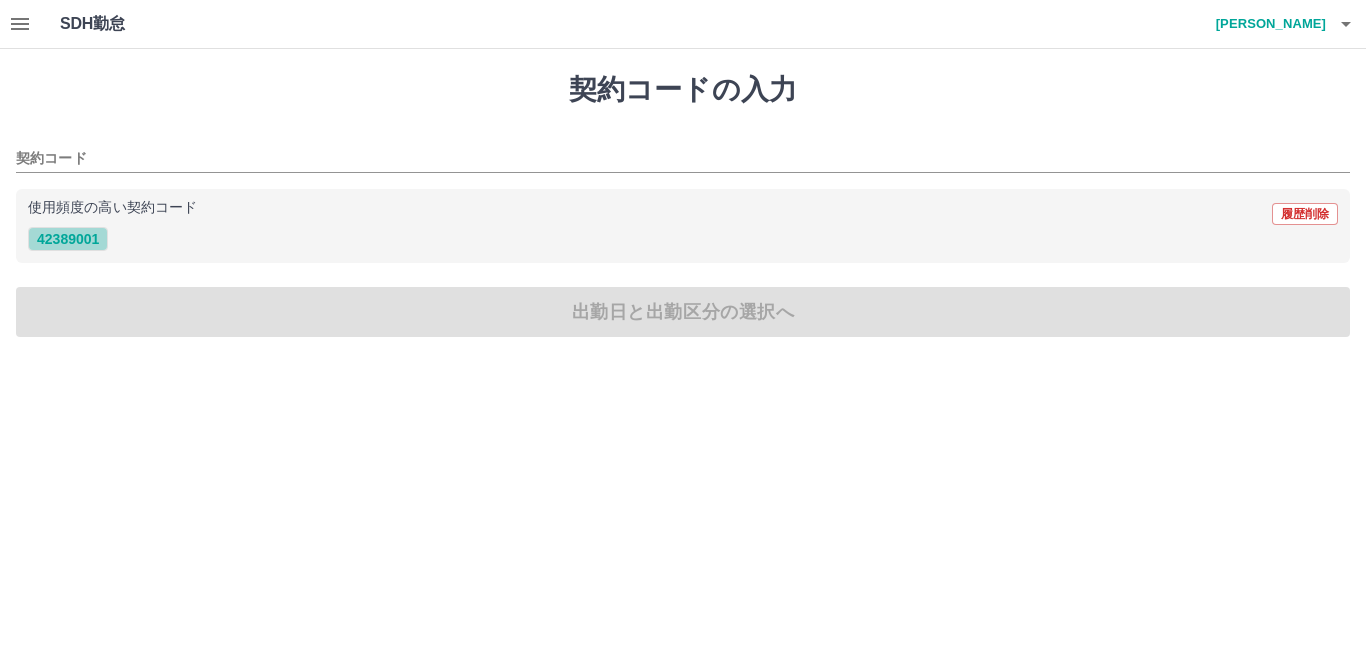 click on "42389001" at bounding box center [68, 239] 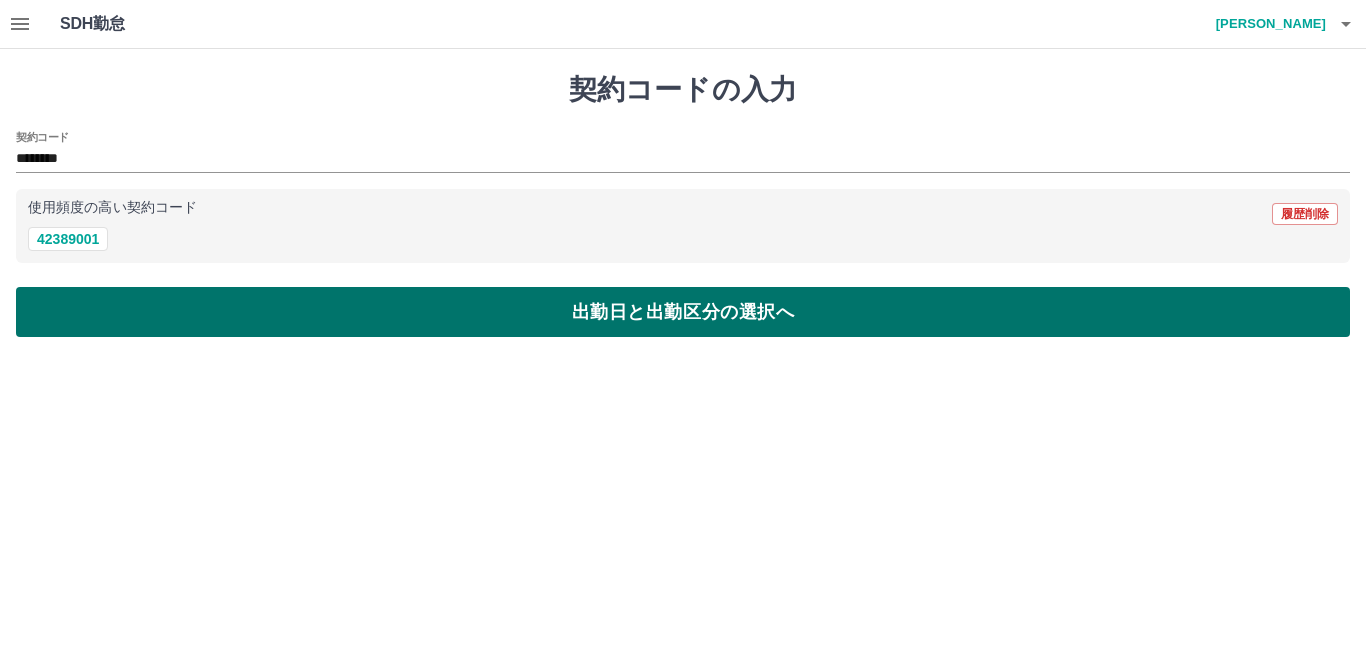 click on "出勤日と出勤区分の選択へ" at bounding box center (683, 312) 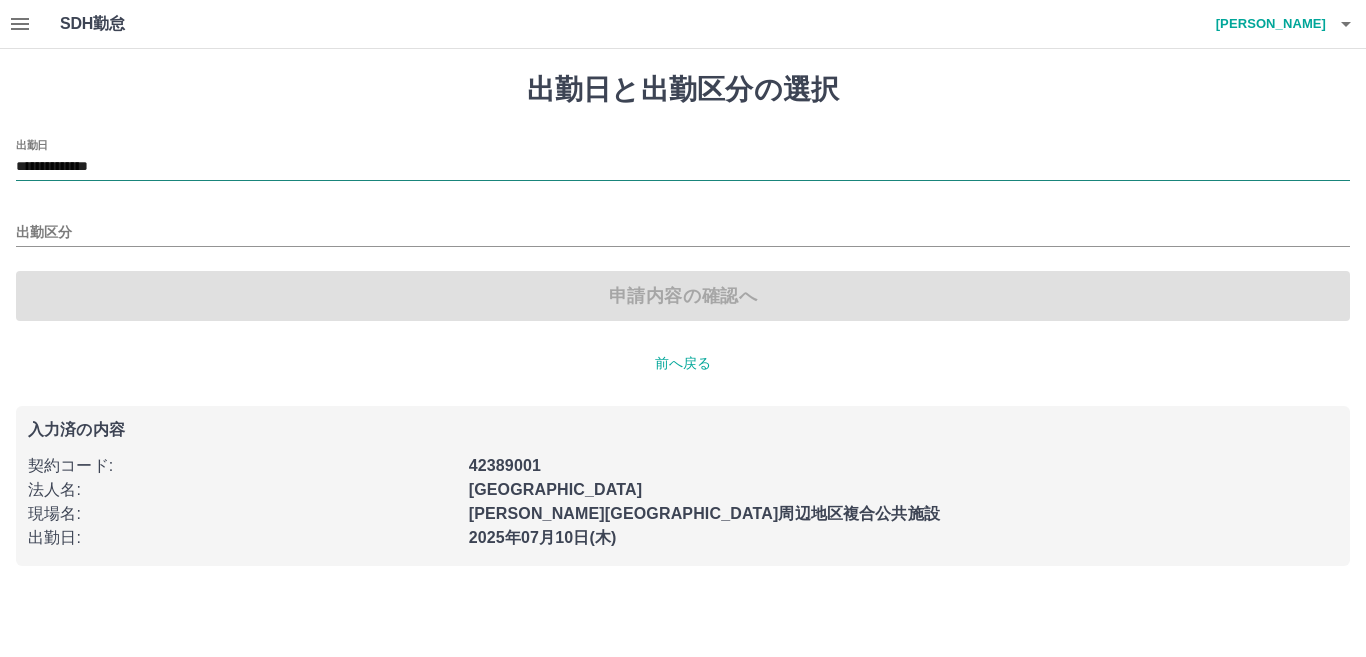 click on "**********" at bounding box center (683, 167) 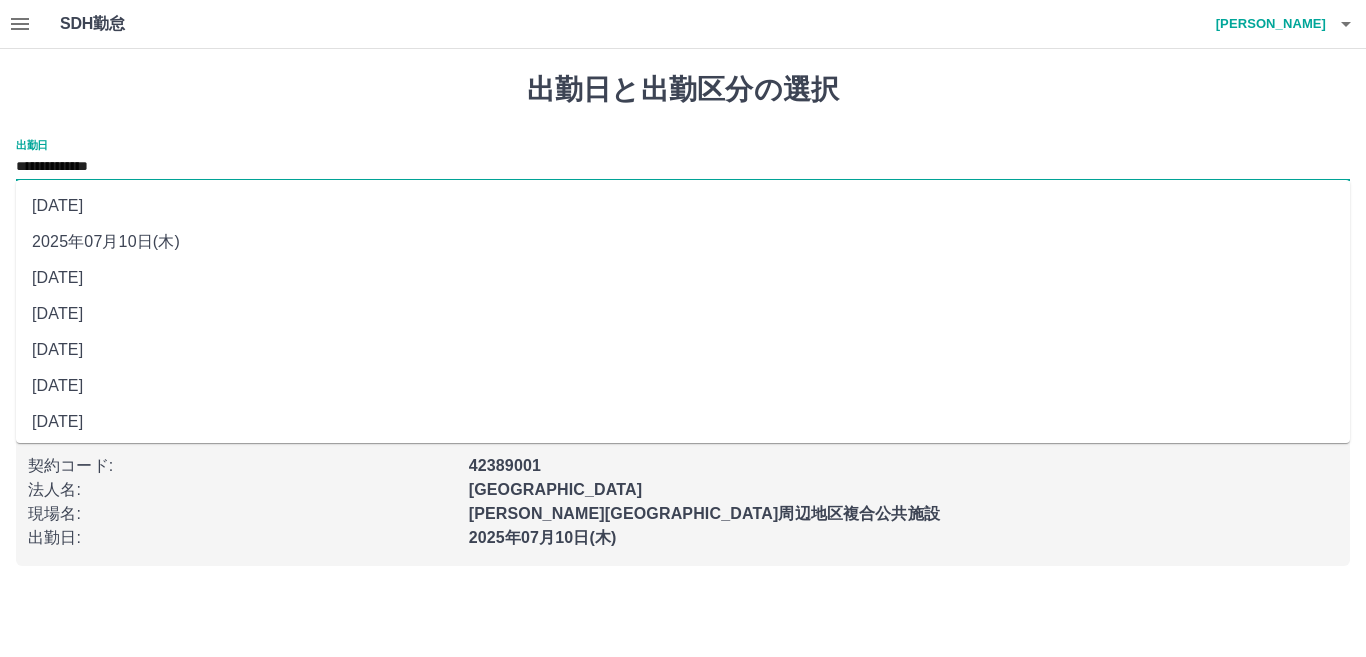 click on "2025年07月08日(火)" at bounding box center [683, 314] 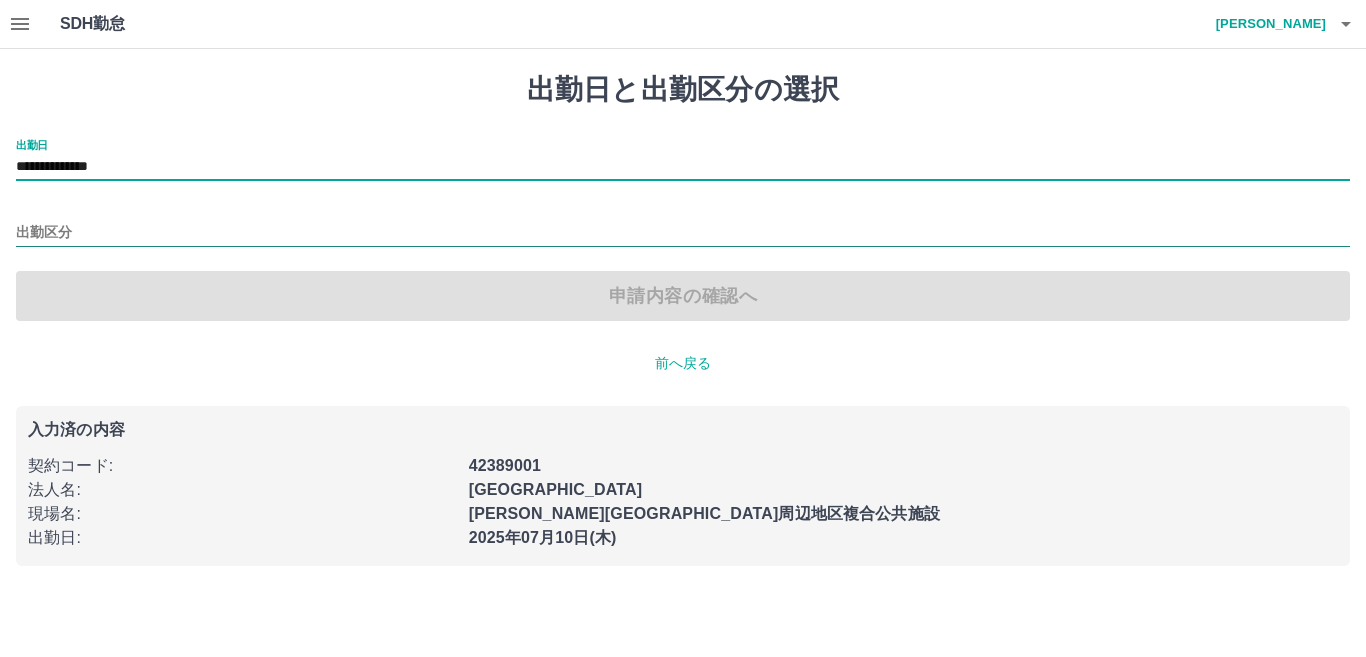 click on "出勤区分" at bounding box center (683, 233) 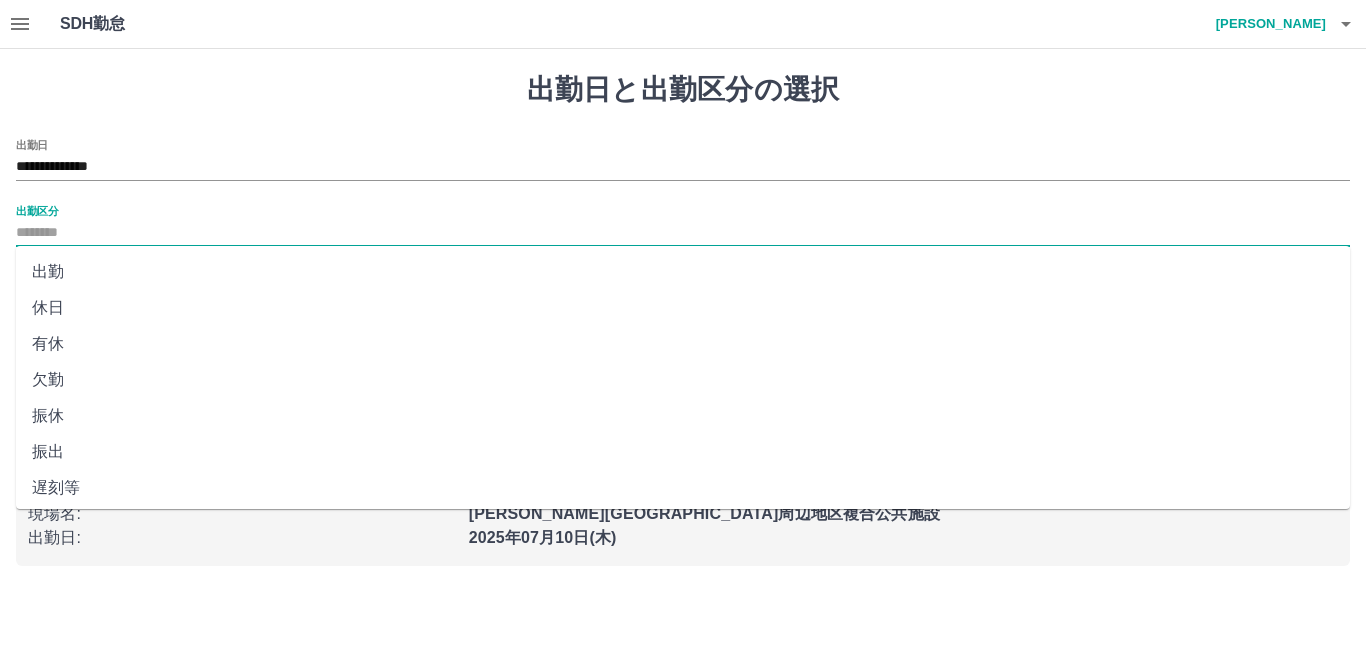 click on "休日" at bounding box center [683, 308] 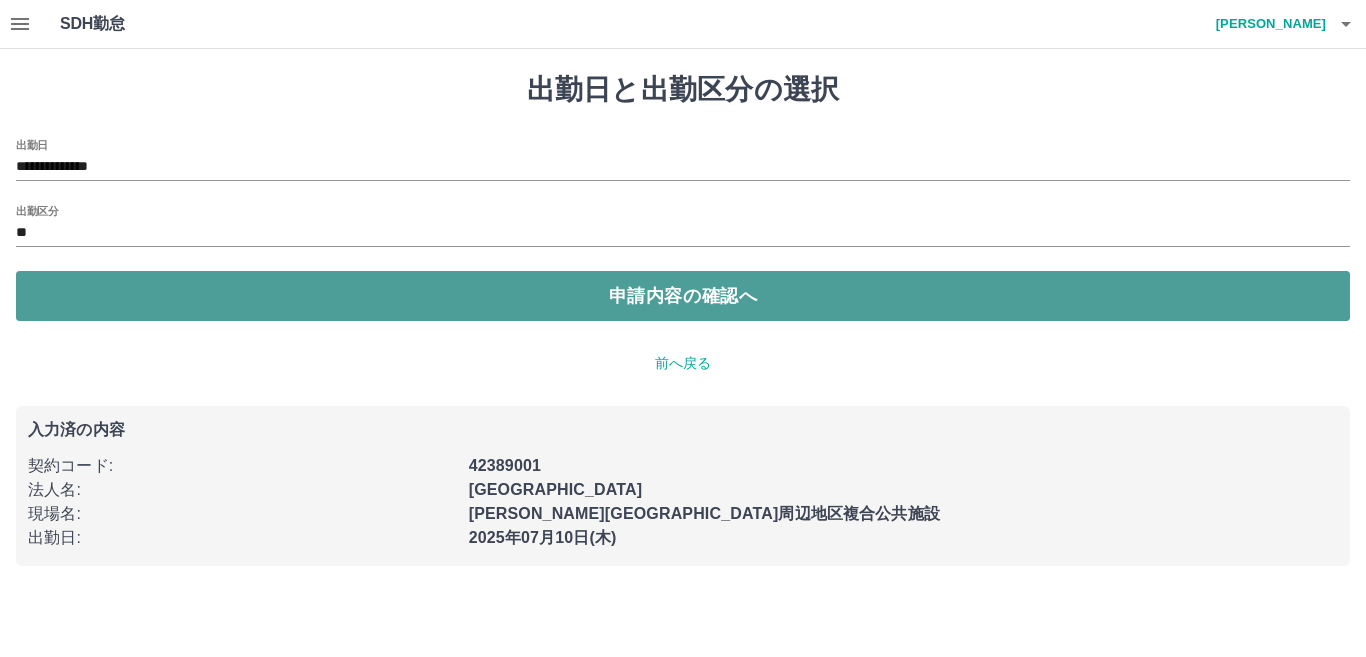 click on "申請内容の確認へ" at bounding box center [683, 296] 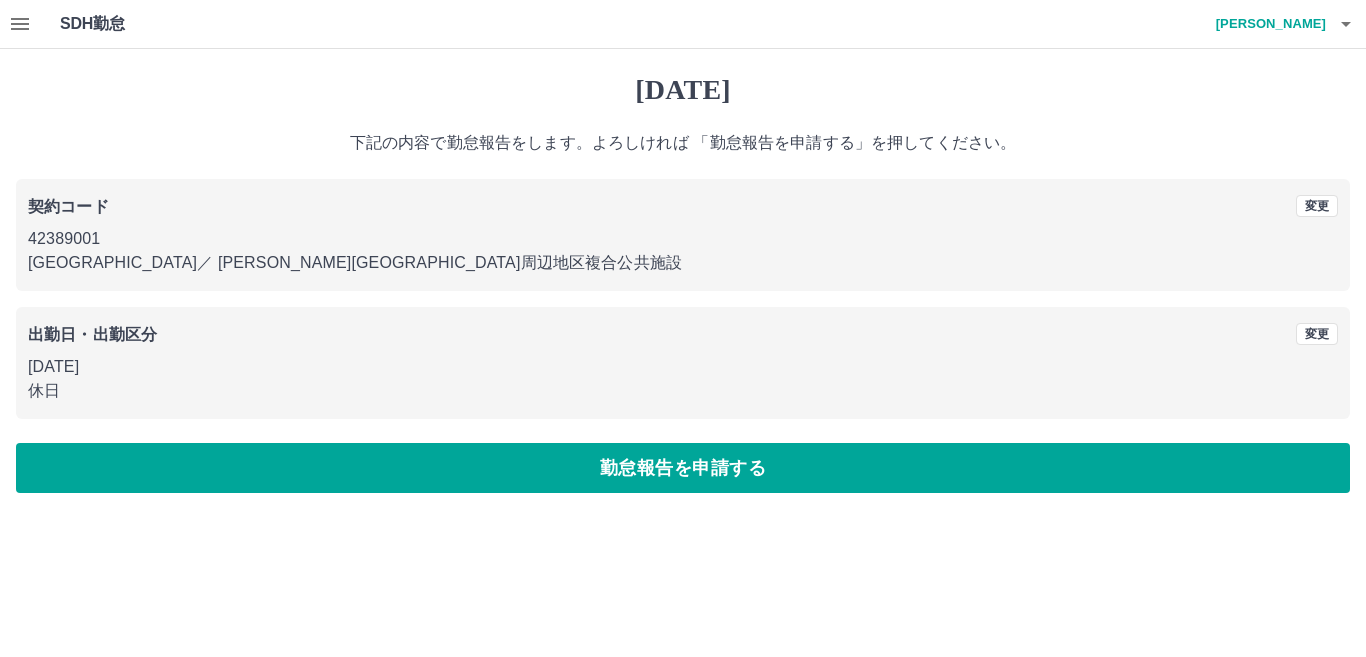click on "2025年07月08日(火) 下記の内容で勤怠報告をします。よろしければ 「勤怠報告を申請する」を押してください。 契約コード 変更 42389001 香取市  ／   佐原駅周辺地区複合公共施設 出勤日・出勤区分 変更 2025年07月08日(火) 休日 勤怠報告を申請する" at bounding box center (683, 283) 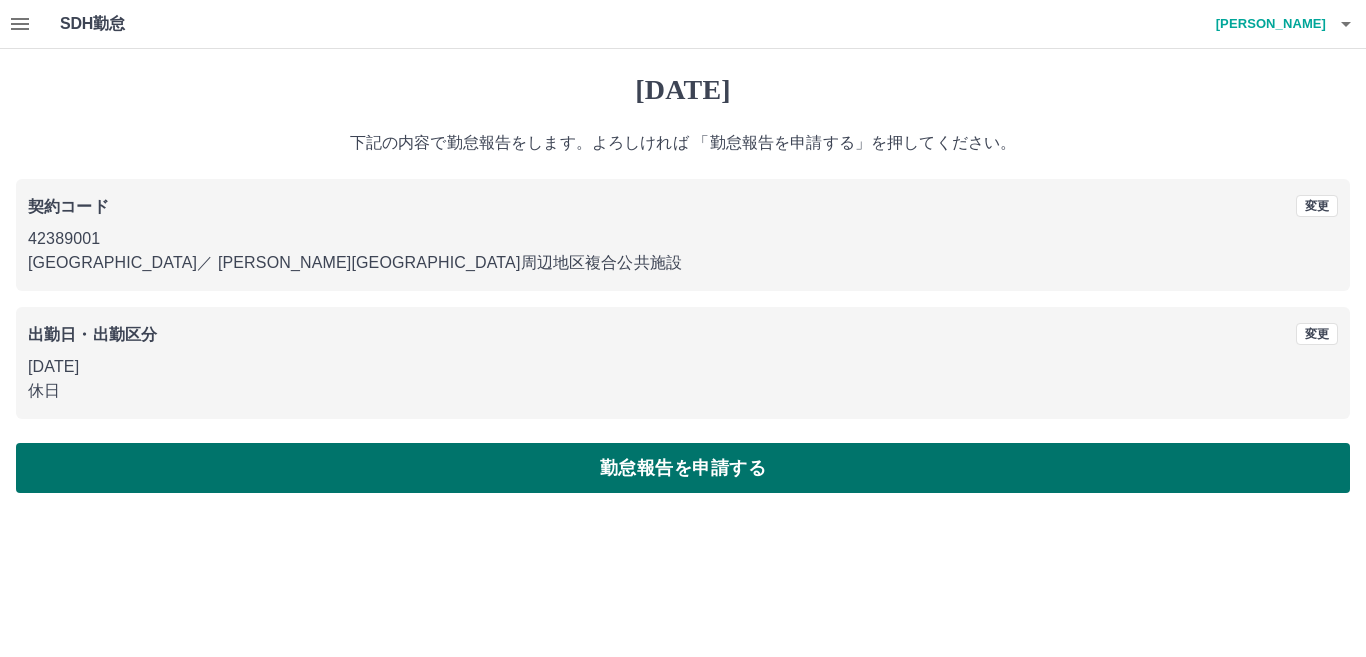 click on "勤怠報告を申請する" at bounding box center [683, 468] 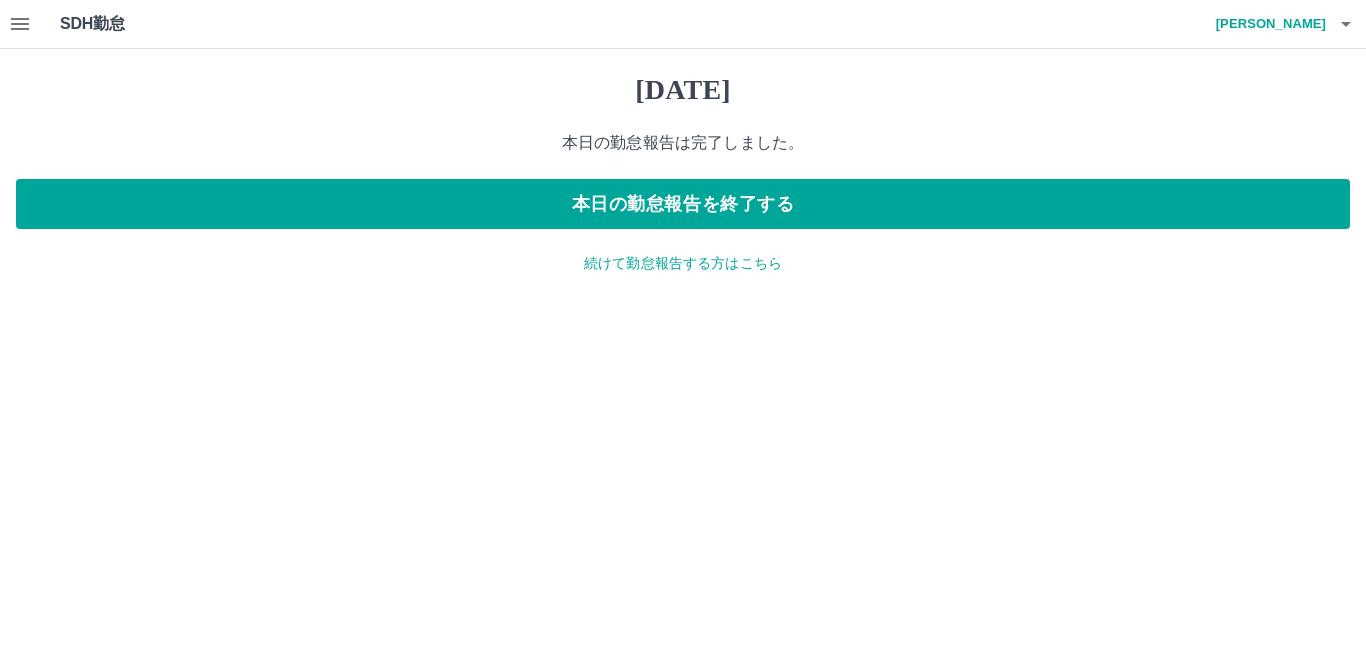 click on "続けて勤怠報告する方はこちら" at bounding box center [683, 263] 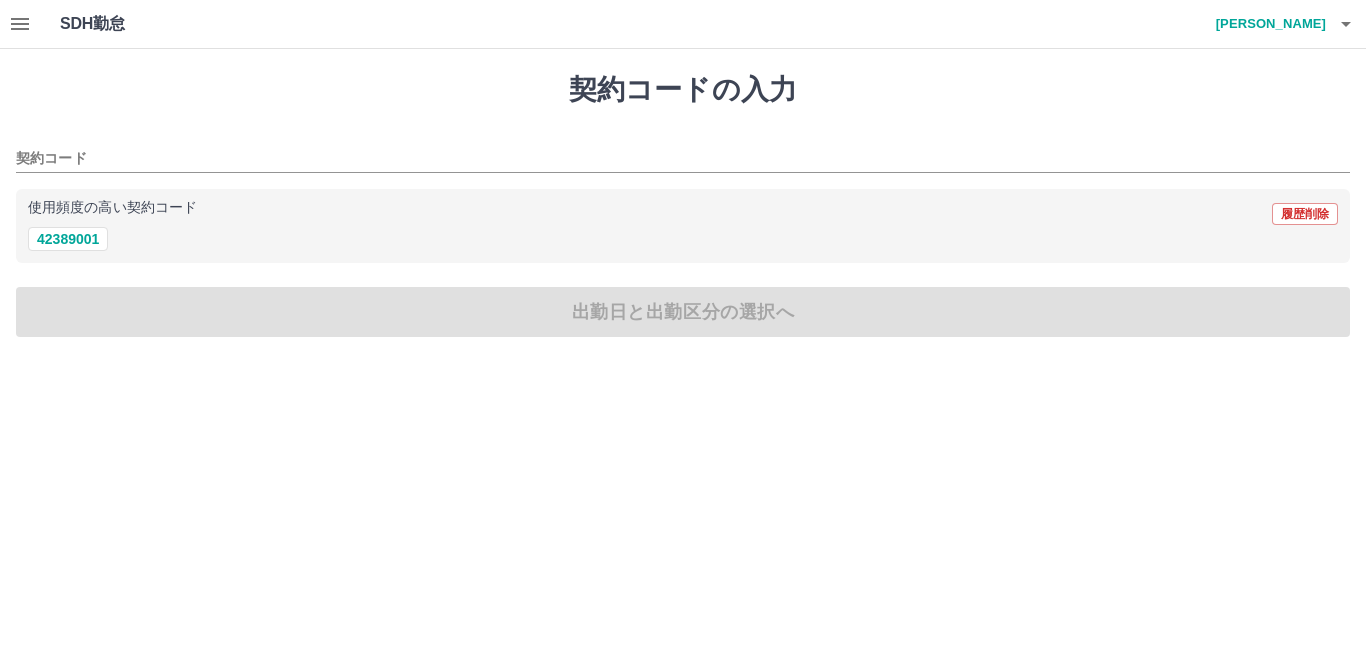click on "使用頻度の高い契約コード 履歴削除" at bounding box center (683, 214) 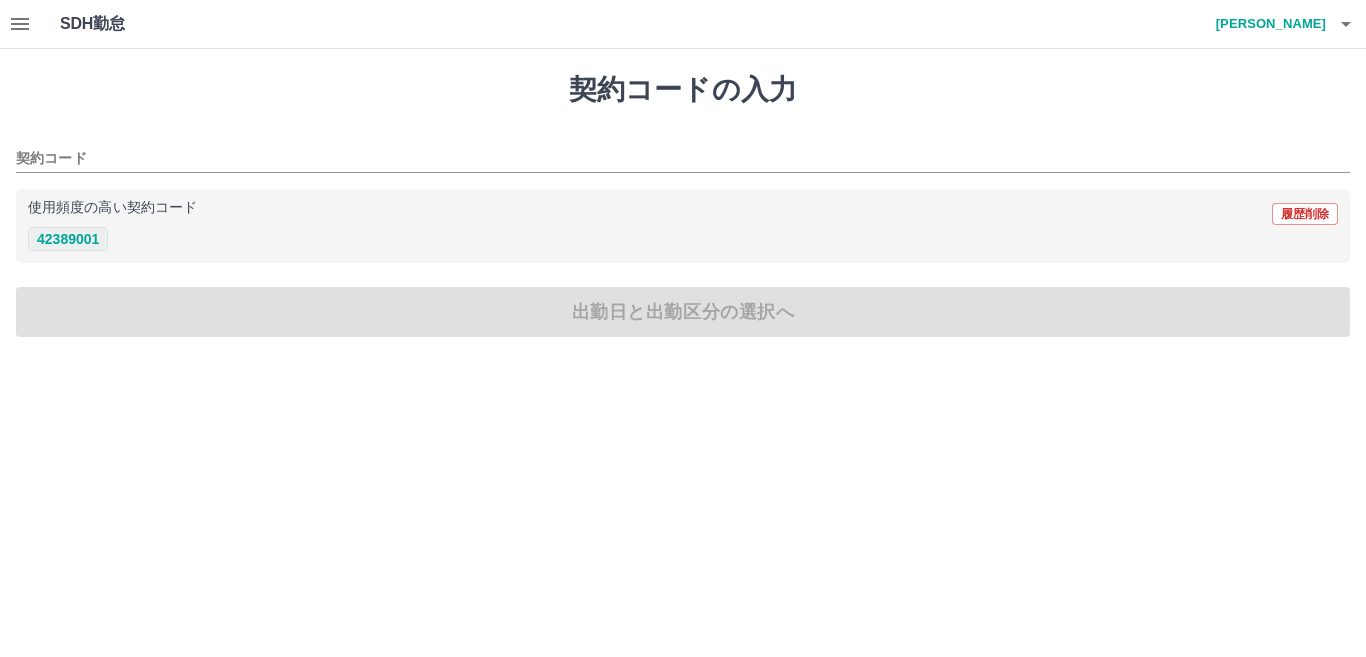 click on "42389001" at bounding box center [68, 239] 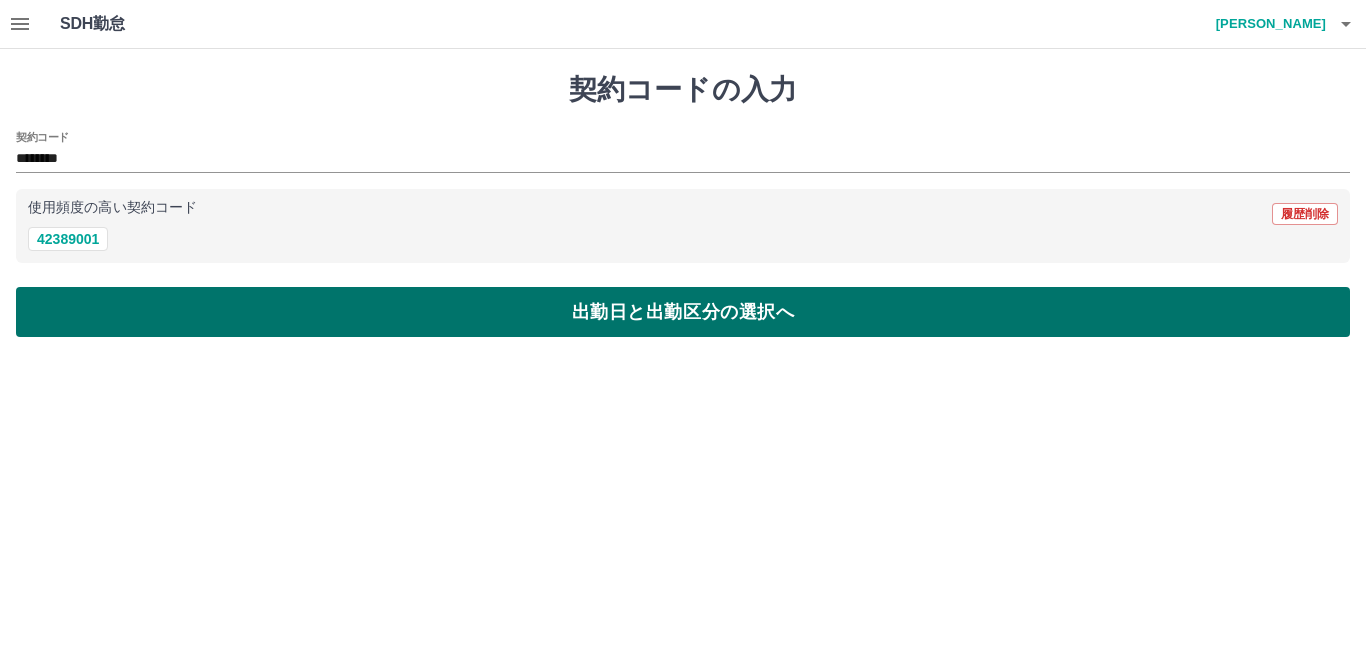 click on "出勤日と出勤区分の選択へ" at bounding box center (683, 312) 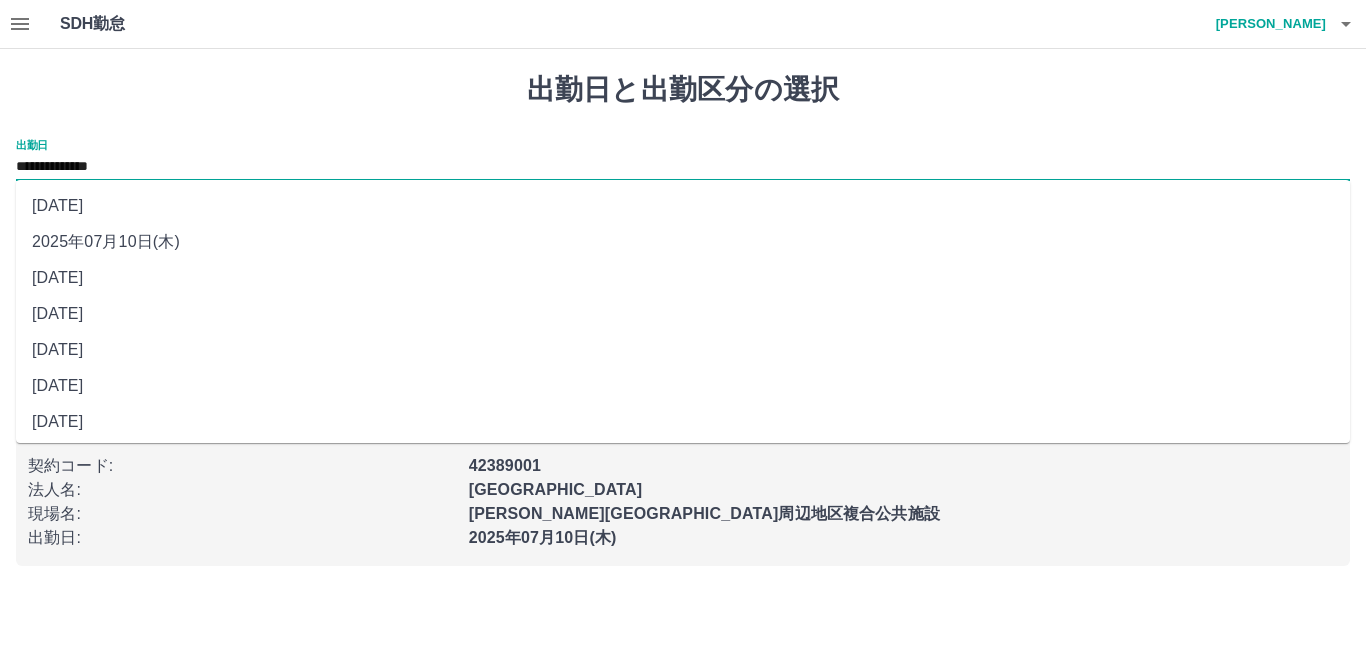 click on "**********" at bounding box center (683, 167) 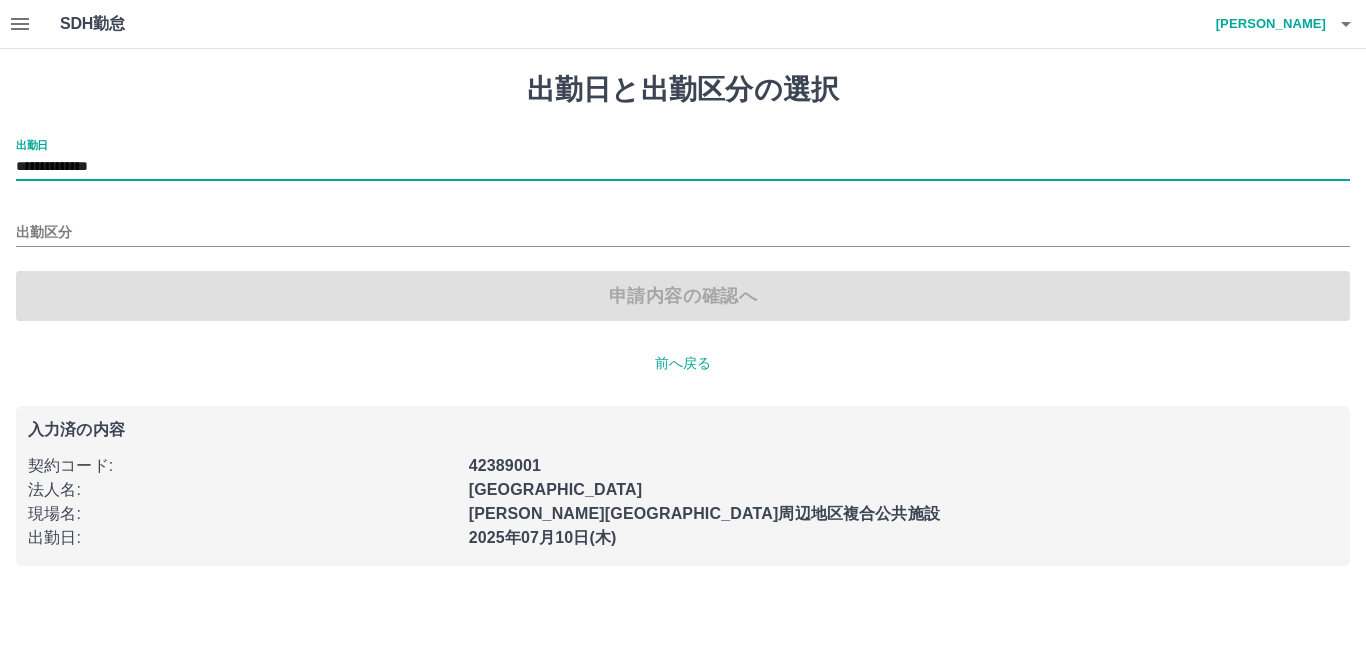 type on "**********" 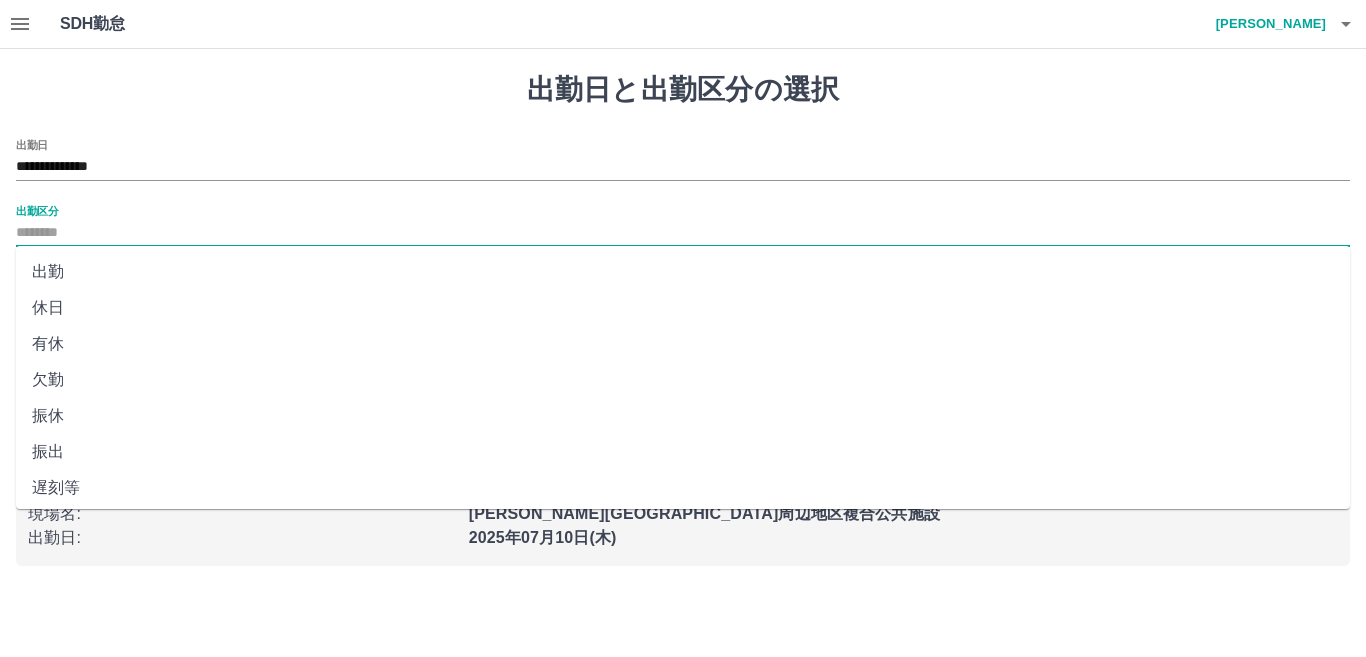 click on "出勤区分" at bounding box center [683, 233] 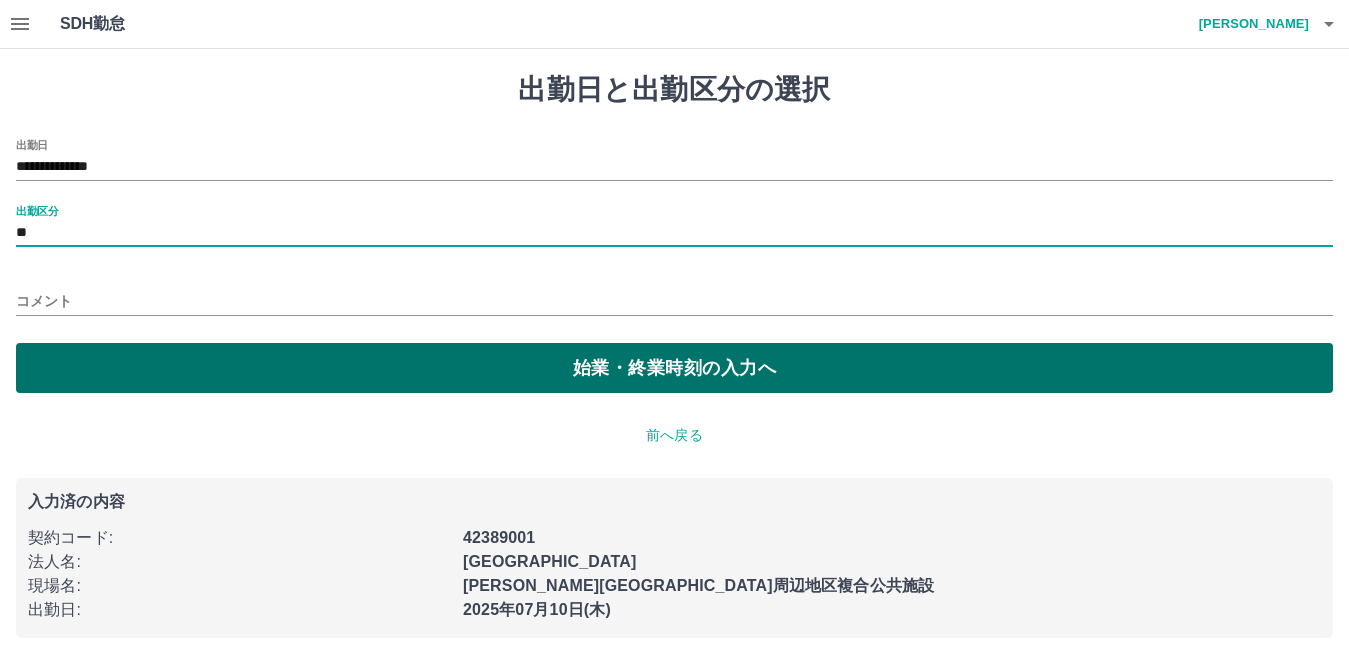 click on "始業・終業時刻の入力へ" at bounding box center [674, 368] 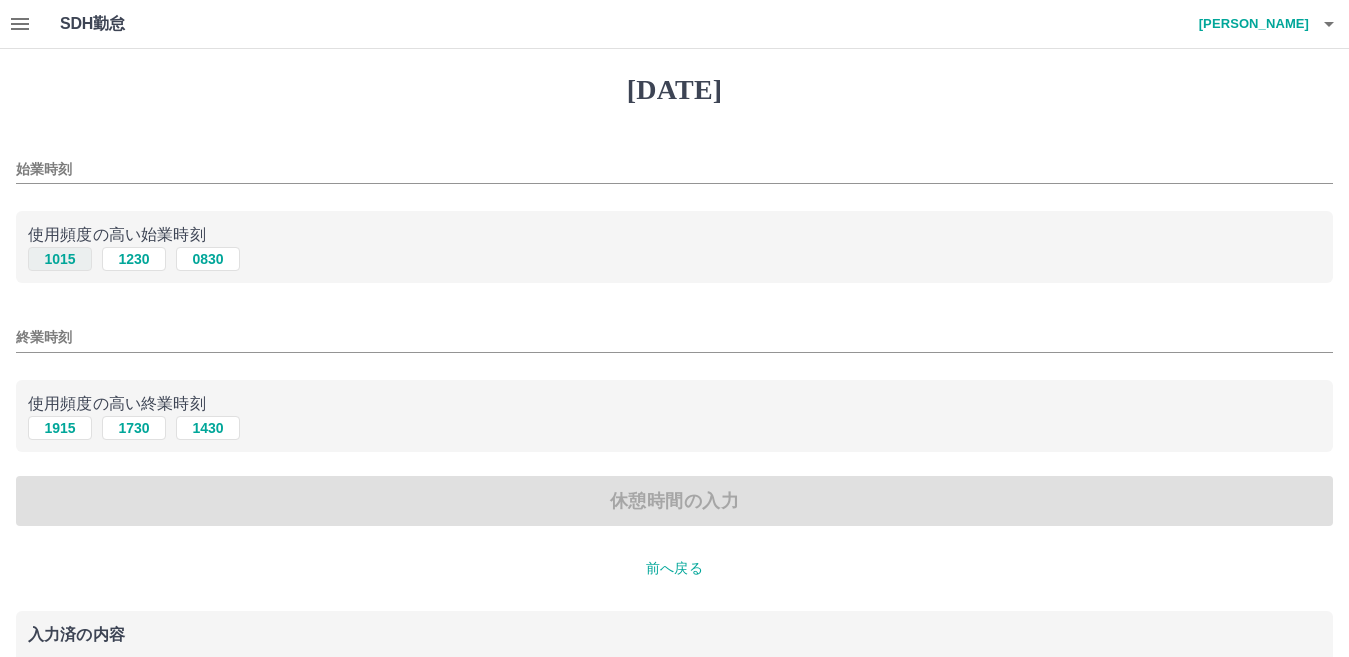 click on "1015" at bounding box center [60, 259] 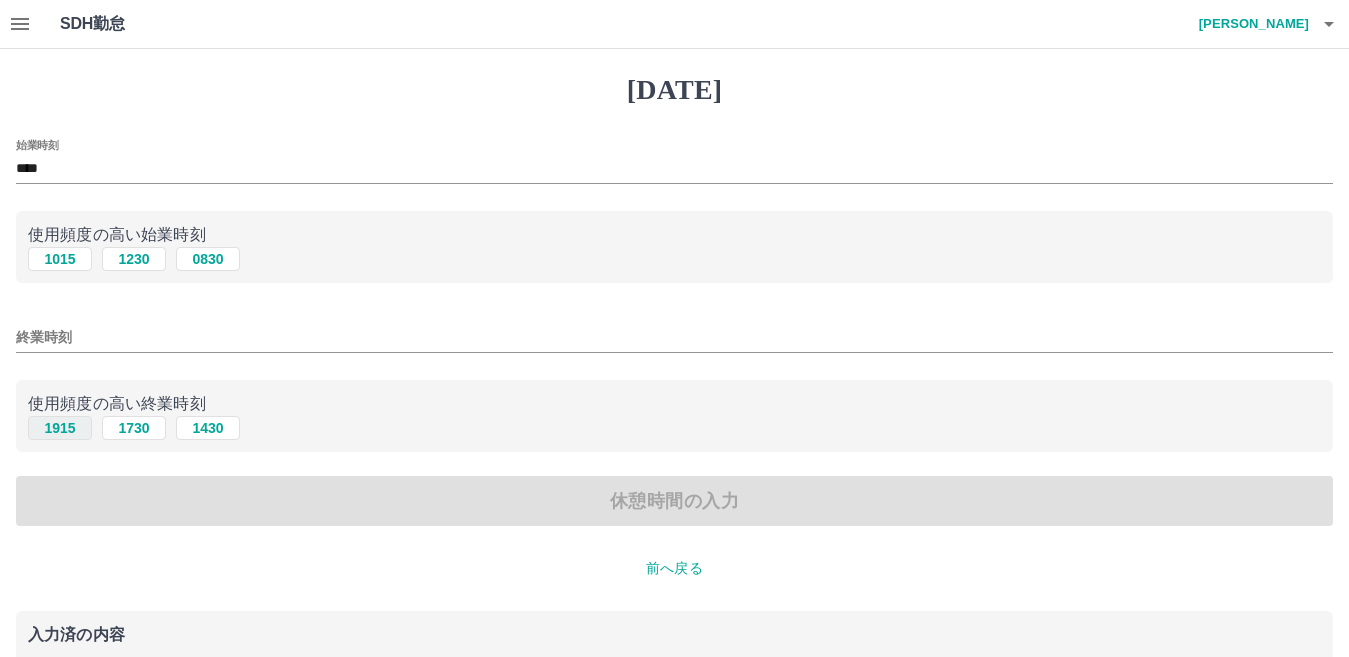 click on "1915" at bounding box center (60, 428) 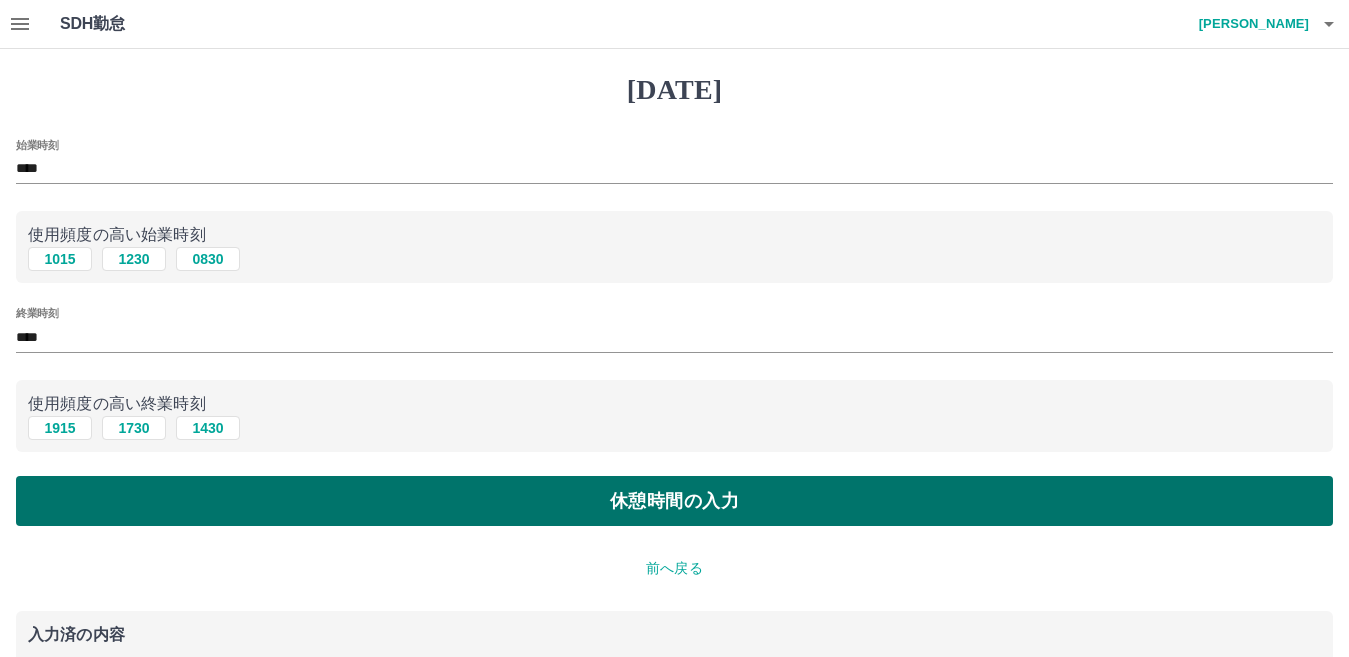 click on "休憩時間の入力" at bounding box center (674, 501) 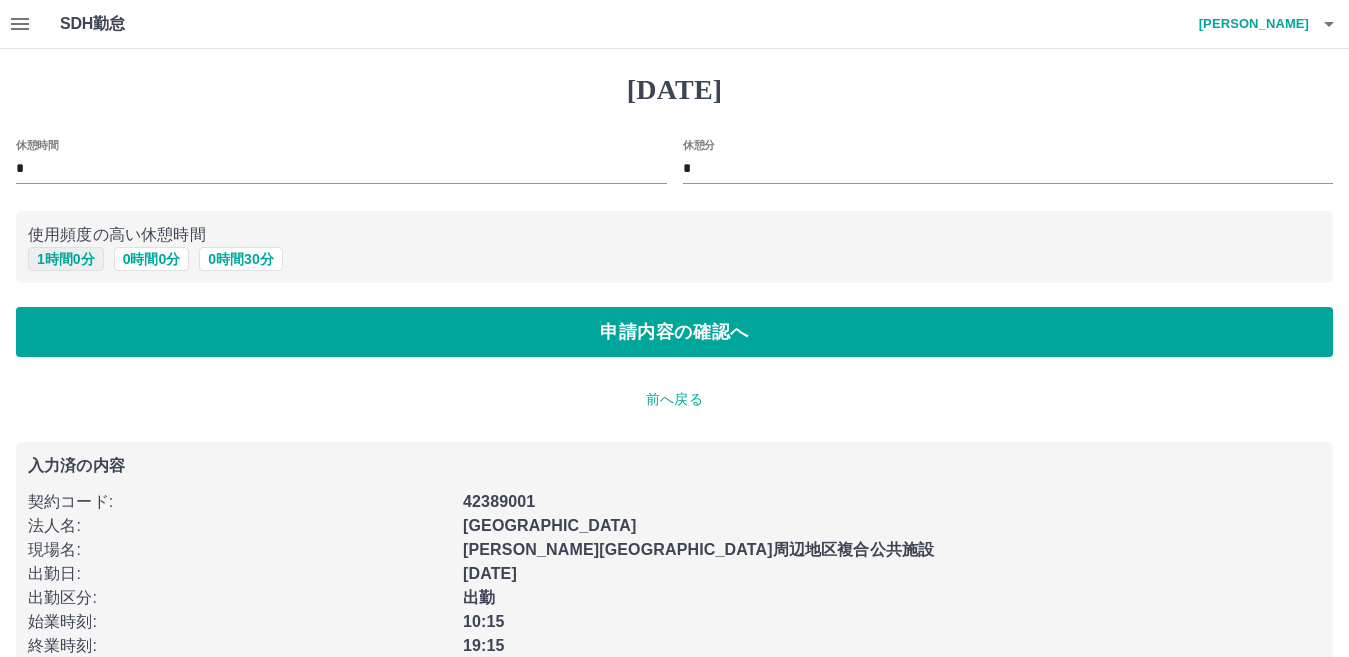 click on "1 時間 0 分" at bounding box center (66, 259) 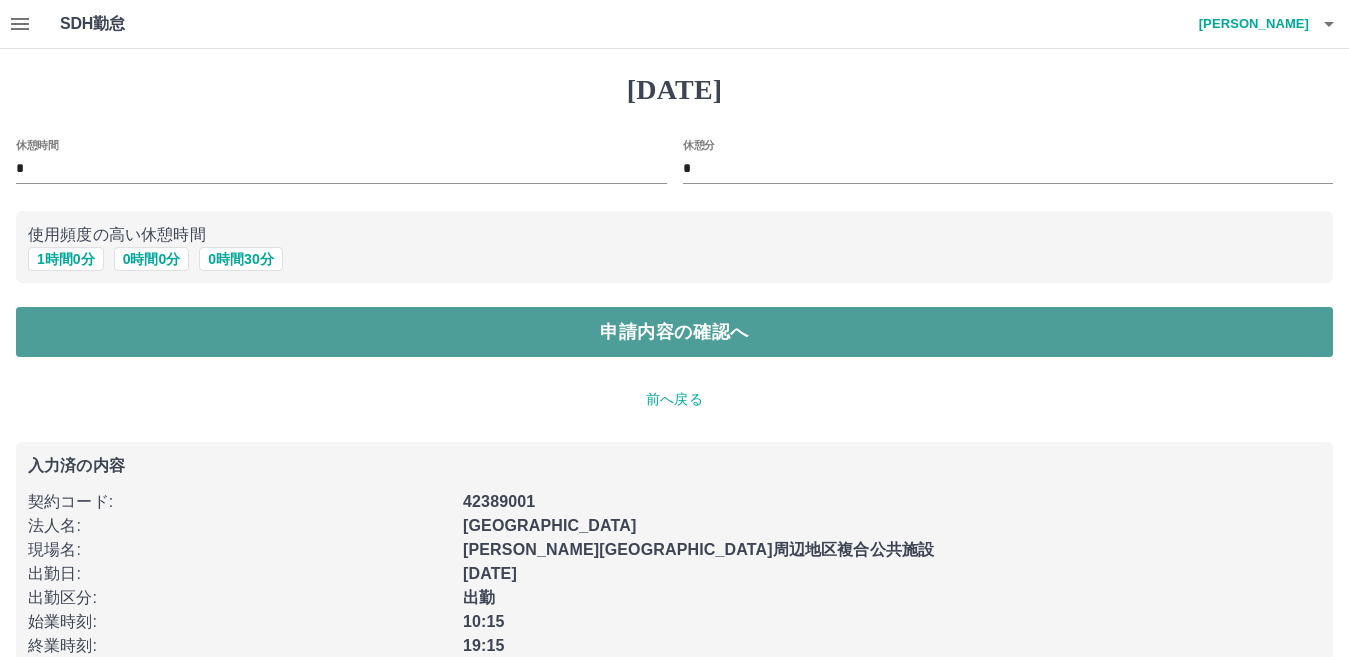 click on "申請内容の確認へ" at bounding box center (674, 332) 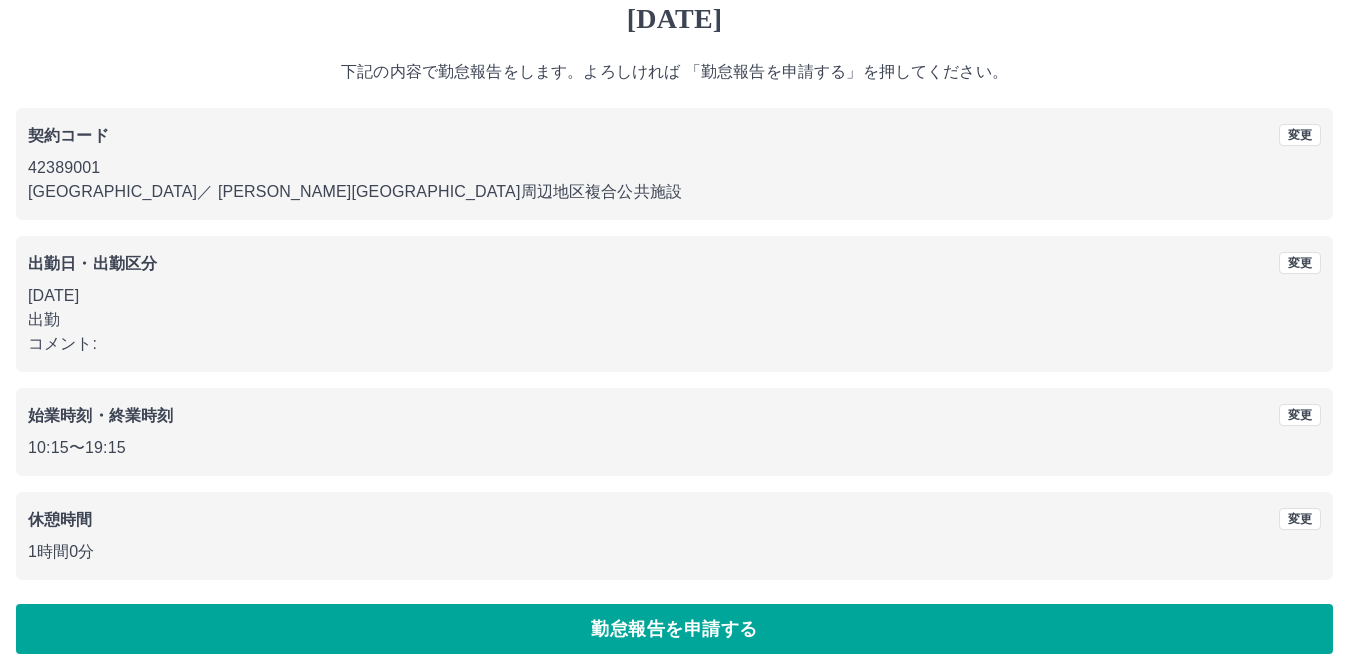 scroll, scrollTop: 91, scrollLeft: 0, axis: vertical 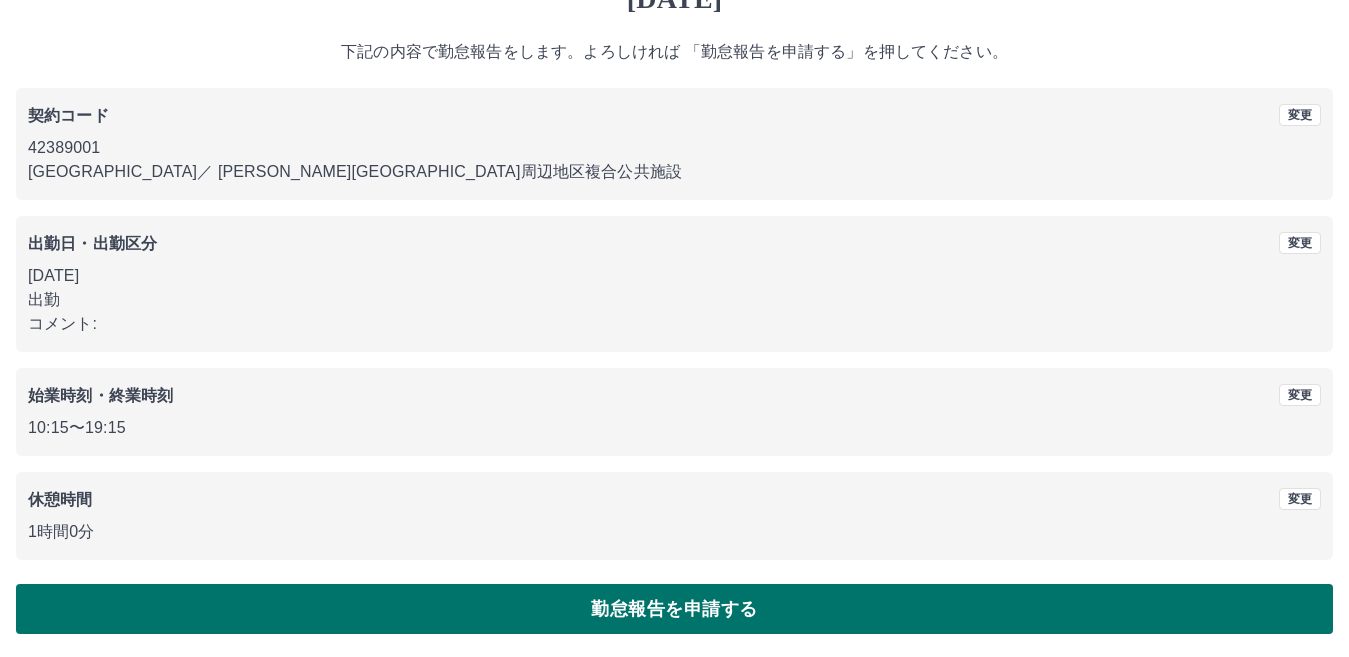 click on "勤怠報告を申請する" at bounding box center [674, 609] 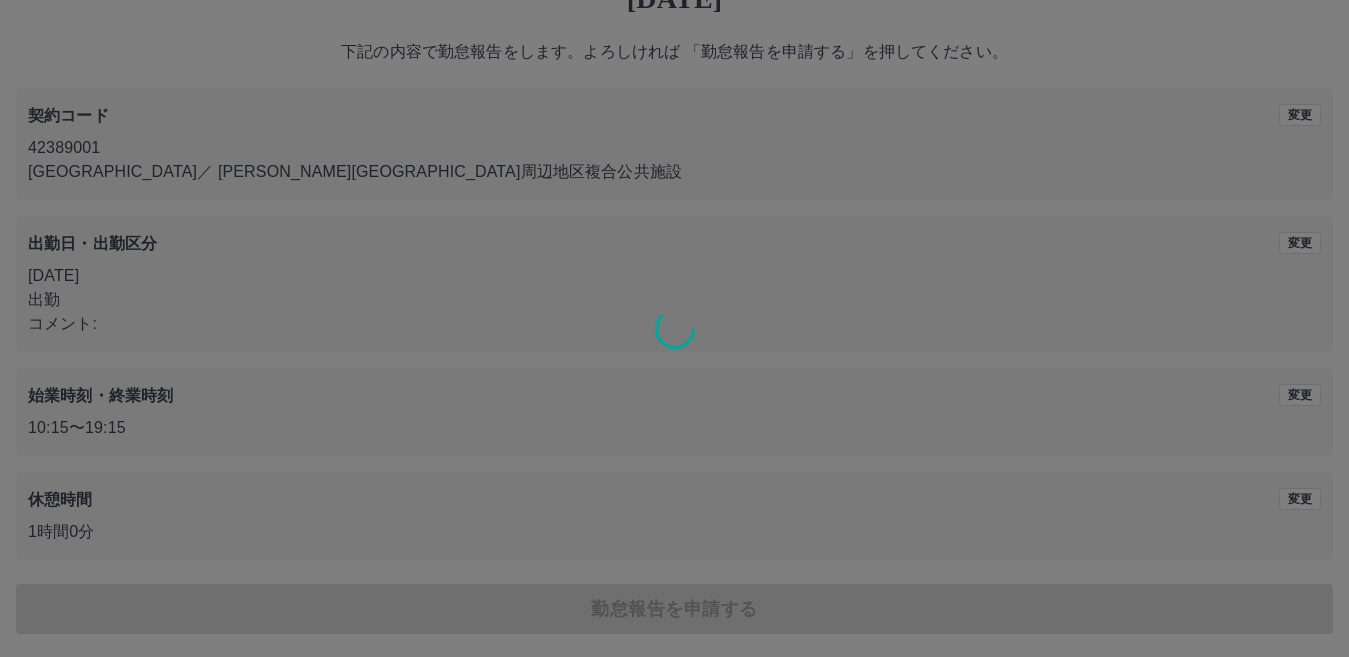 scroll, scrollTop: 0, scrollLeft: 0, axis: both 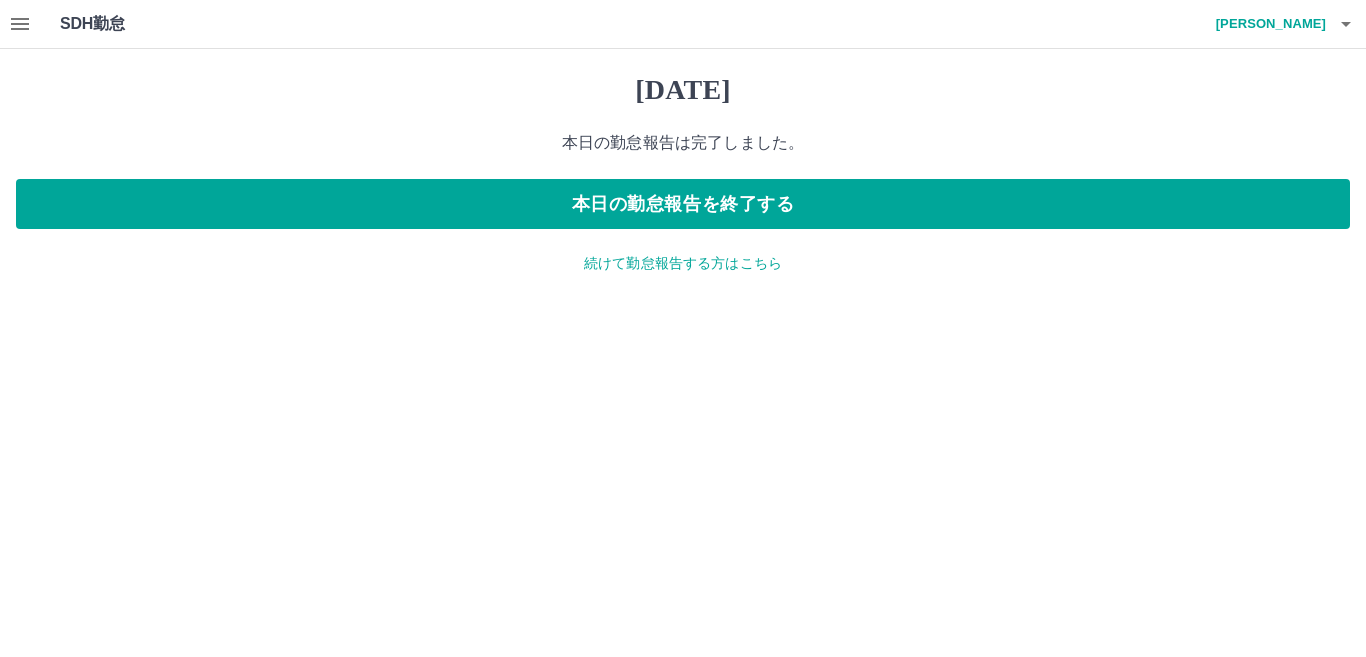 click 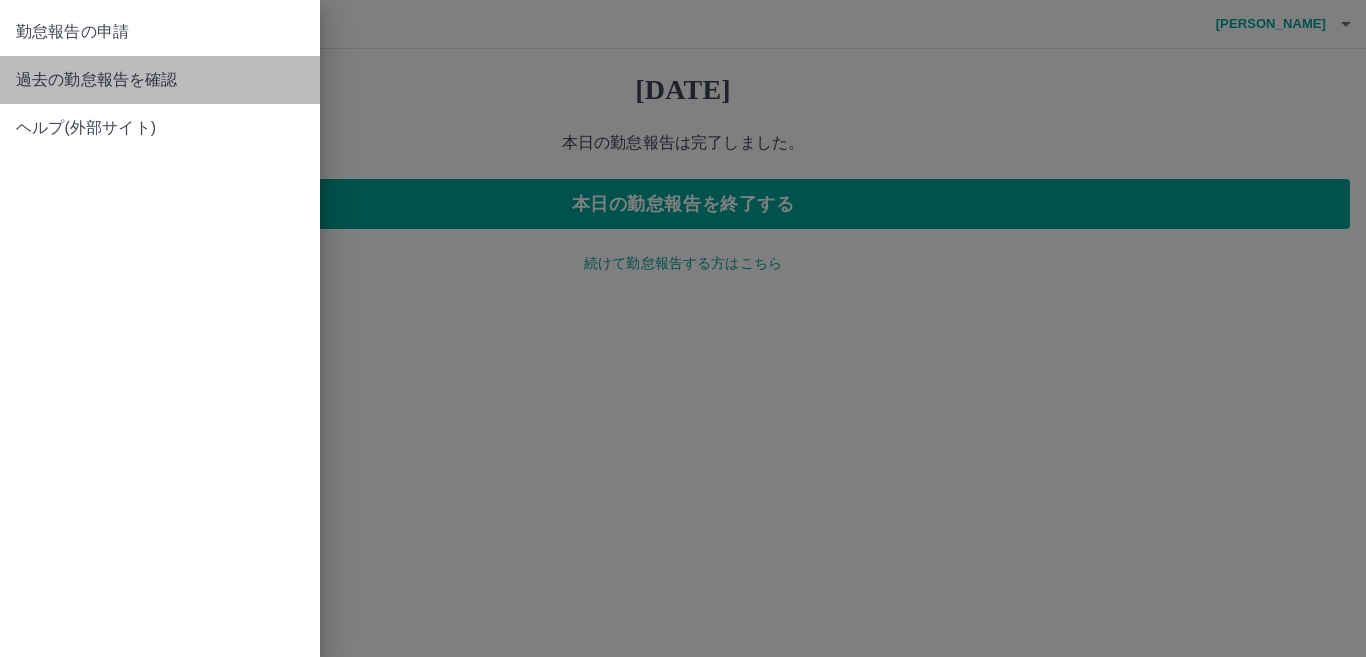 click on "過去の勤怠報告を確認" at bounding box center [160, 80] 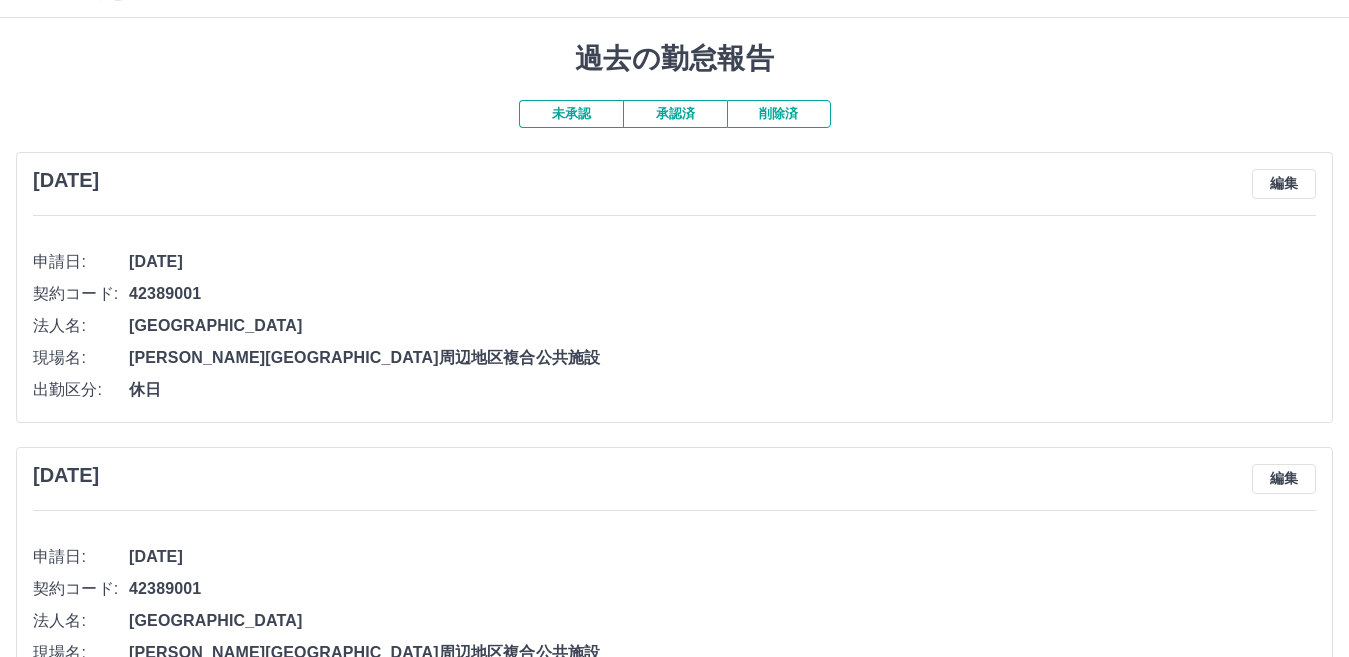scroll, scrollTop: 0, scrollLeft: 0, axis: both 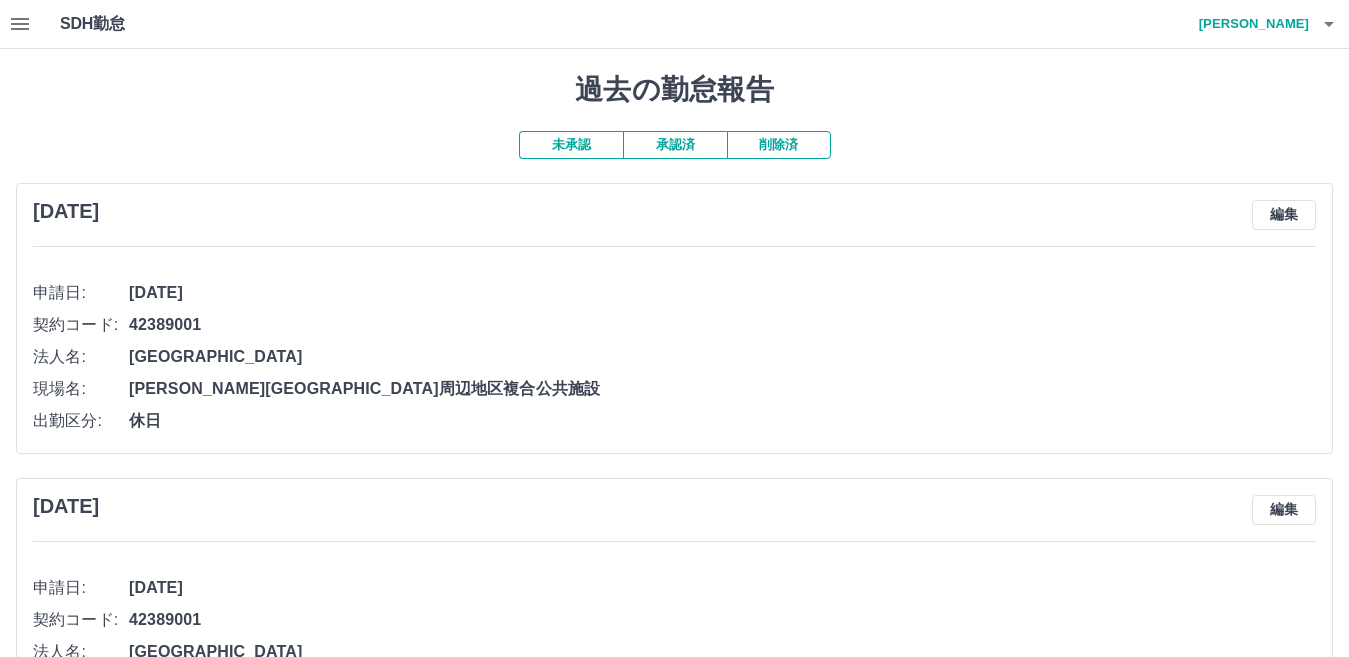 click on "承認済" at bounding box center [675, 145] 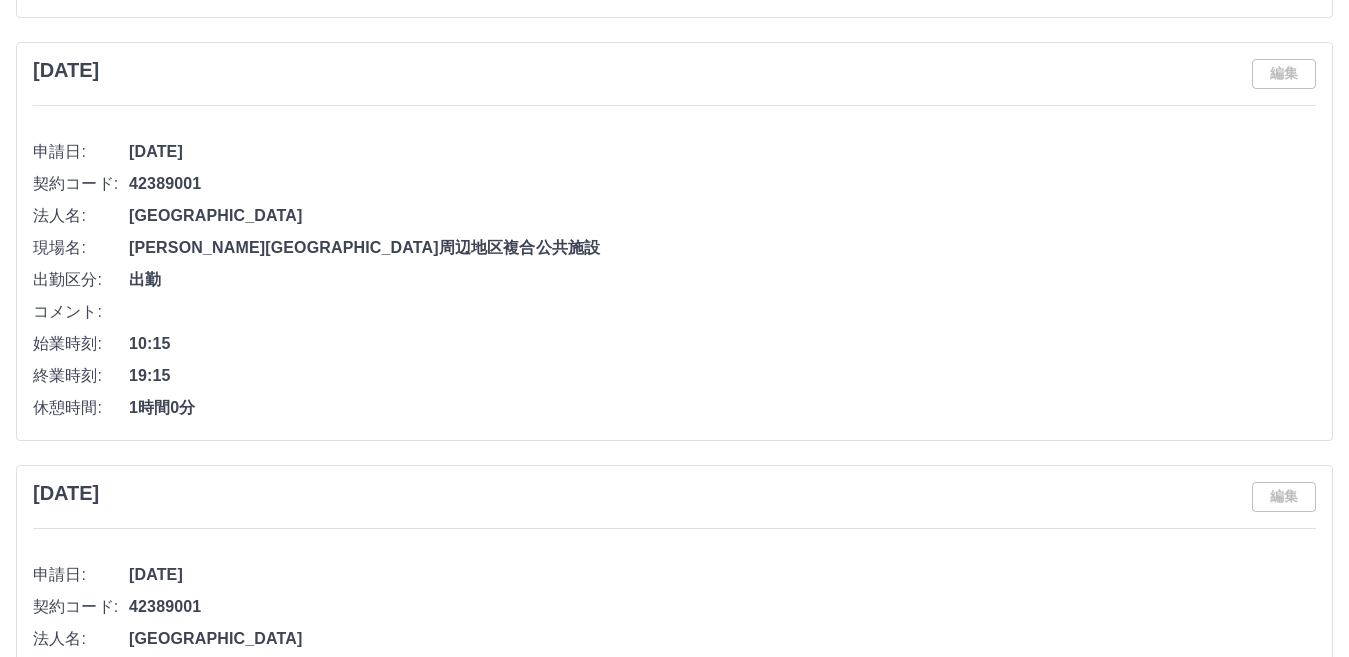 scroll, scrollTop: 2400, scrollLeft: 0, axis: vertical 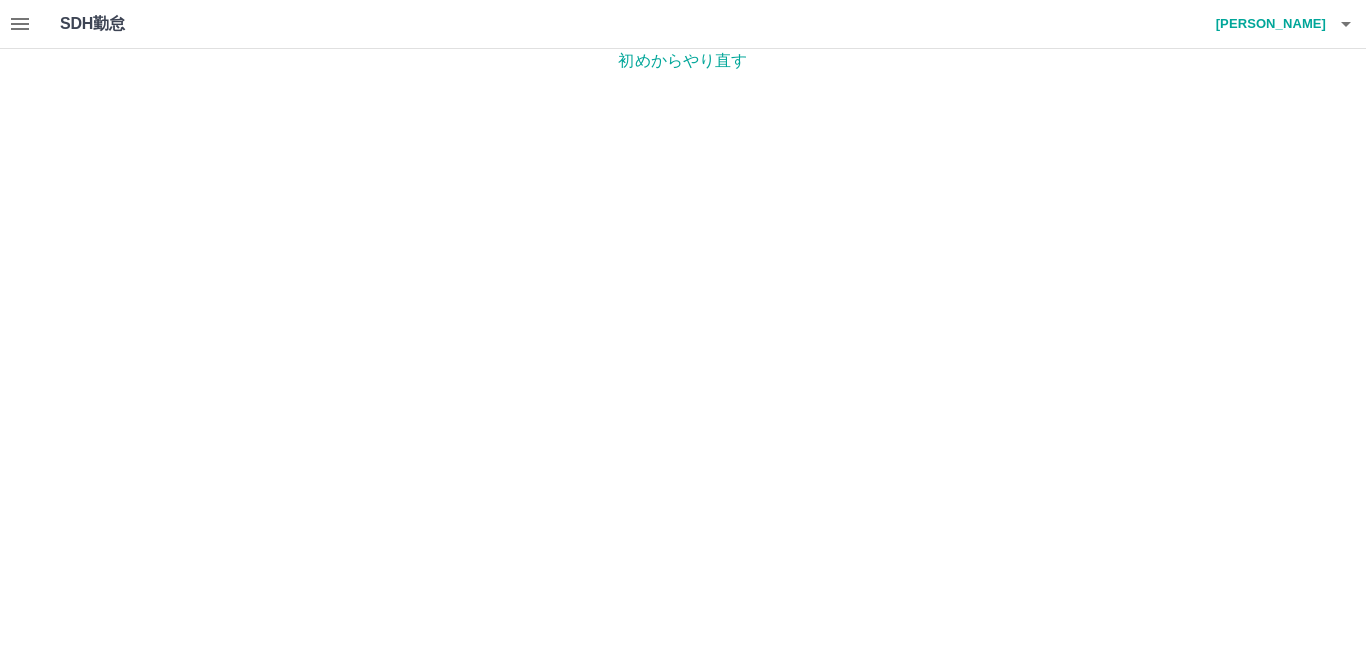 click on "SDH勤怠 内野　聡" at bounding box center (683, 24) 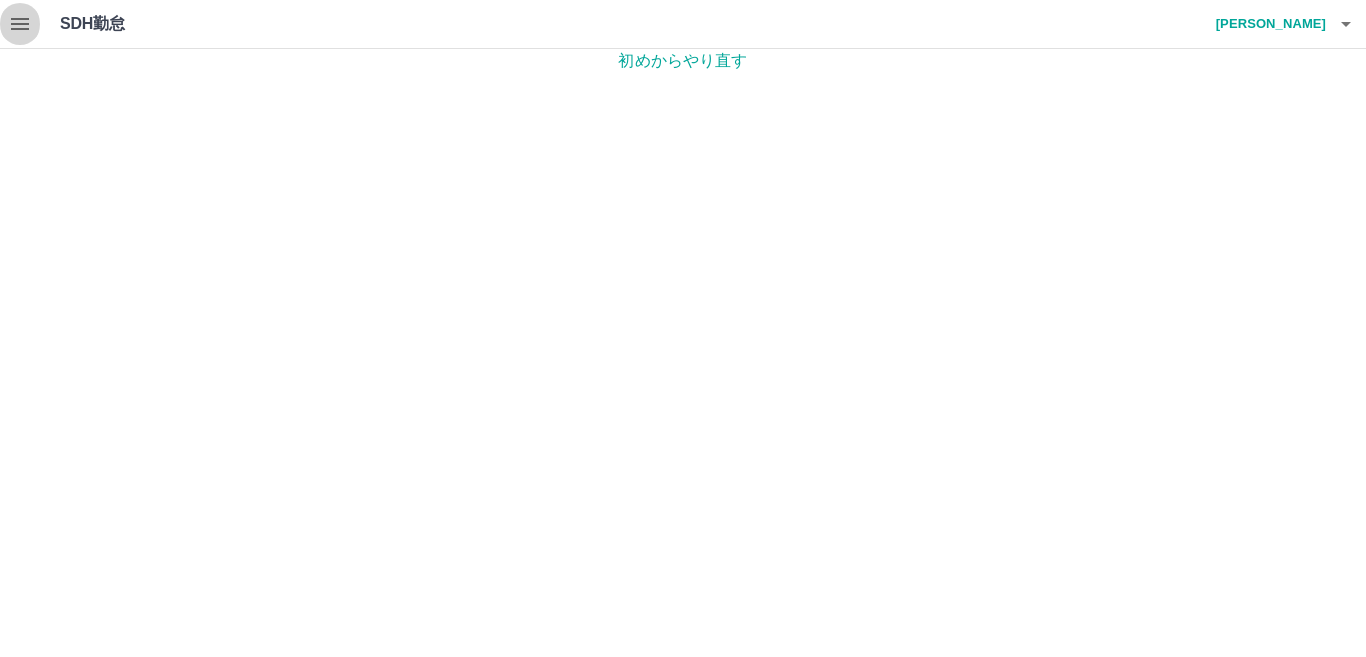 click 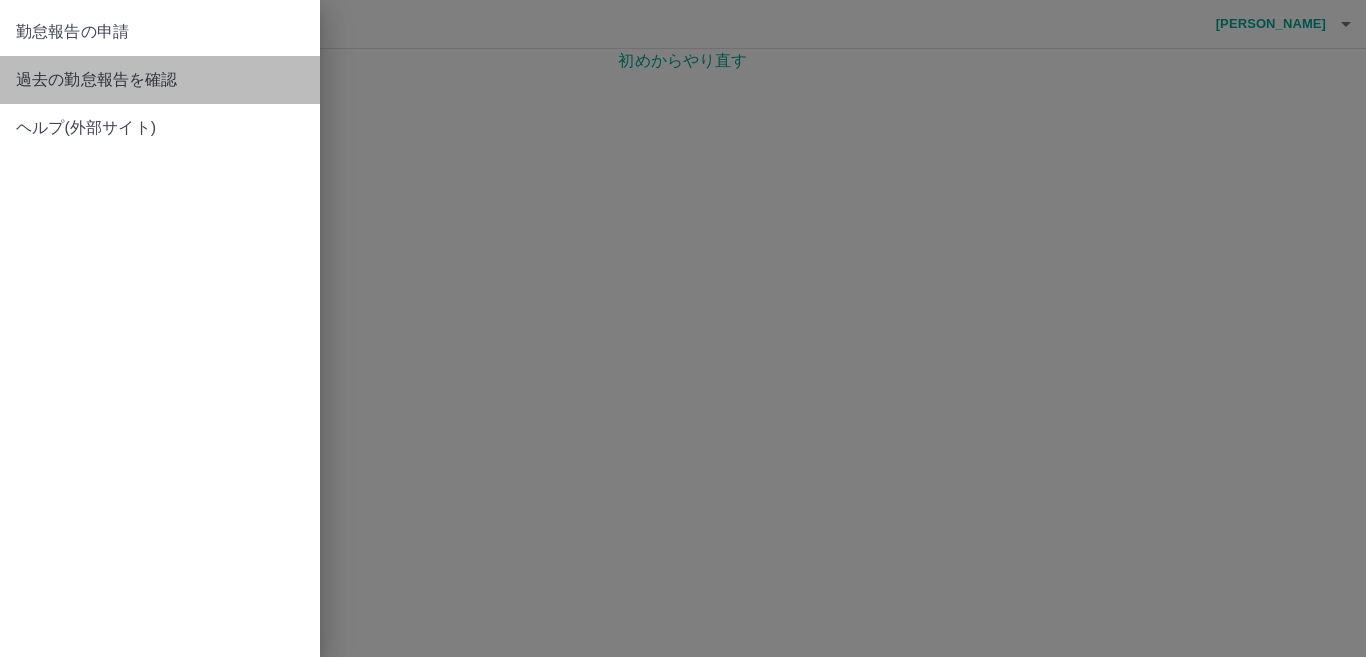 click on "過去の勤怠報告を確認" at bounding box center (160, 80) 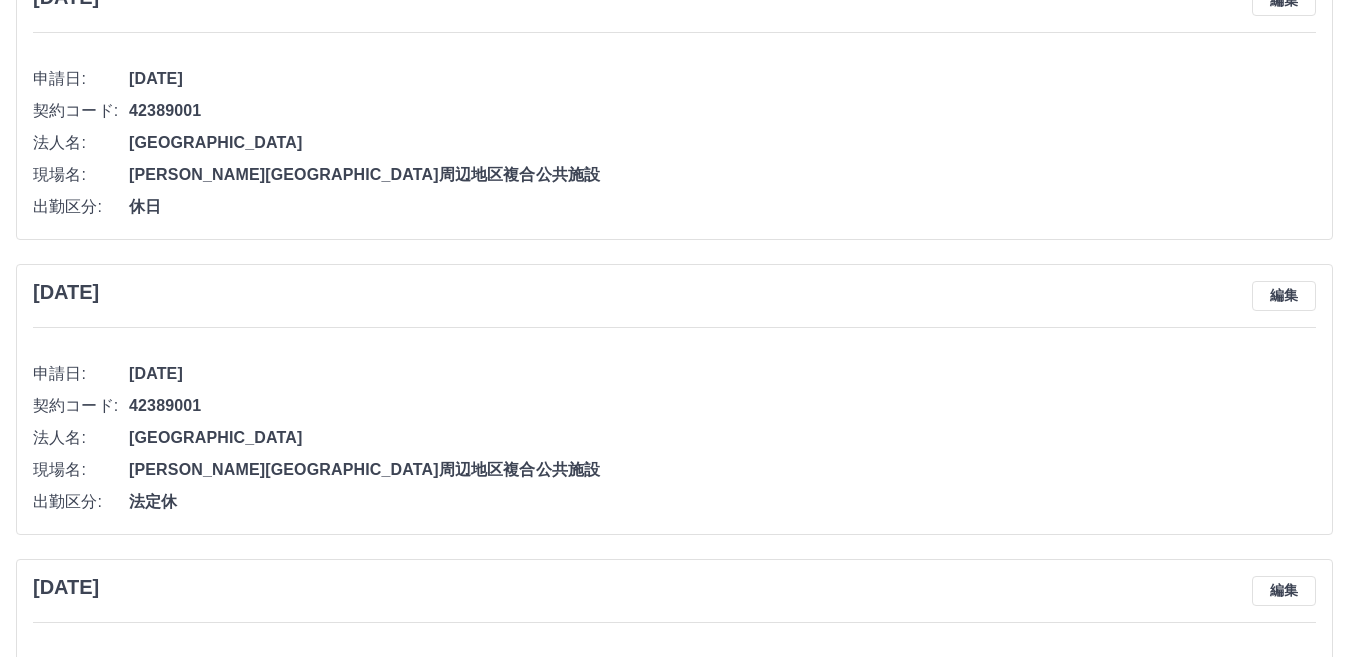 scroll, scrollTop: 0, scrollLeft: 0, axis: both 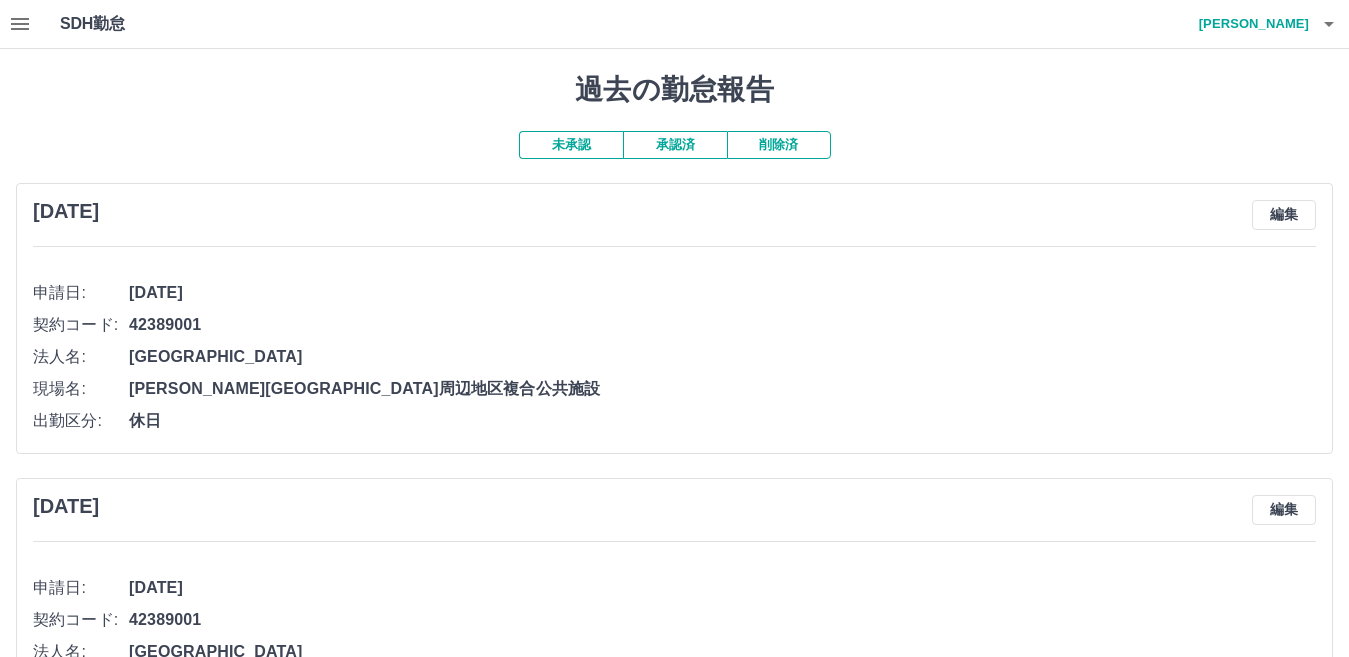 click on "未承認" at bounding box center (571, 145) 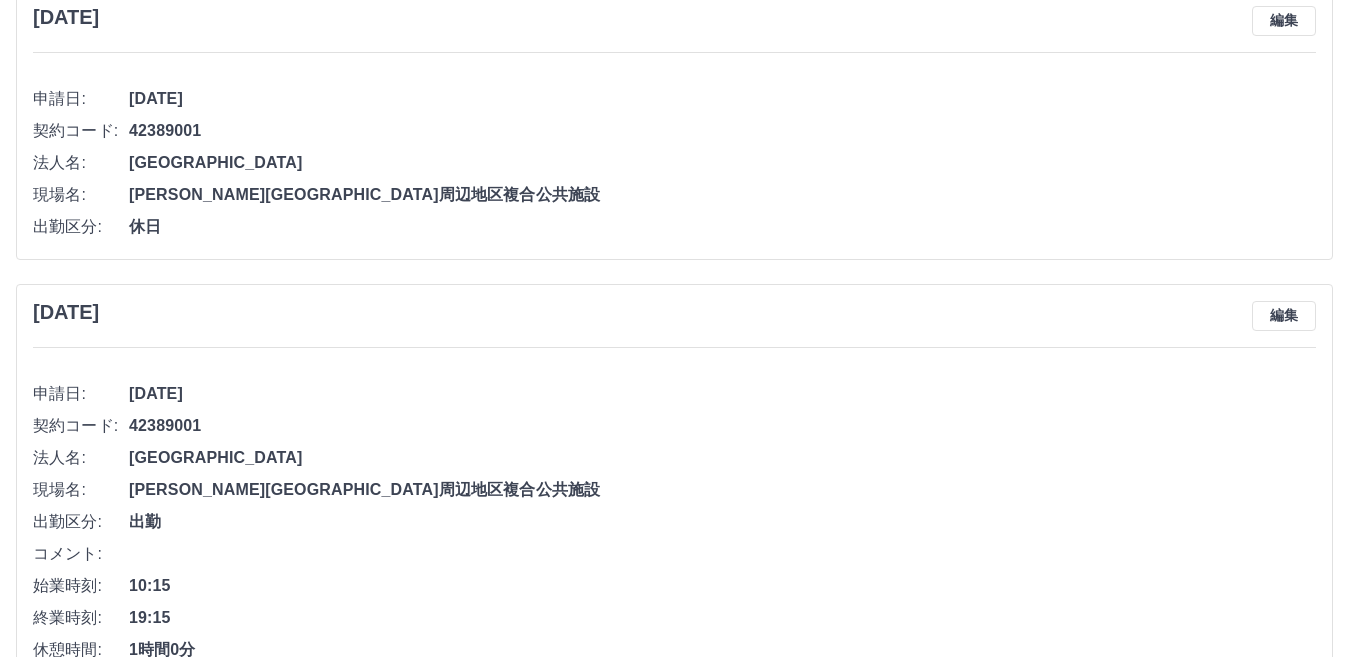scroll, scrollTop: 0, scrollLeft: 0, axis: both 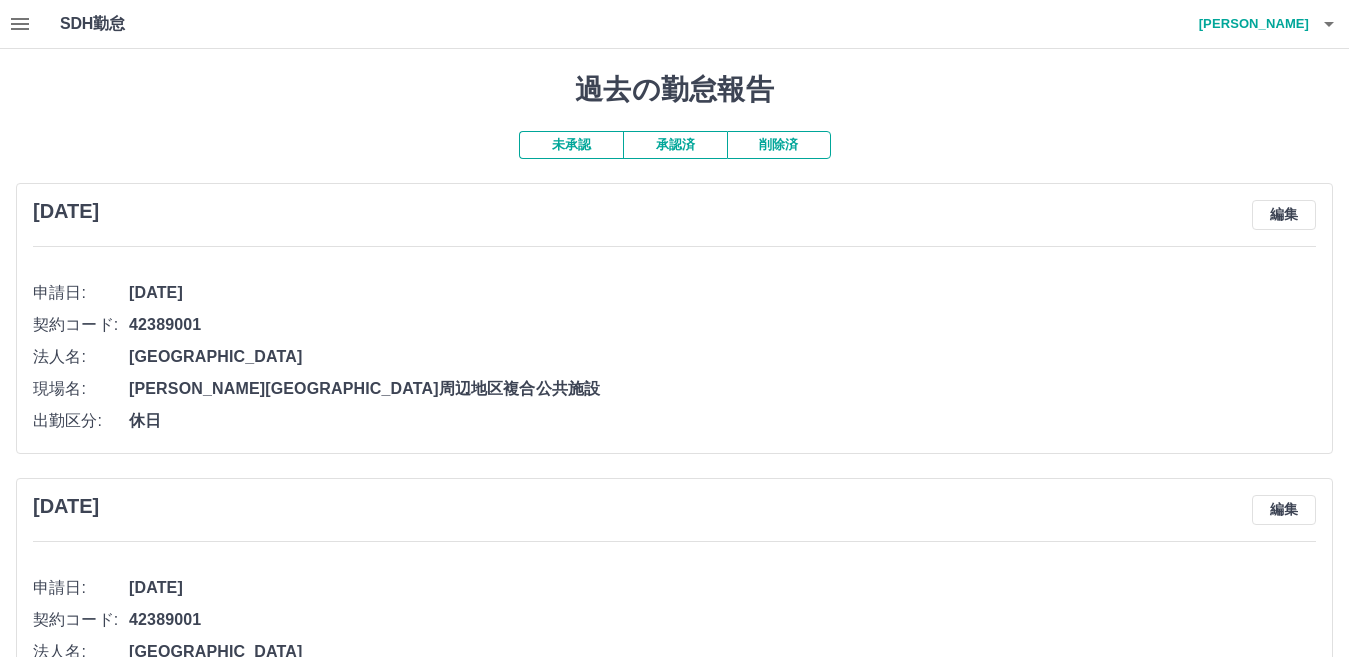 click on "承認済" at bounding box center (675, 145) 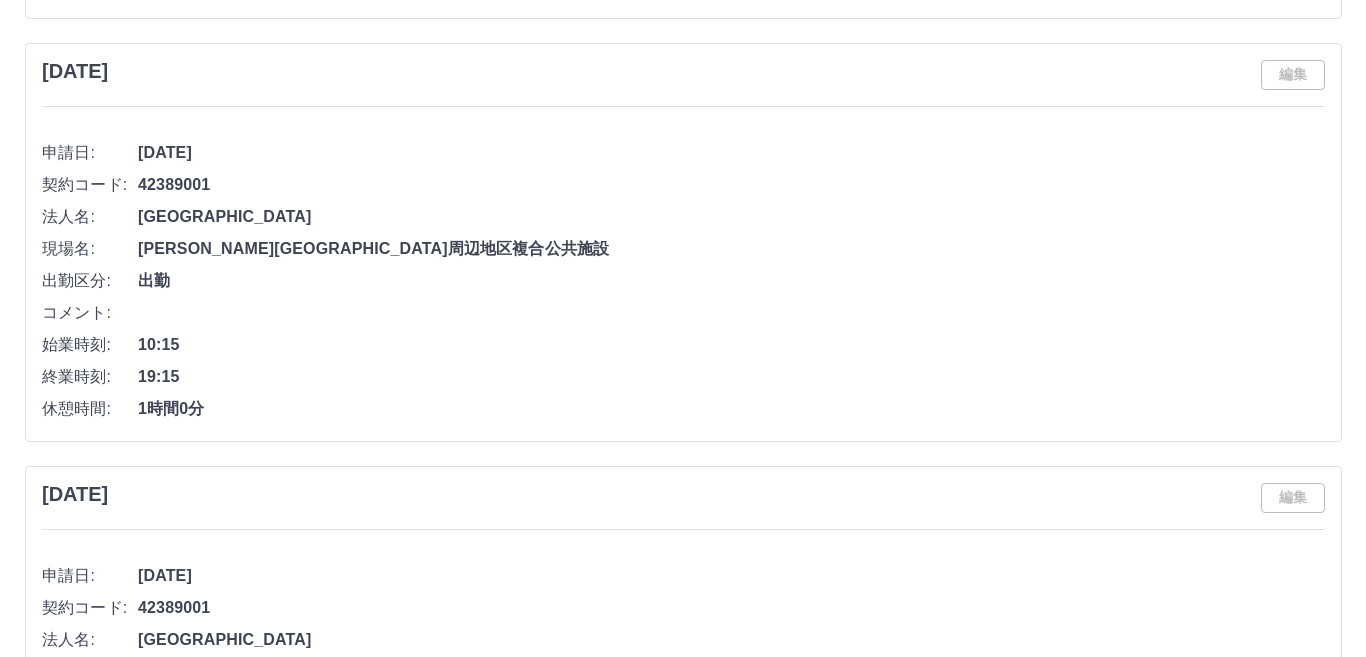 scroll, scrollTop: 0, scrollLeft: 0, axis: both 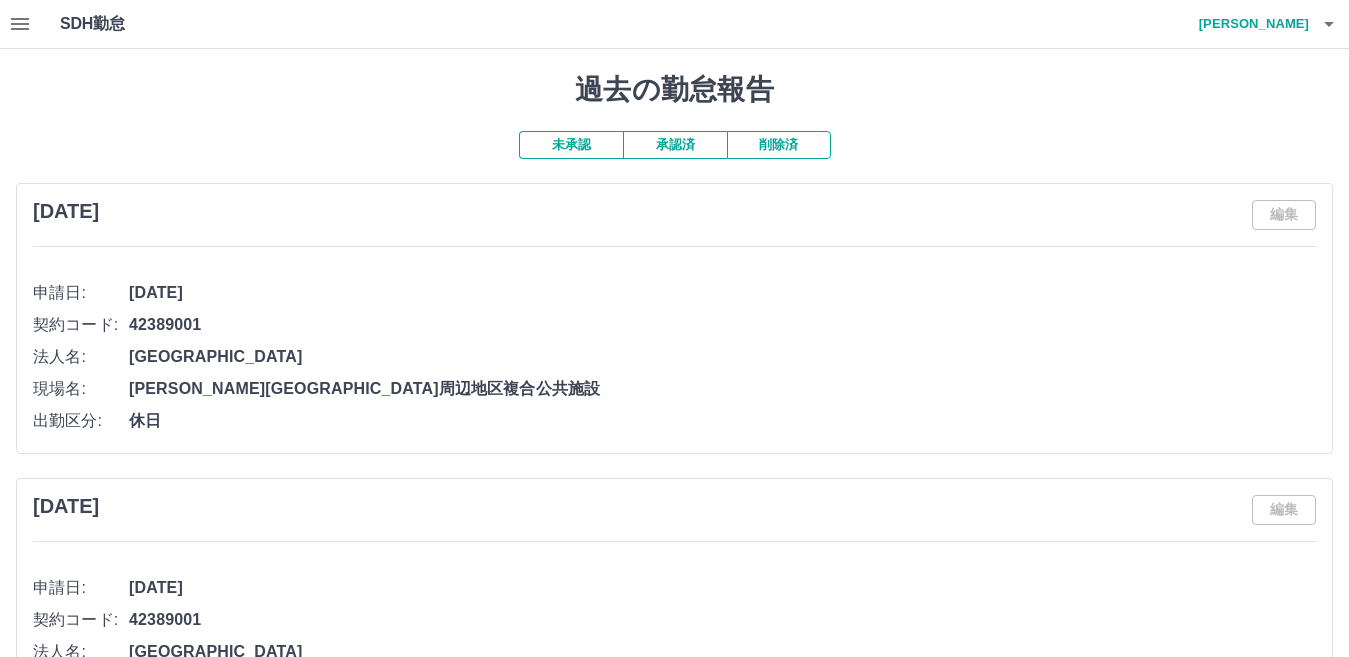 click on "内野　聡" at bounding box center (1249, 24) 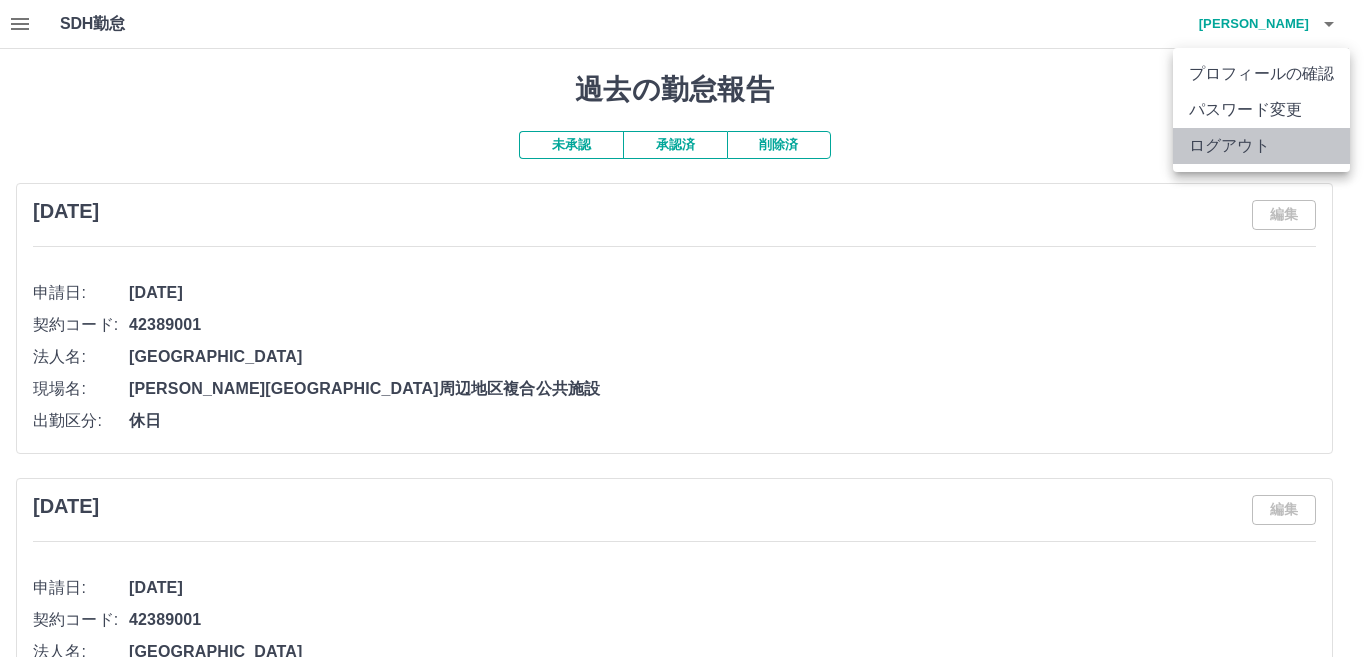 click on "ログアウト" at bounding box center (1261, 146) 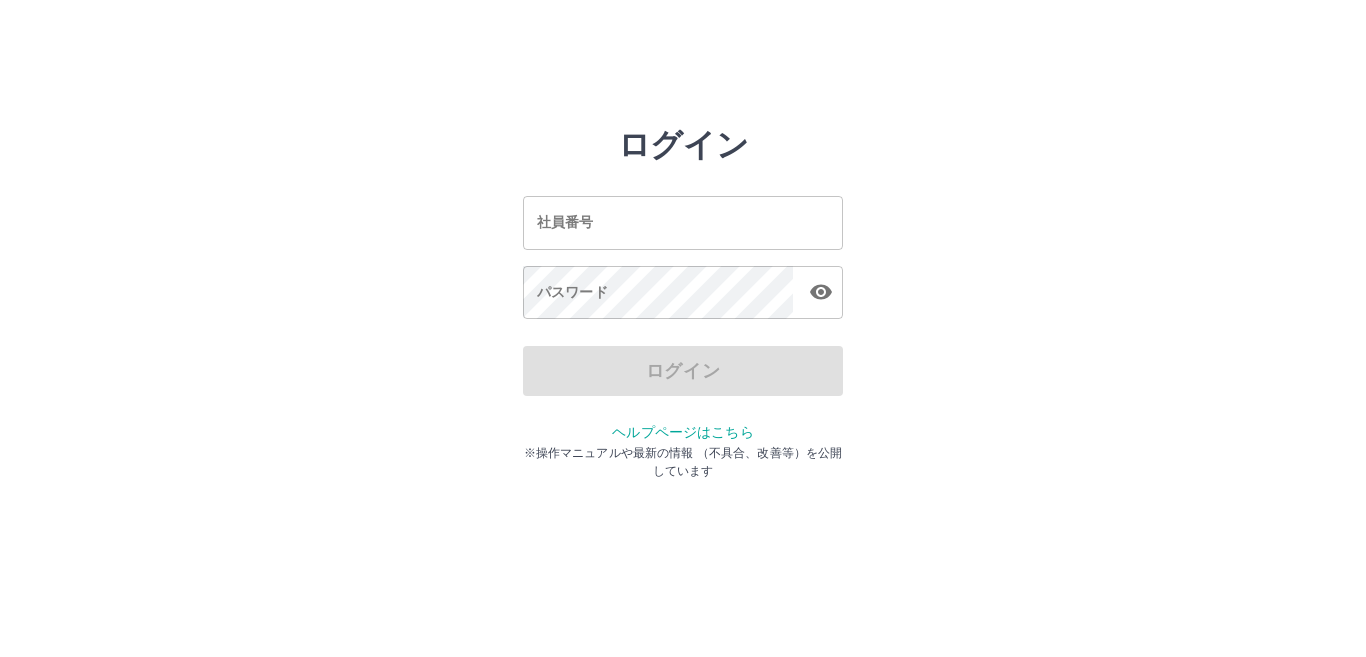scroll, scrollTop: 0, scrollLeft: 0, axis: both 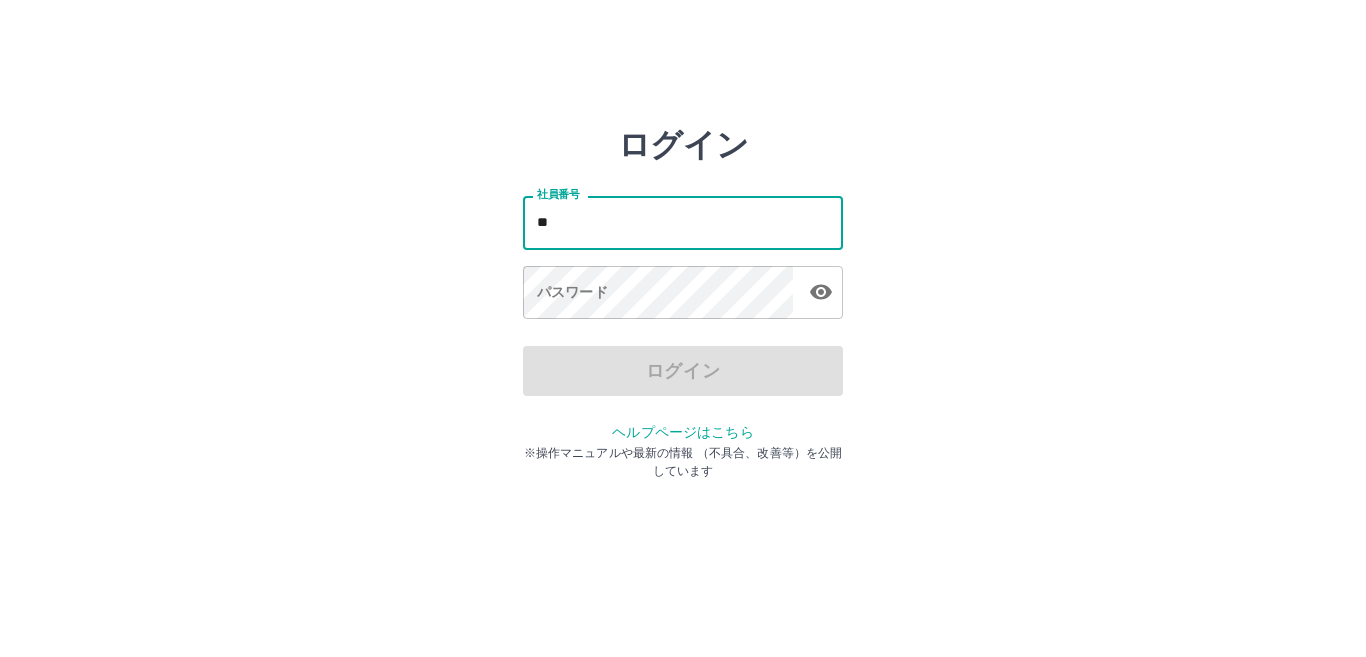 type on "*" 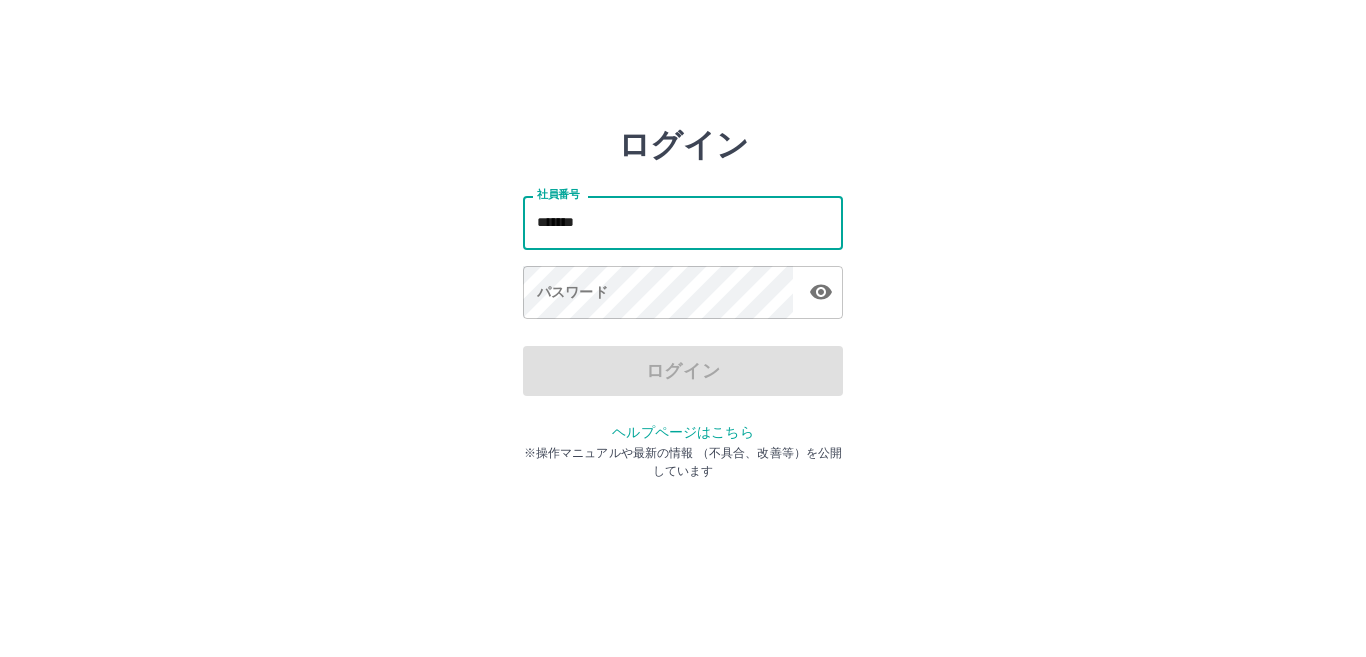 type on "*******" 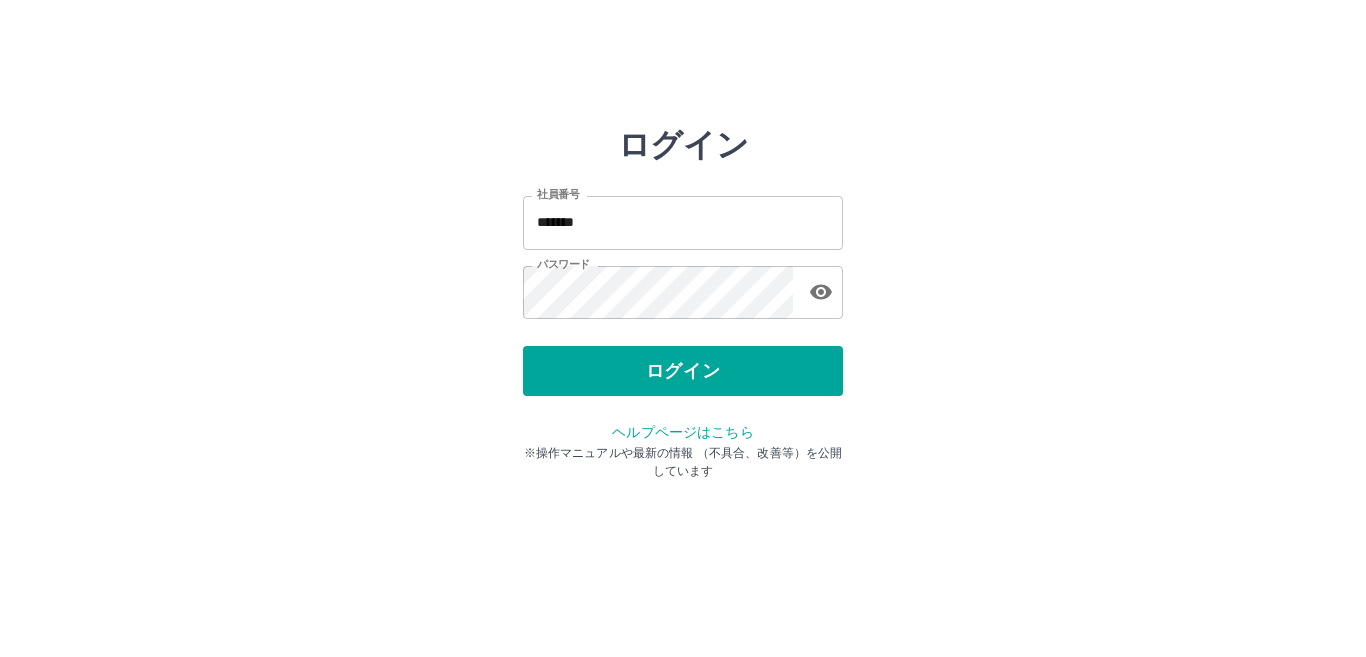 click on "ログイン 社員番号 ******* 社員番号 パスワード パスワード ログイン ヘルプページはこちら ※操作マニュアルや最新の情報 （不具合、改善等）を公開しています" at bounding box center [683, 286] 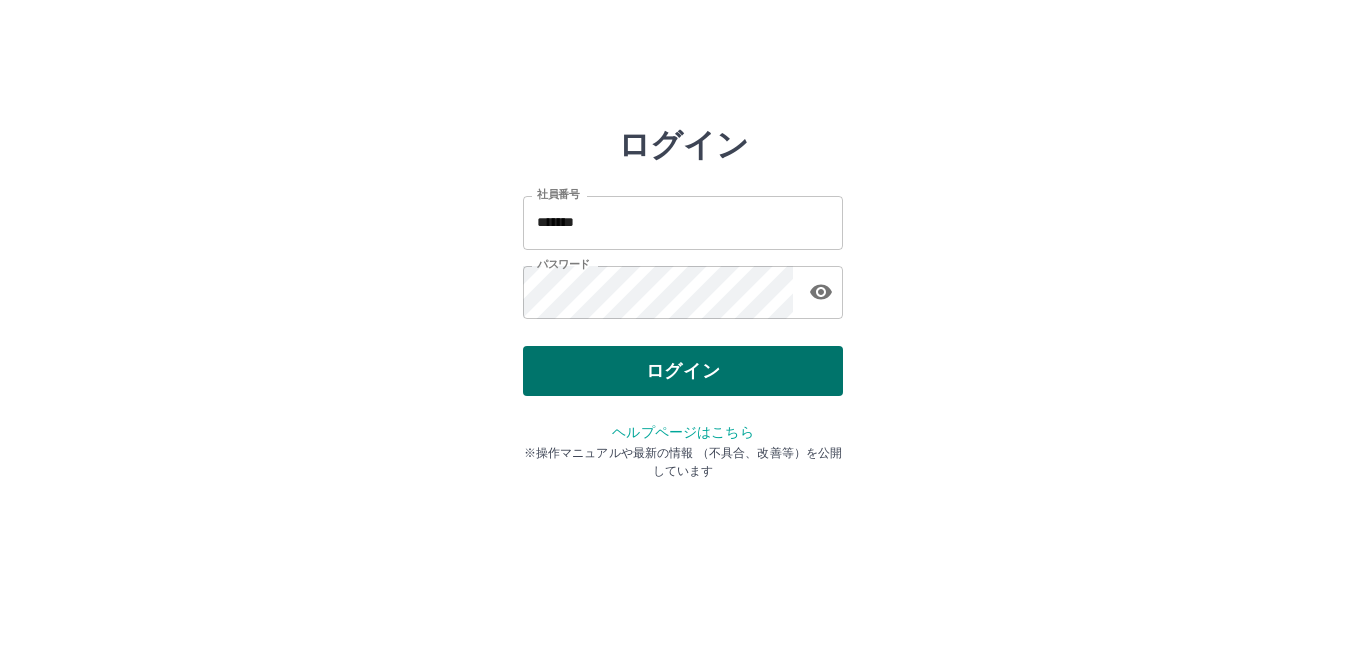 click on "ログイン" at bounding box center (683, 371) 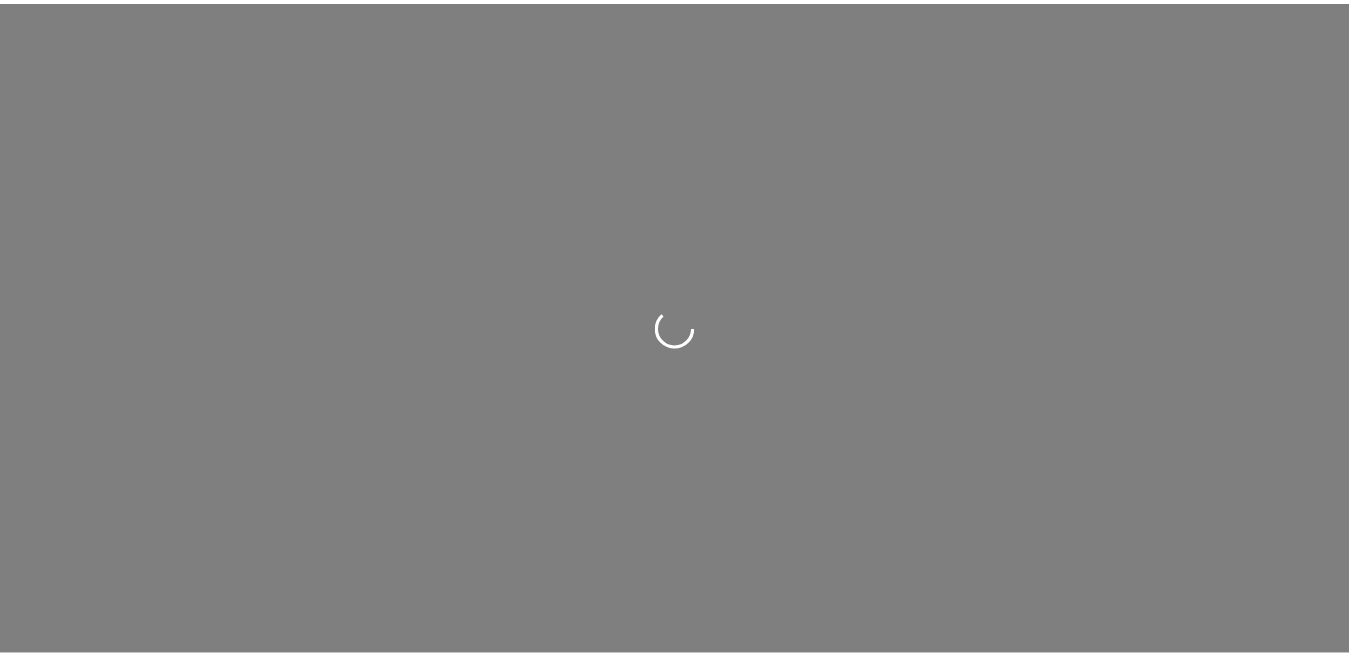 scroll, scrollTop: 0, scrollLeft: 0, axis: both 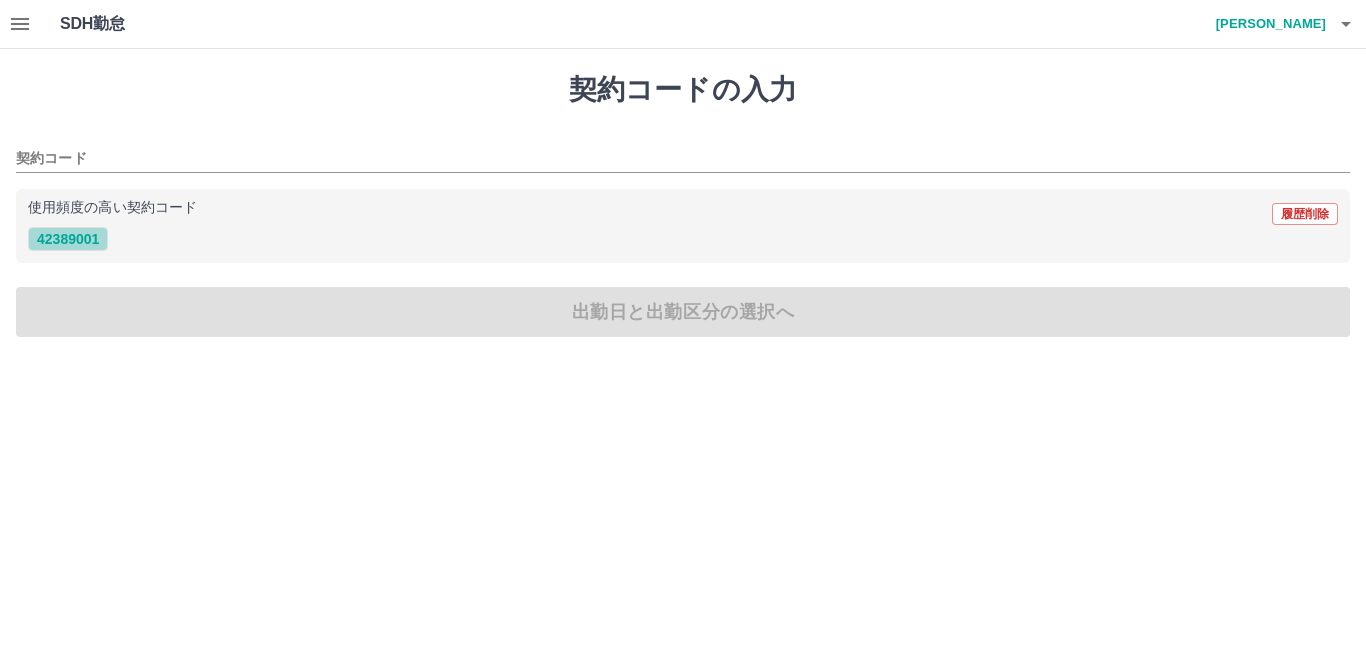 click on "42389001" at bounding box center (68, 239) 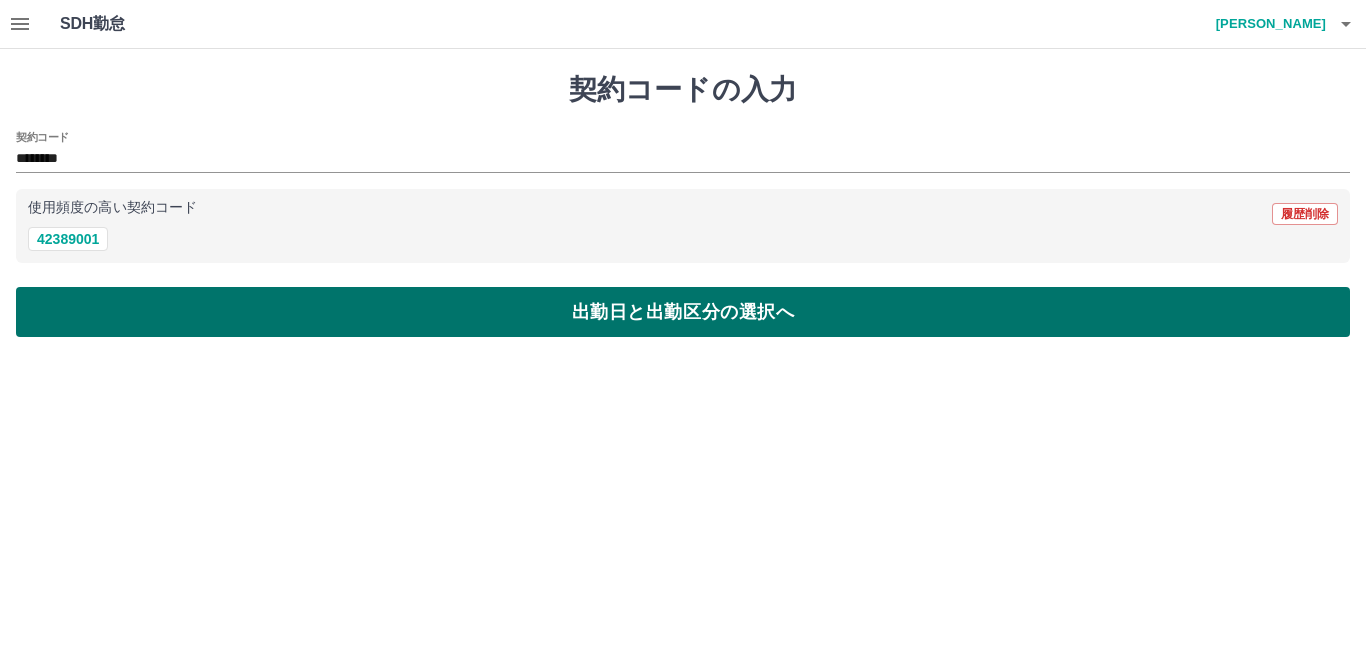 click on "出勤日と出勤区分の選択へ" at bounding box center (683, 312) 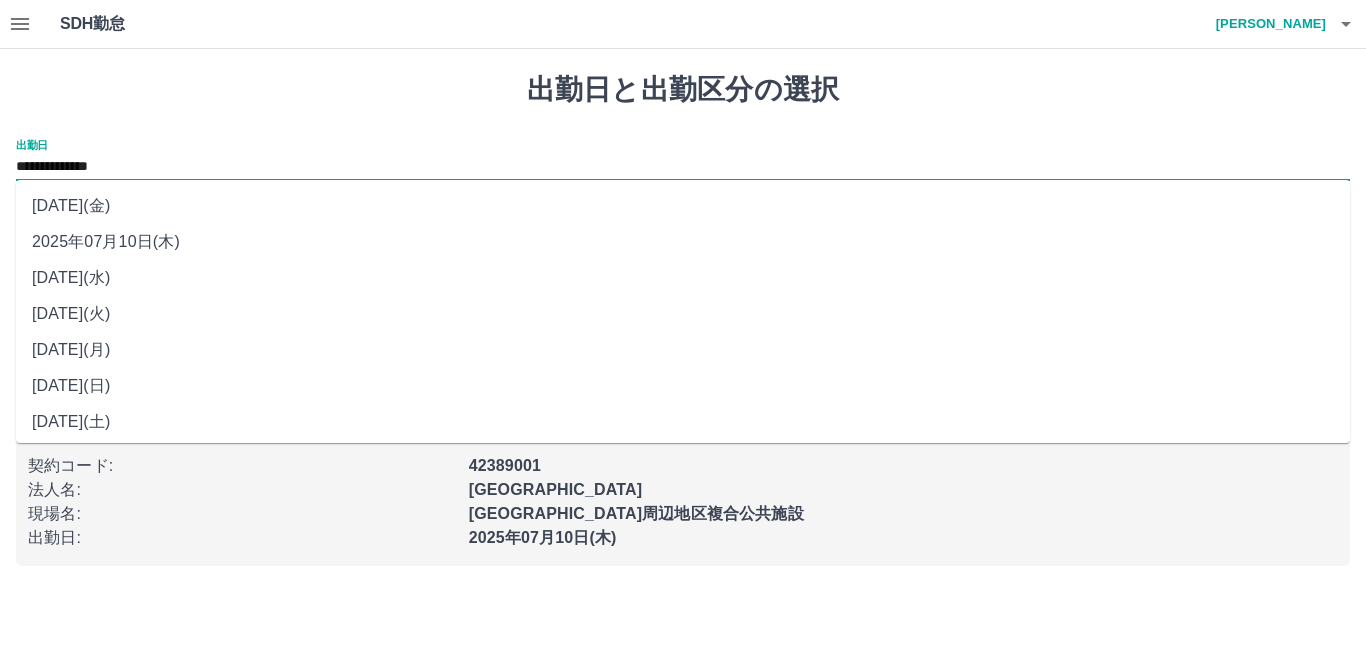 drag, startPoint x: 139, startPoint y: 175, endPoint x: 156, endPoint y: 183, distance: 18.788294 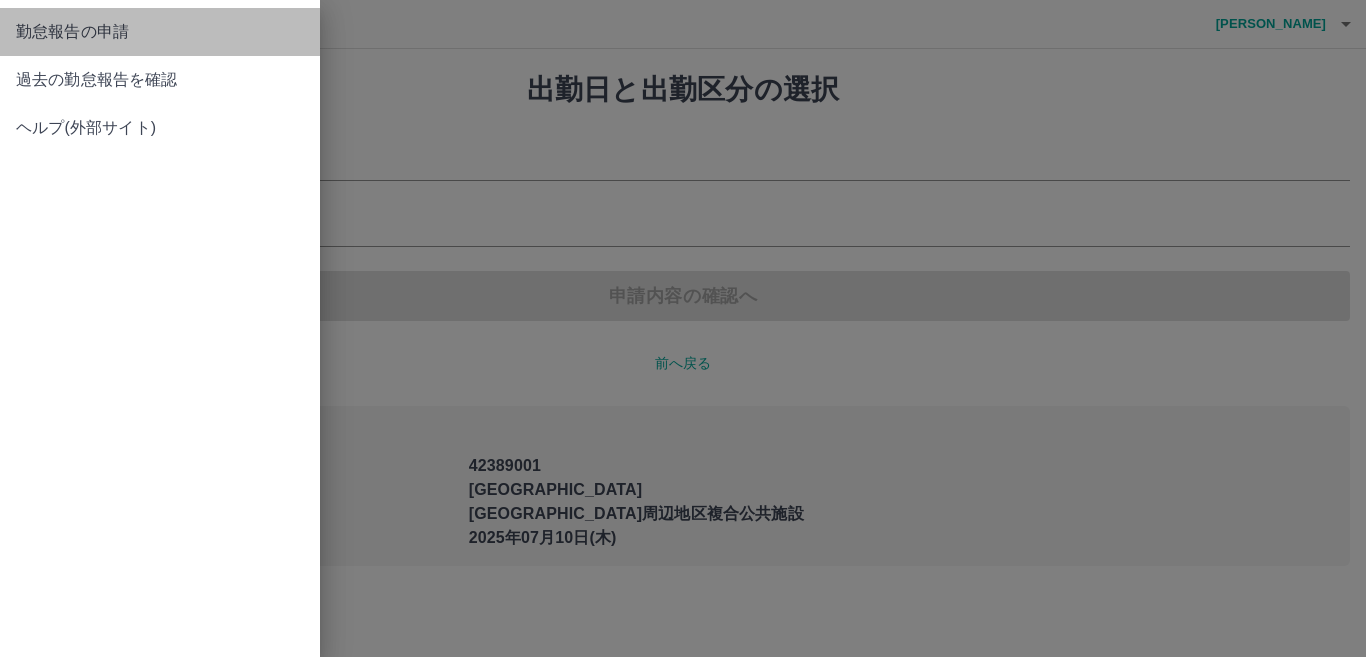 click on "勤怠報告の申請" at bounding box center [160, 32] 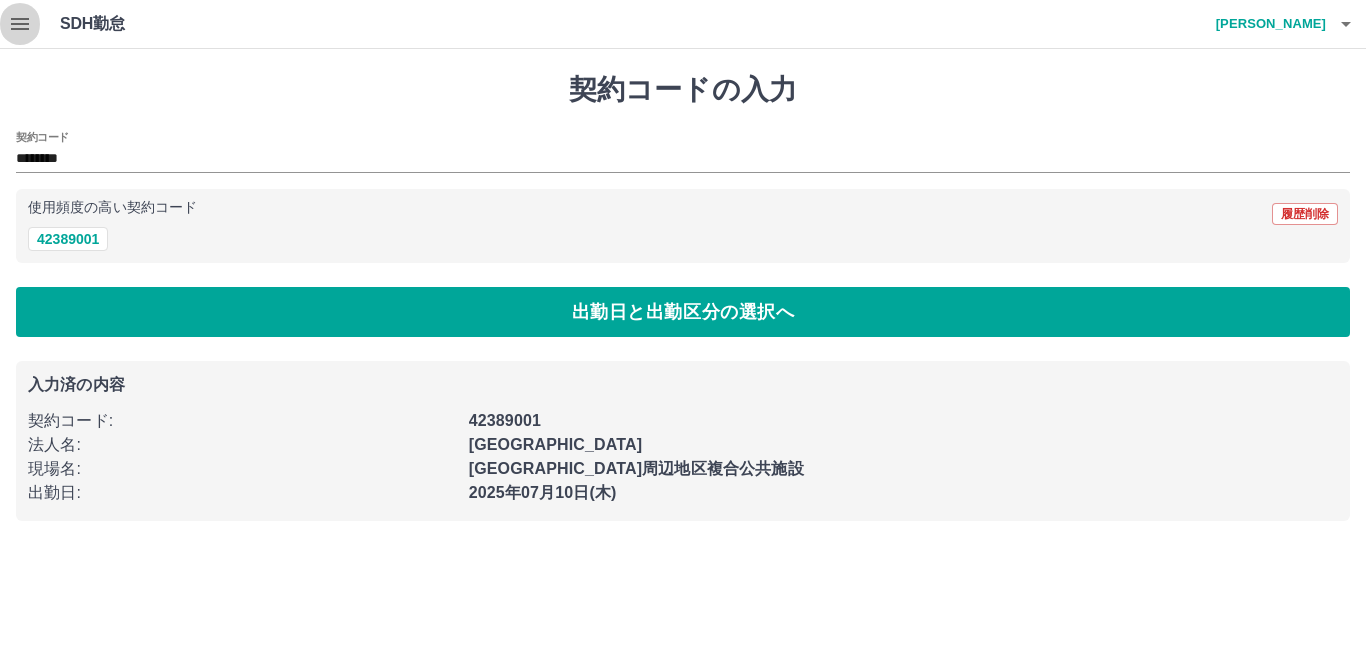 click at bounding box center [20, 24] 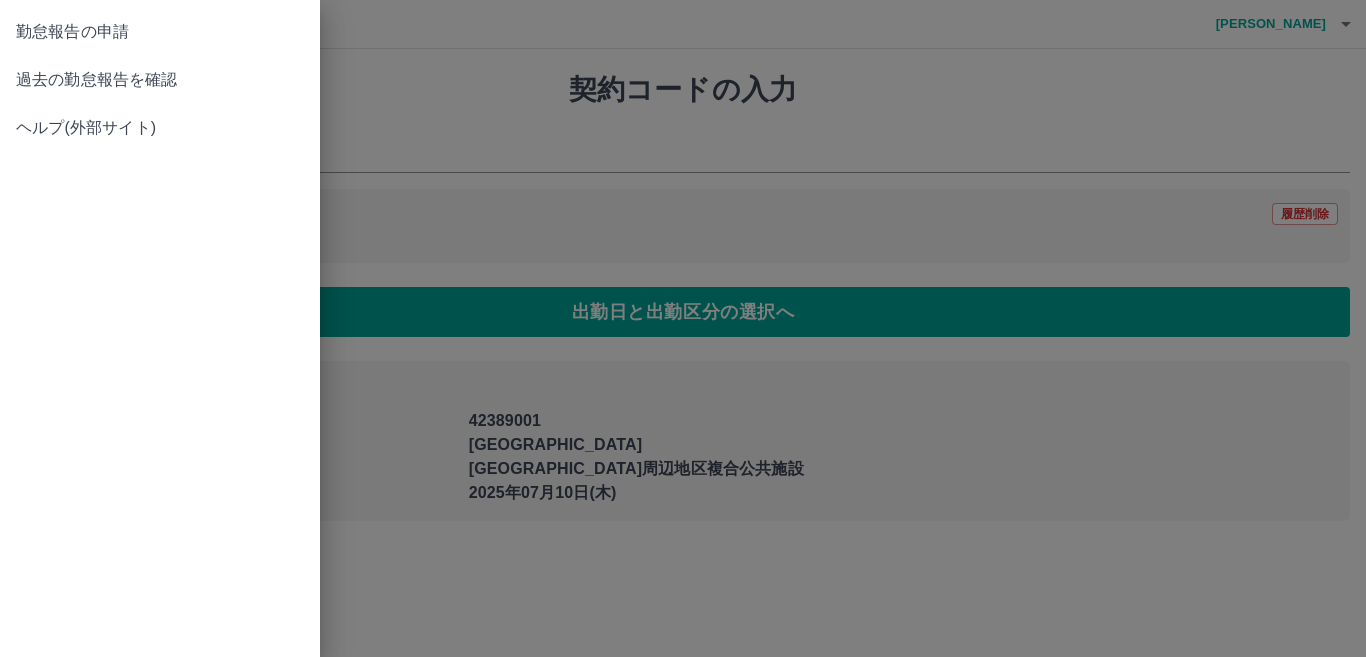 click on "過去の勤怠報告を確認" at bounding box center [160, 80] 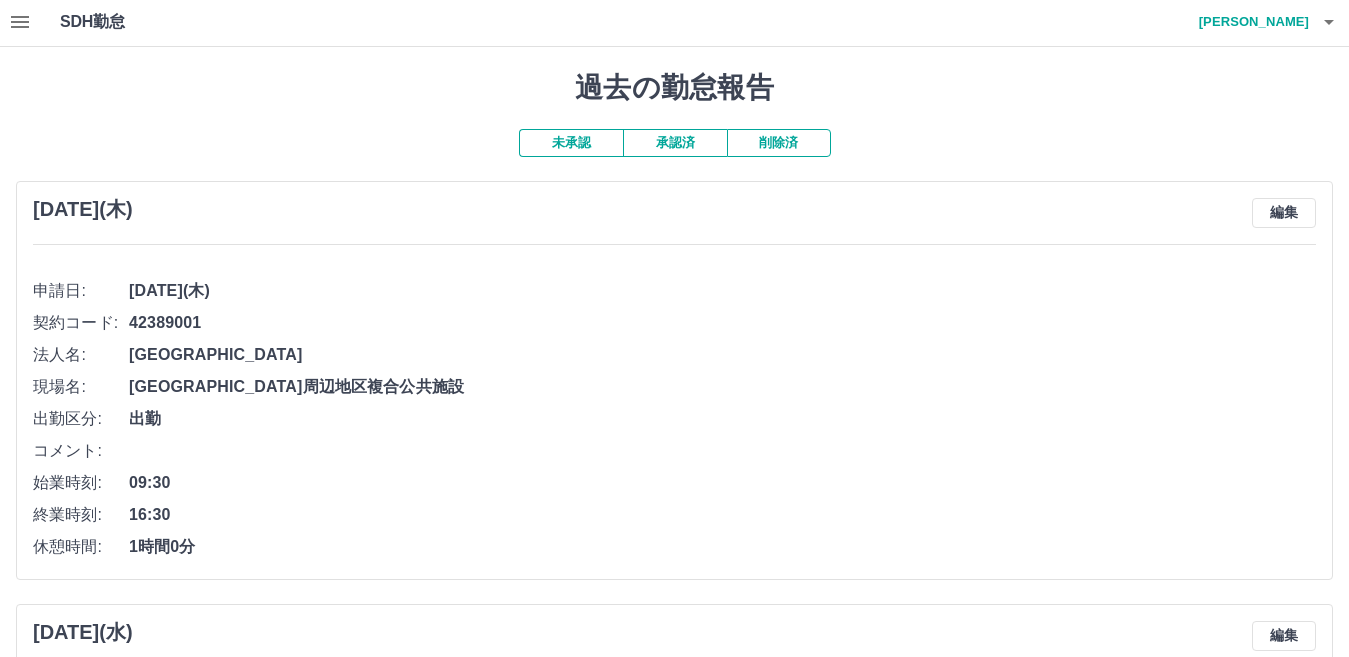 scroll, scrollTop: 0, scrollLeft: 0, axis: both 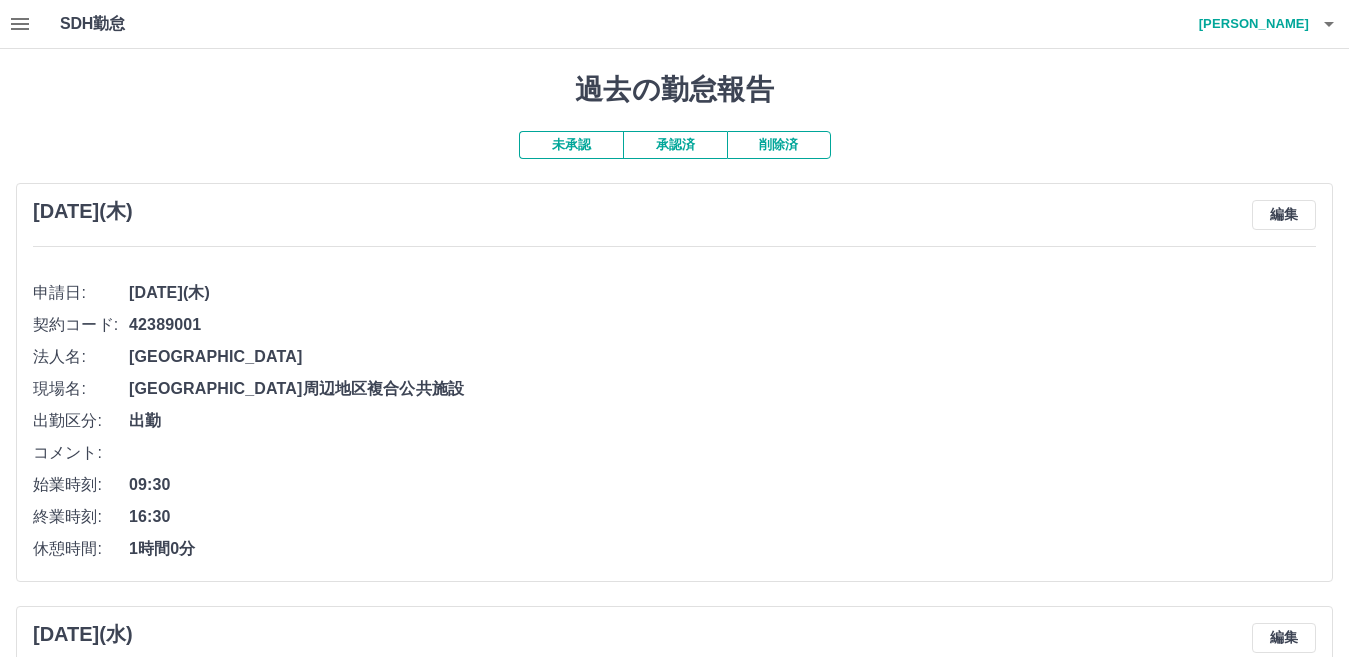 click on "承認済" at bounding box center [675, 145] 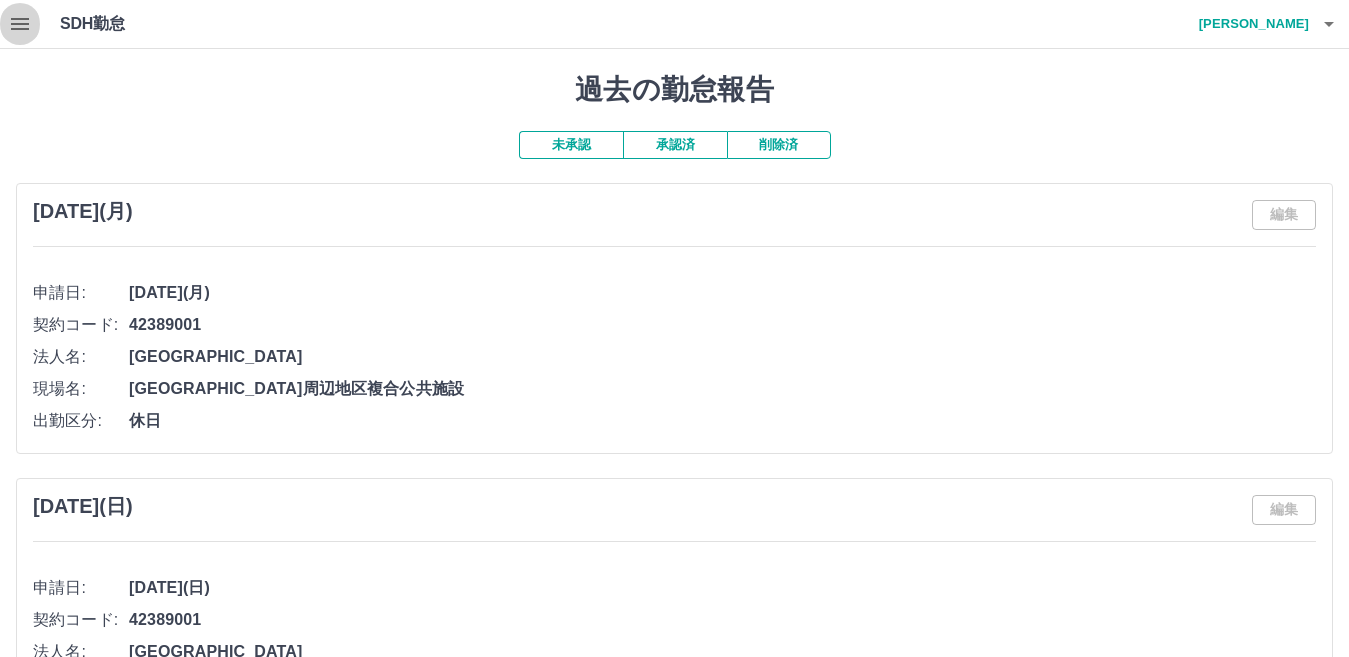 click 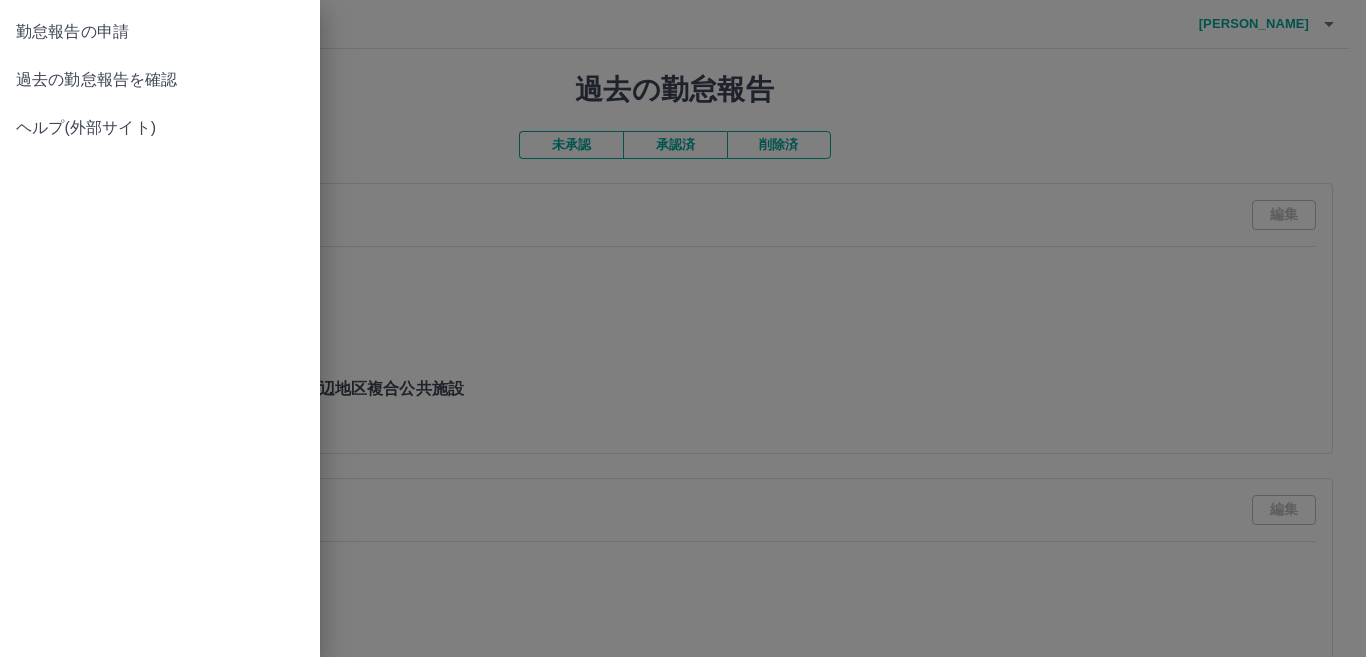 click on "勤怠報告の申請" at bounding box center [160, 32] 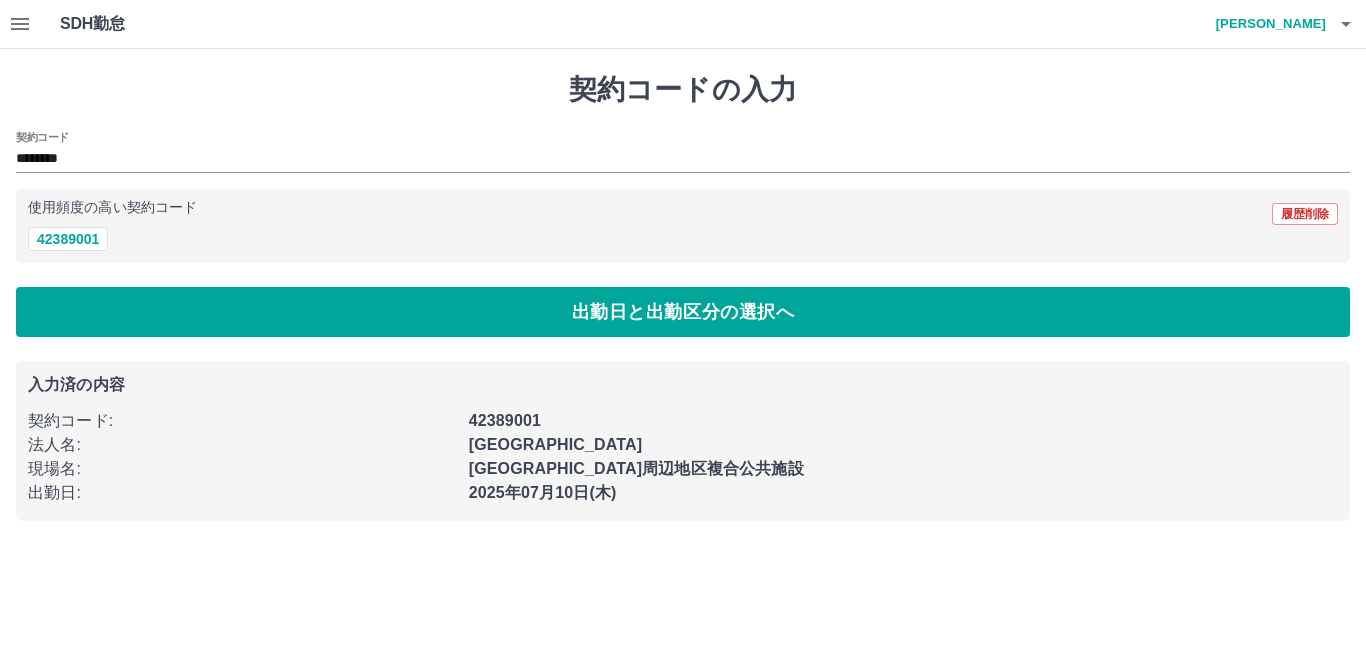 click on "使用頻度の高い契約コード 履歴削除 42389001" at bounding box center (683, 226) 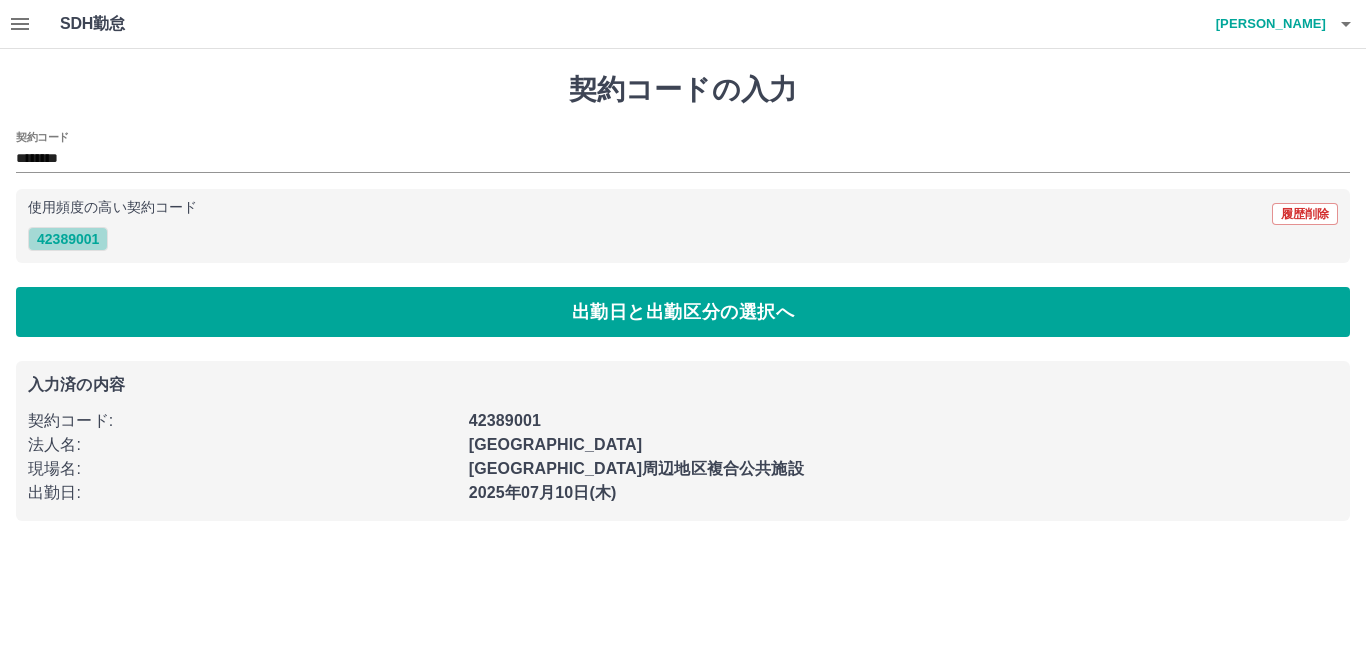 click on "42389001" at bounding box center [68, 239] 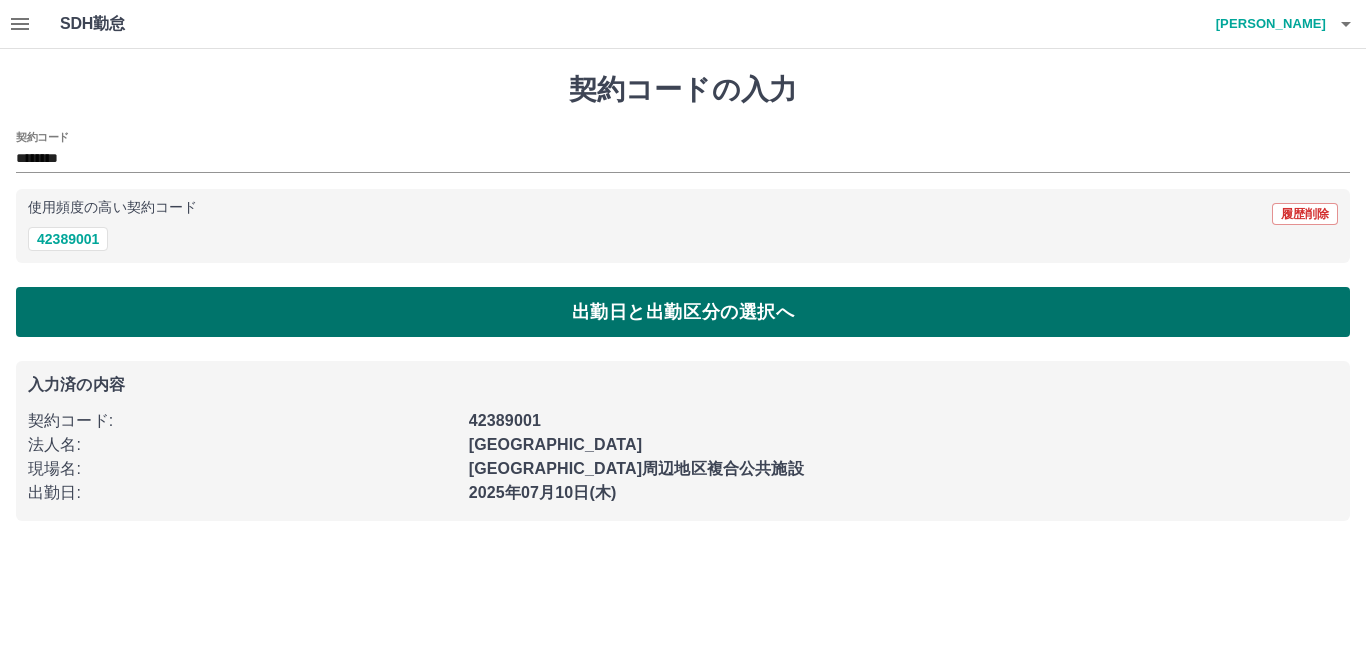 click on "出勤日と出勤区分の選択へ" at bounding box center (683, 312) 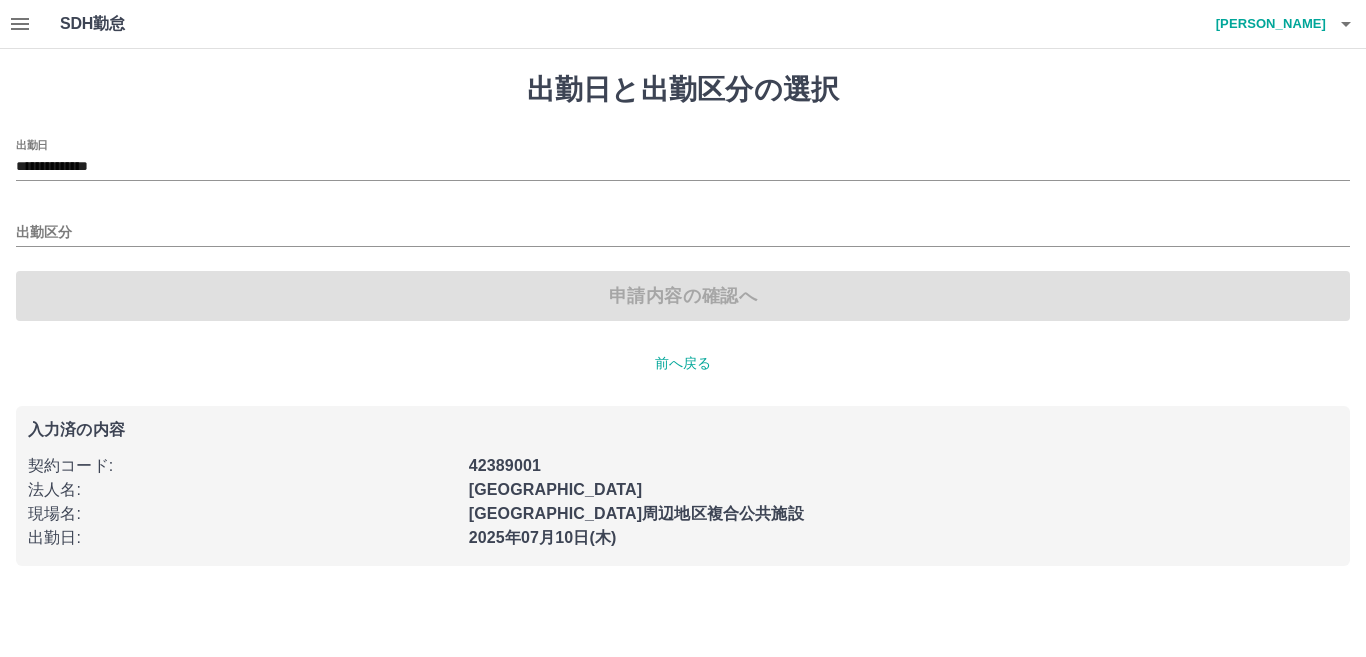 click on "**********" at bounding box center [683, 160] 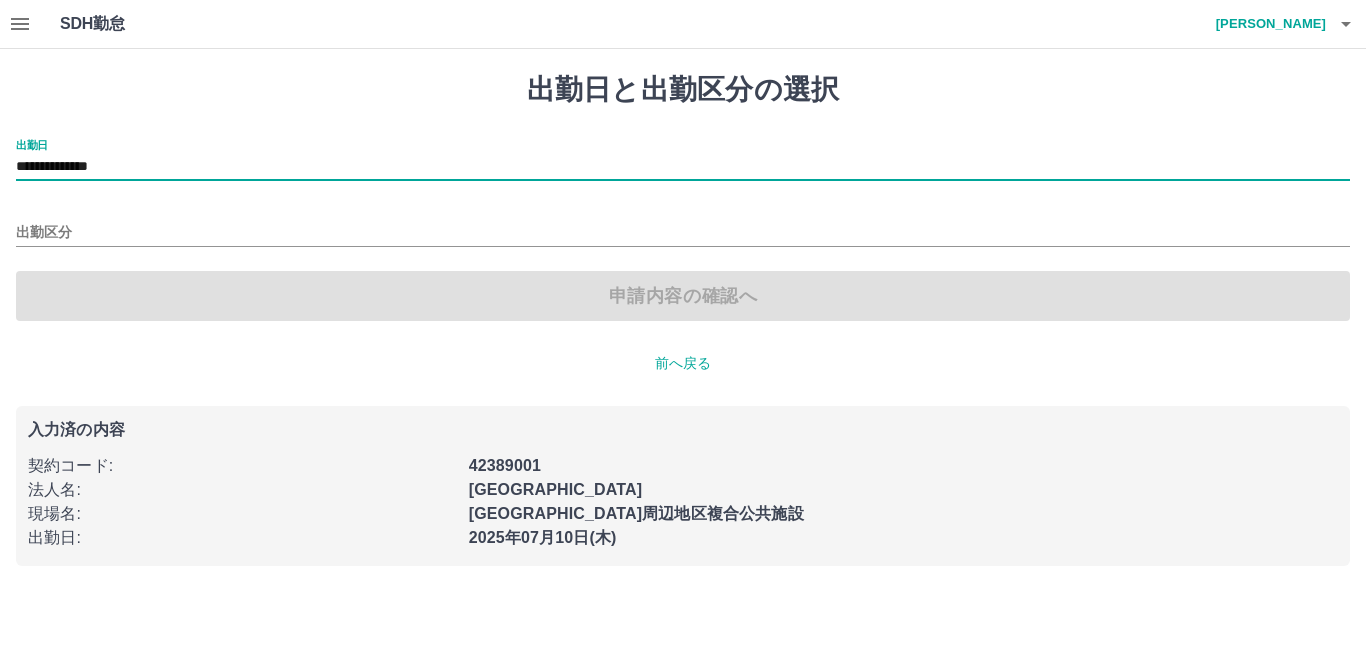 click on "**********" at bounding box center (683, 230) 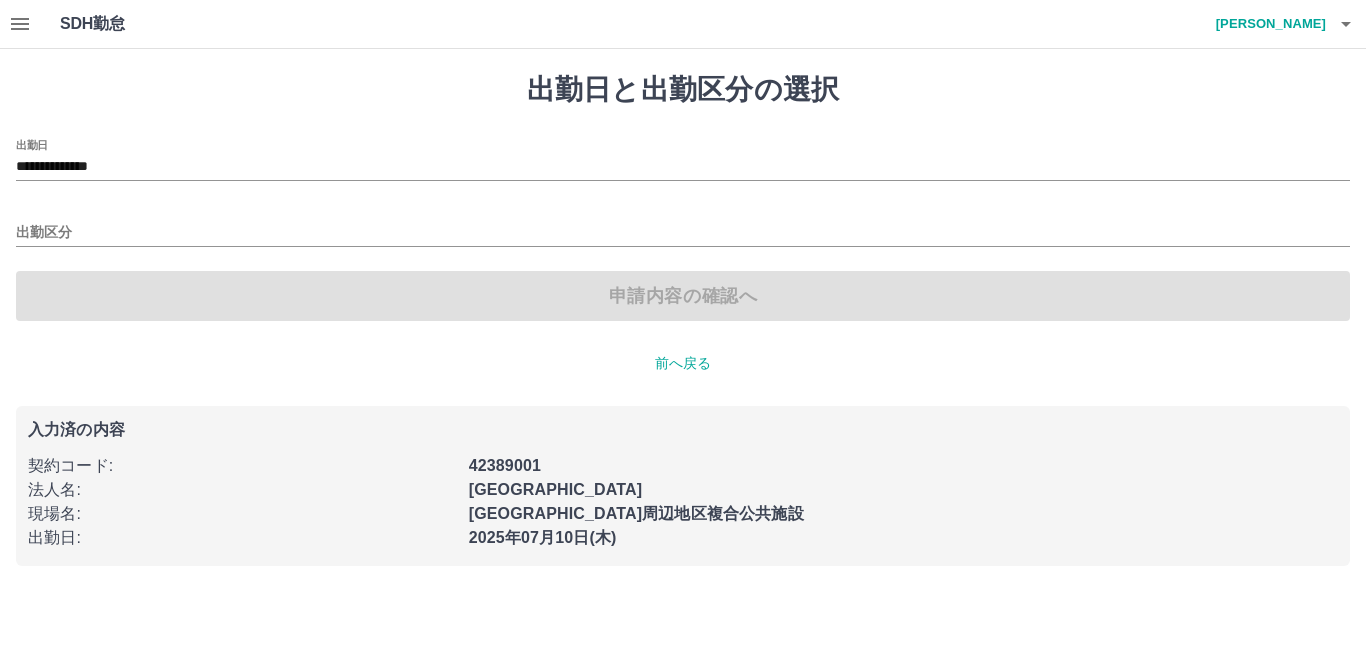 click on "**********" at bounding box center [683, 230] 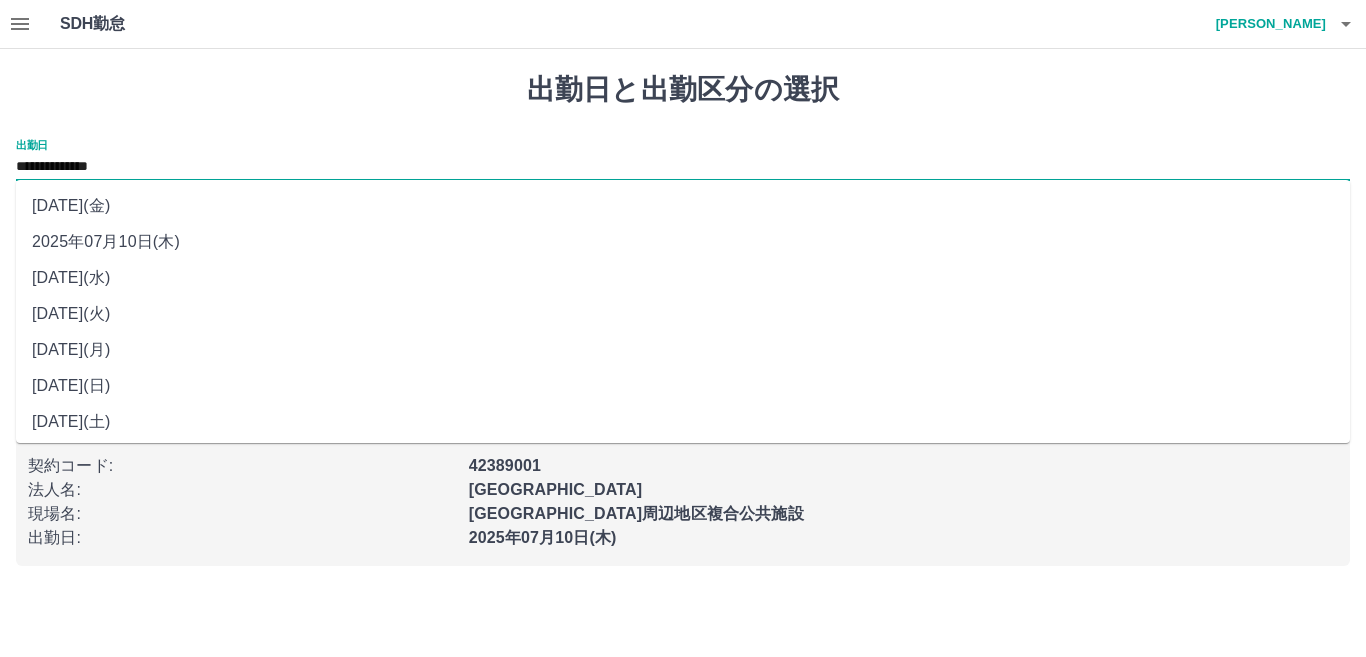 click on "**********" at bounding box center (683, 167) 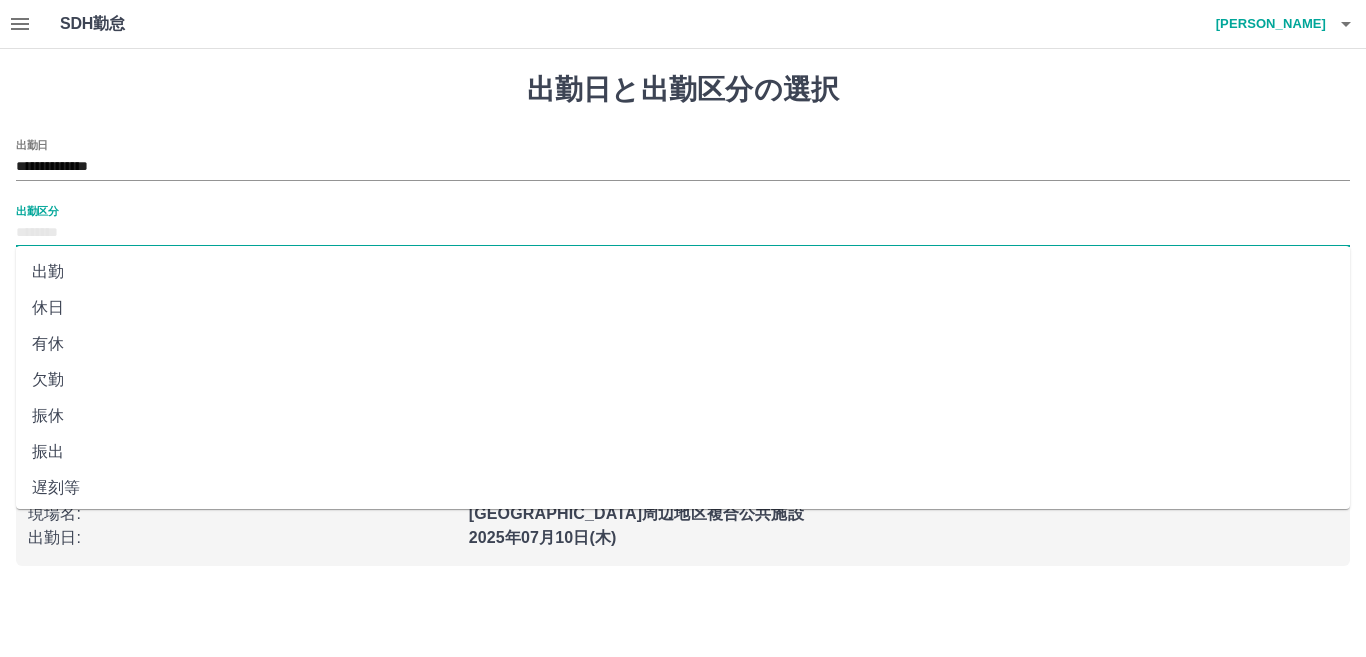 click on "出勤区分" at bounding box center (683, 233) 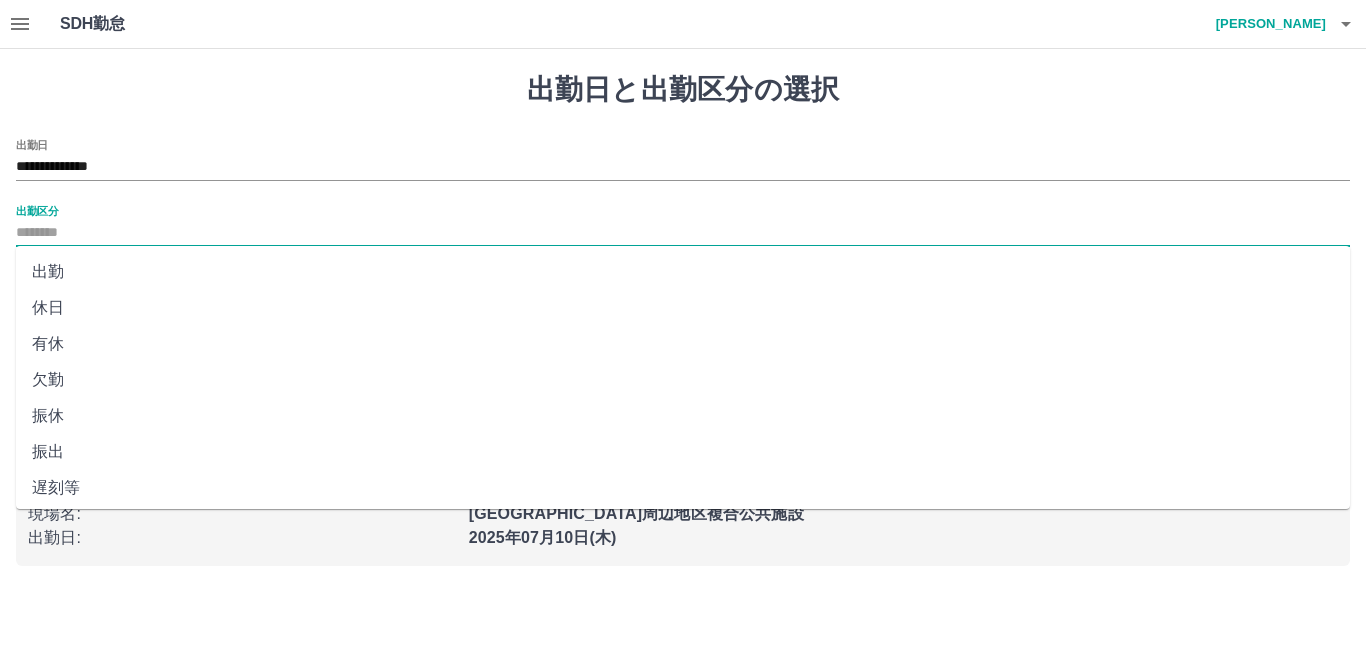 click on "出勤" at bounding box center [683, 272] 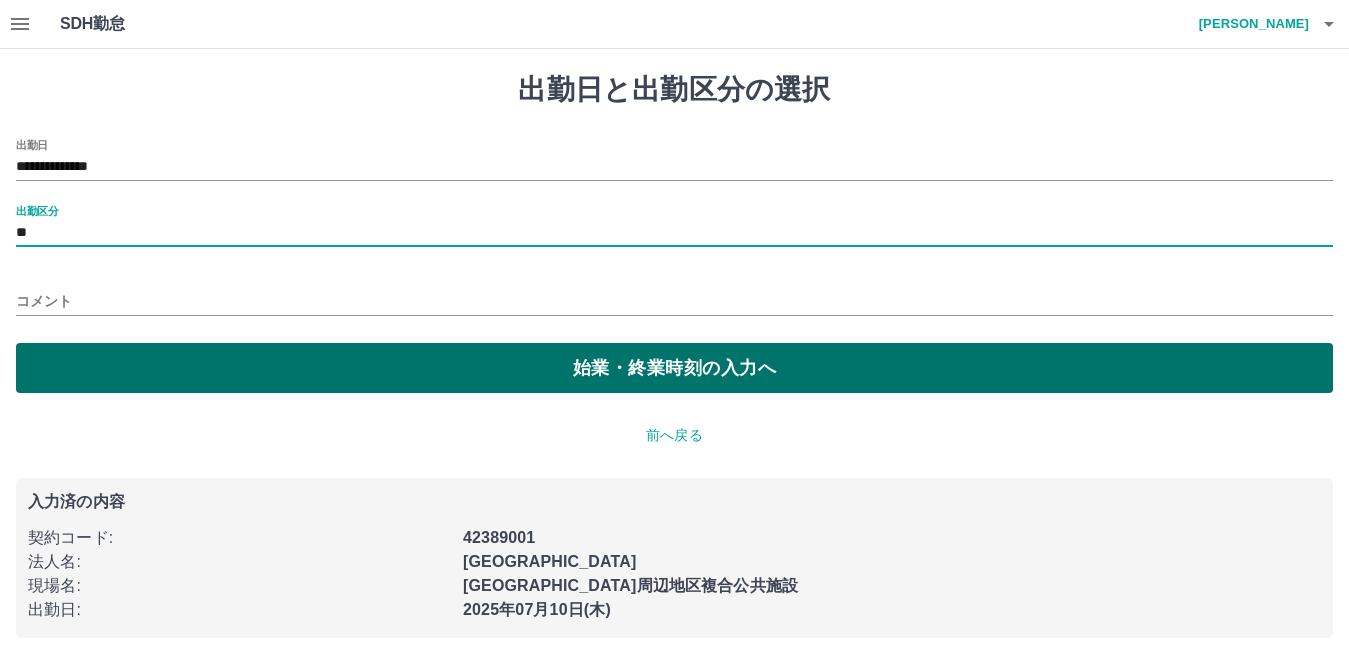 click on "始業・終業時刻の入力へ" at bounding box center (674, 368) 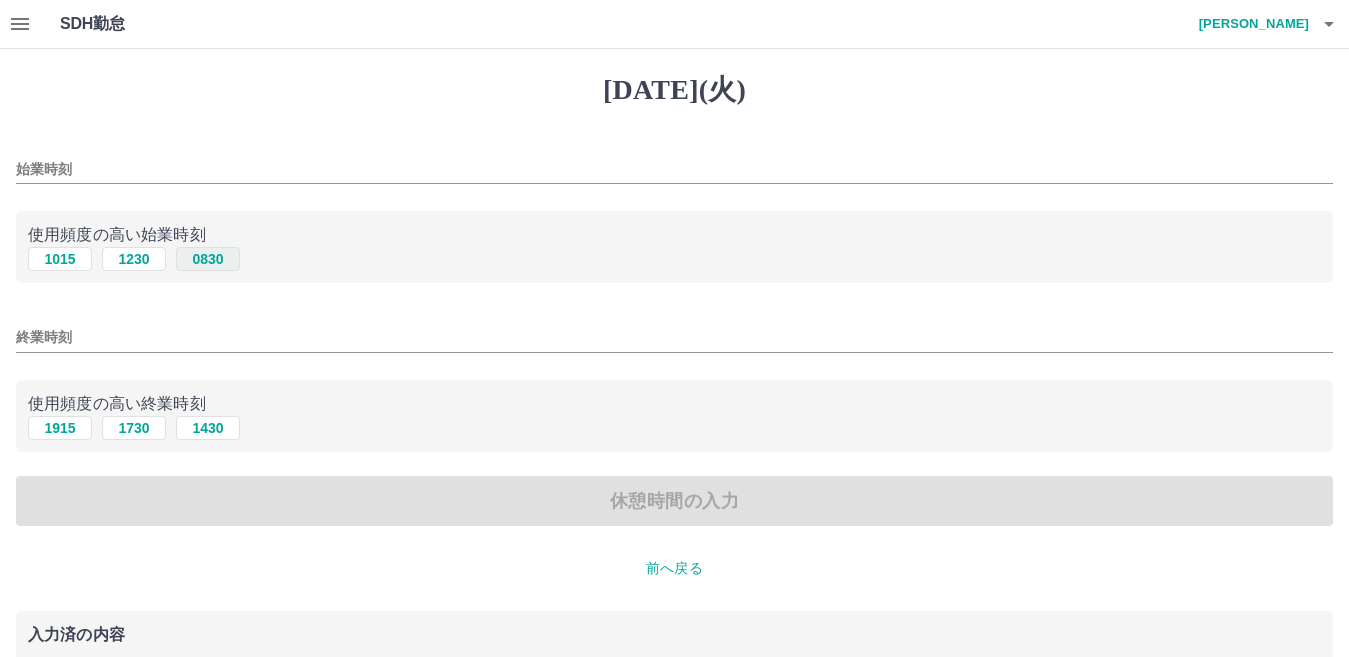 click on "0830" at bounding box center (208, 259) 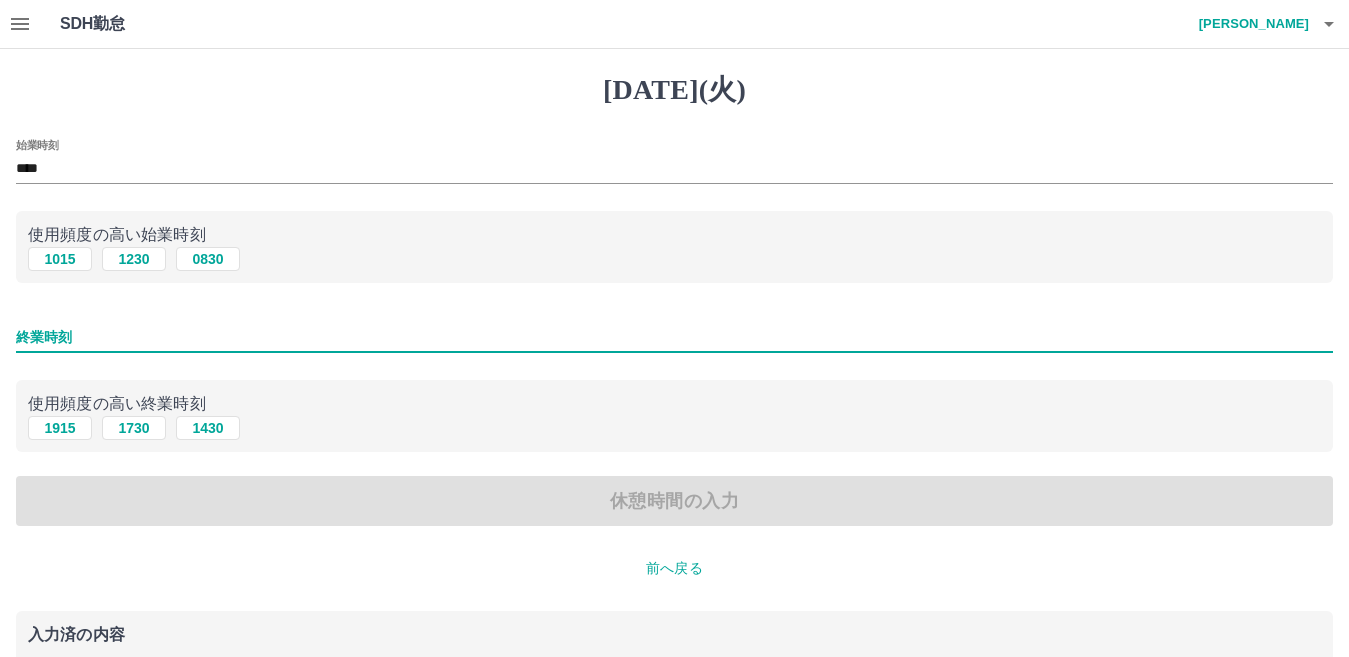 click on "終業時刻" at bounding box center (674, 337) 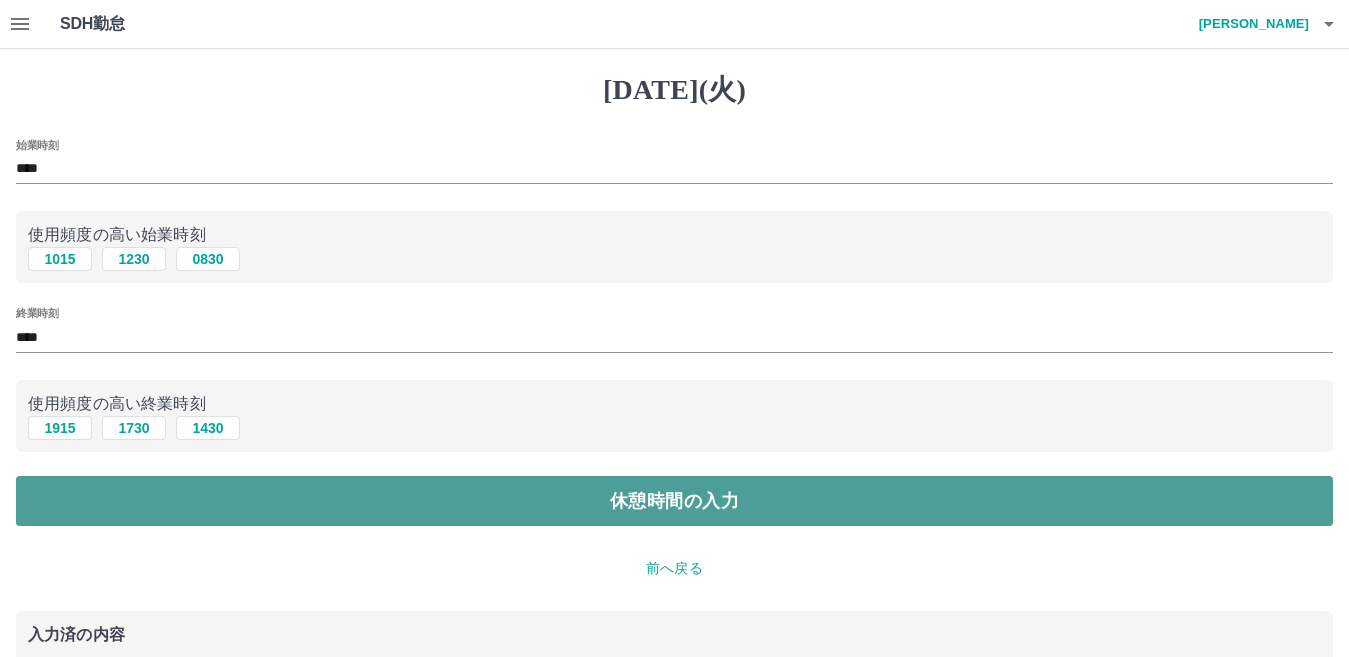 click on "休憩時間の入力" at bounding box center (674, 501) 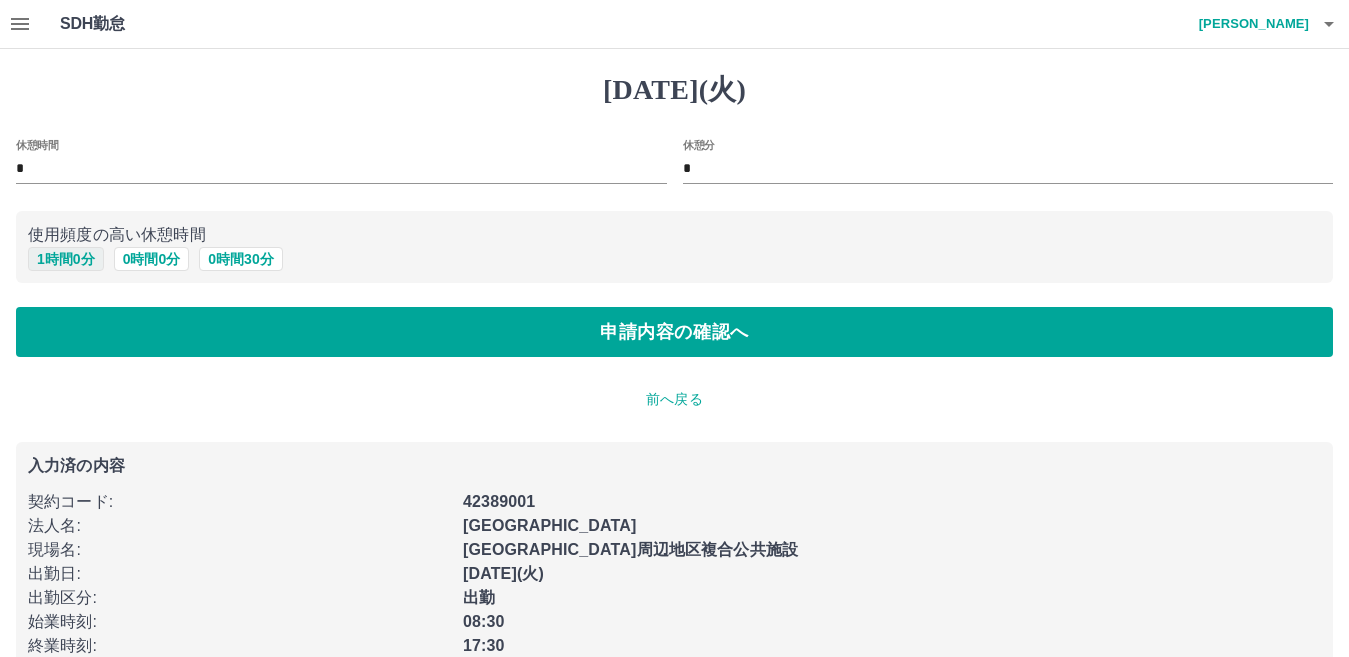 click on "1 時間 0 分" at bounding box center (66, 259) 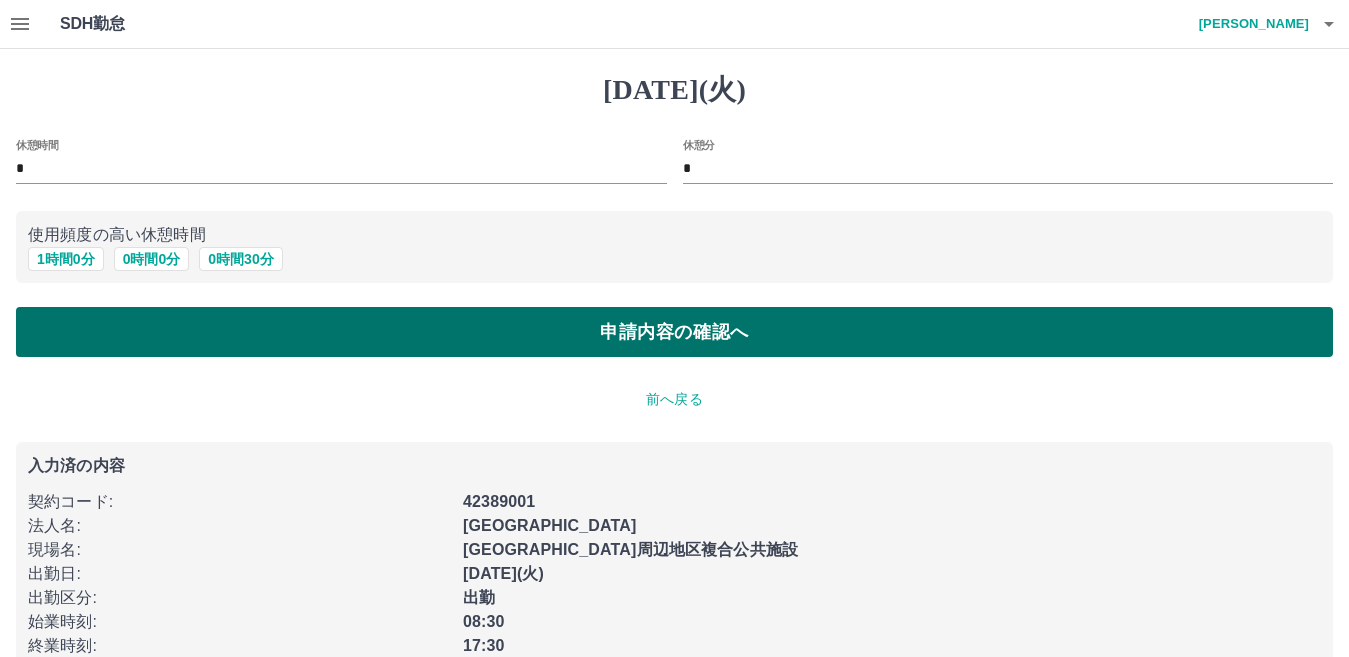 click on "申請内容の確認へ" at bounding box center (674, 332) 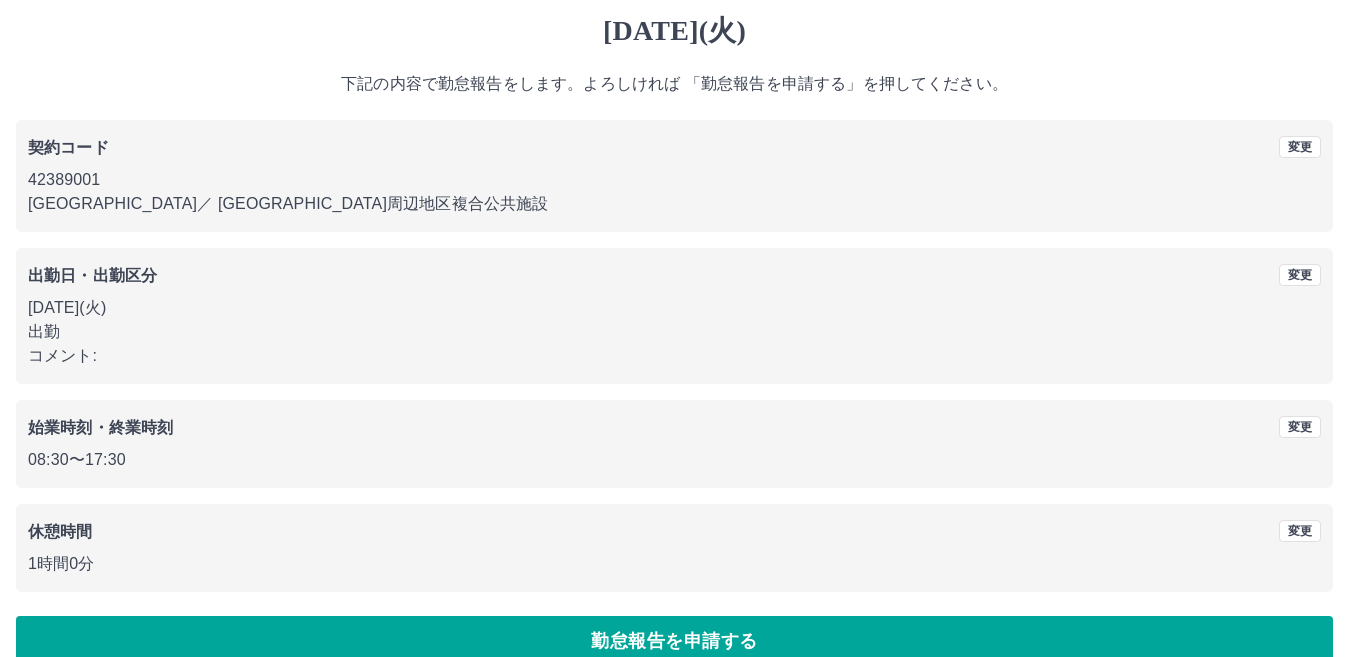 scroll, scrollTop: 91, scrollLeft: 0, axis: vertical 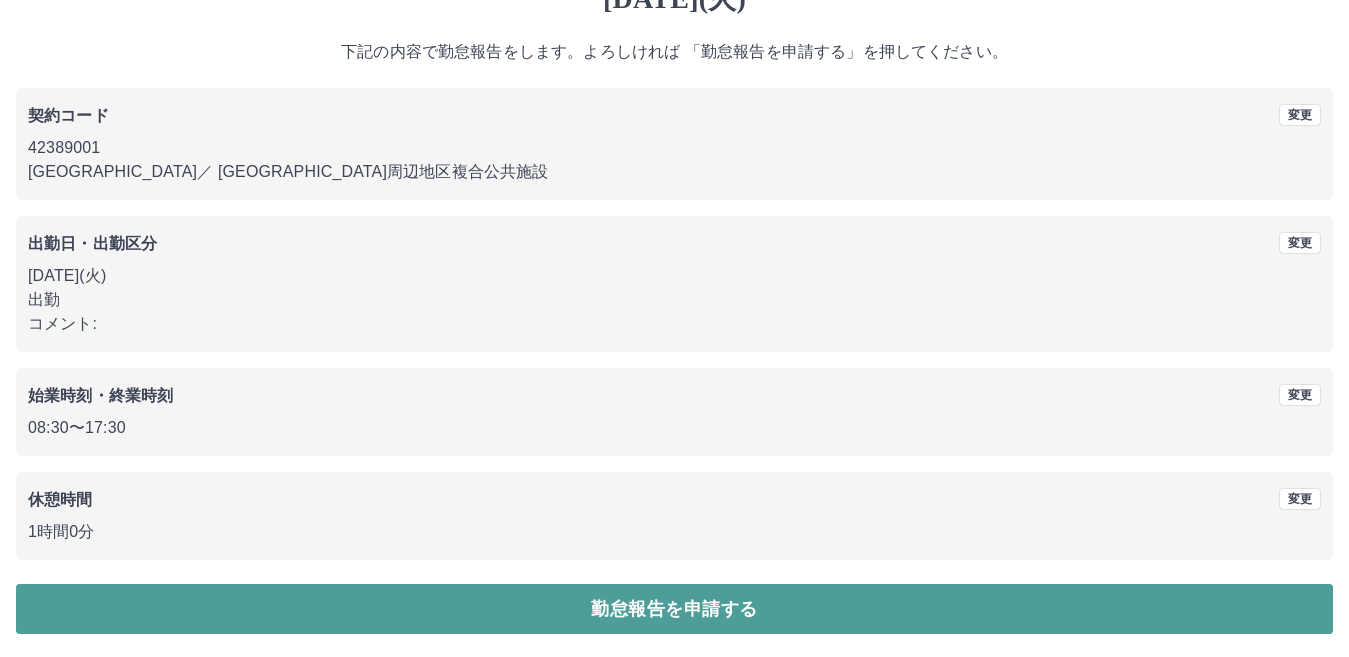 click on "勤怠報告を申請する" at bounding box center (674, 609) 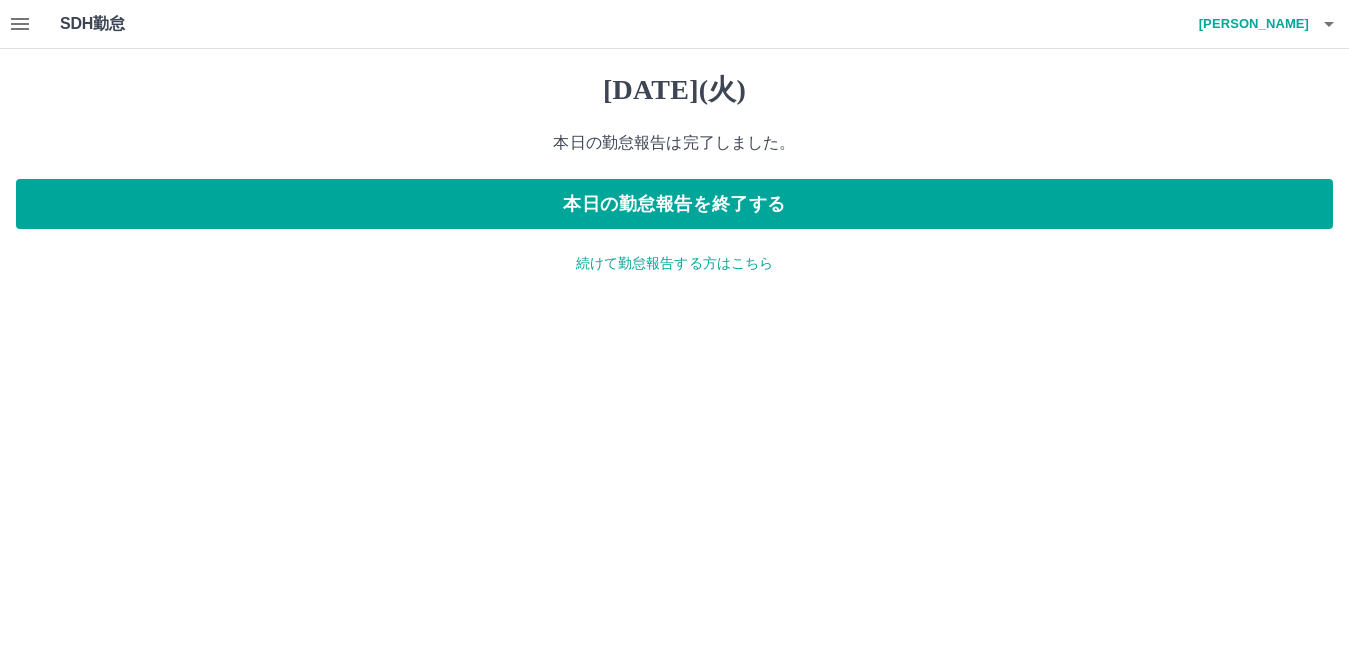 scroll, scrollTop: 0, scrollLeft: 0, axis: both 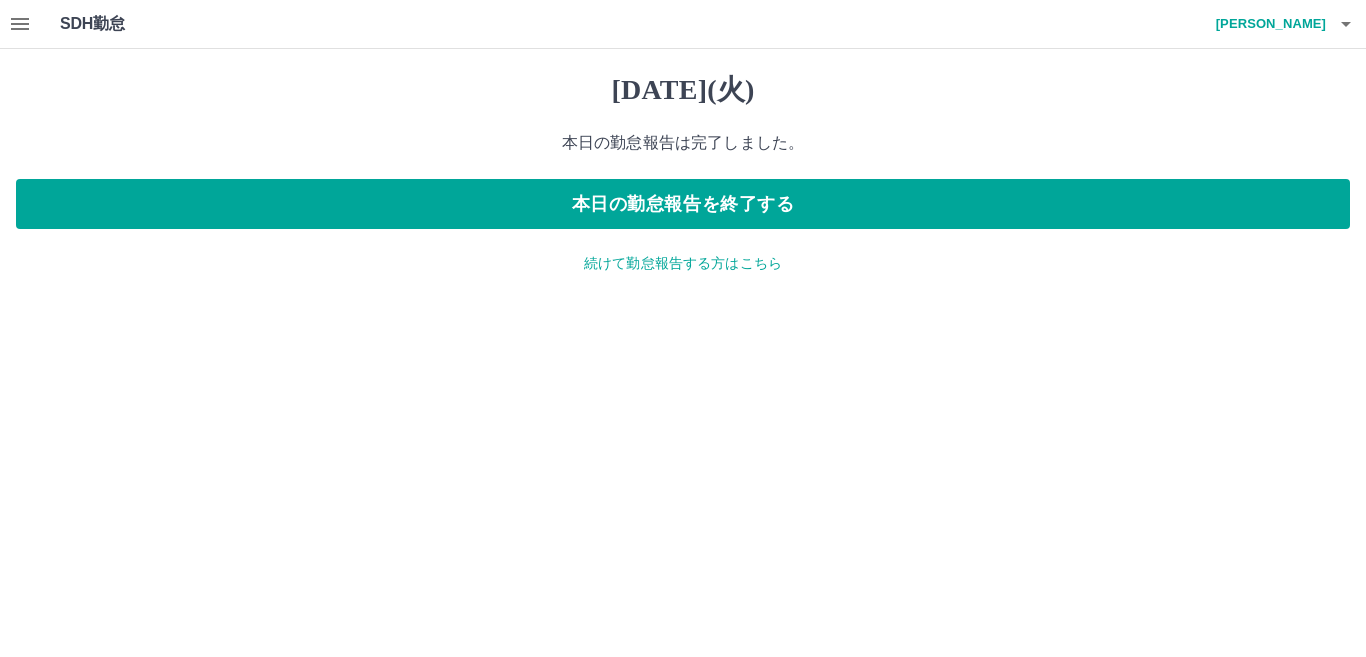 click on "続けて勤怠報告する方はこちら" at bounding box center (683, 263) 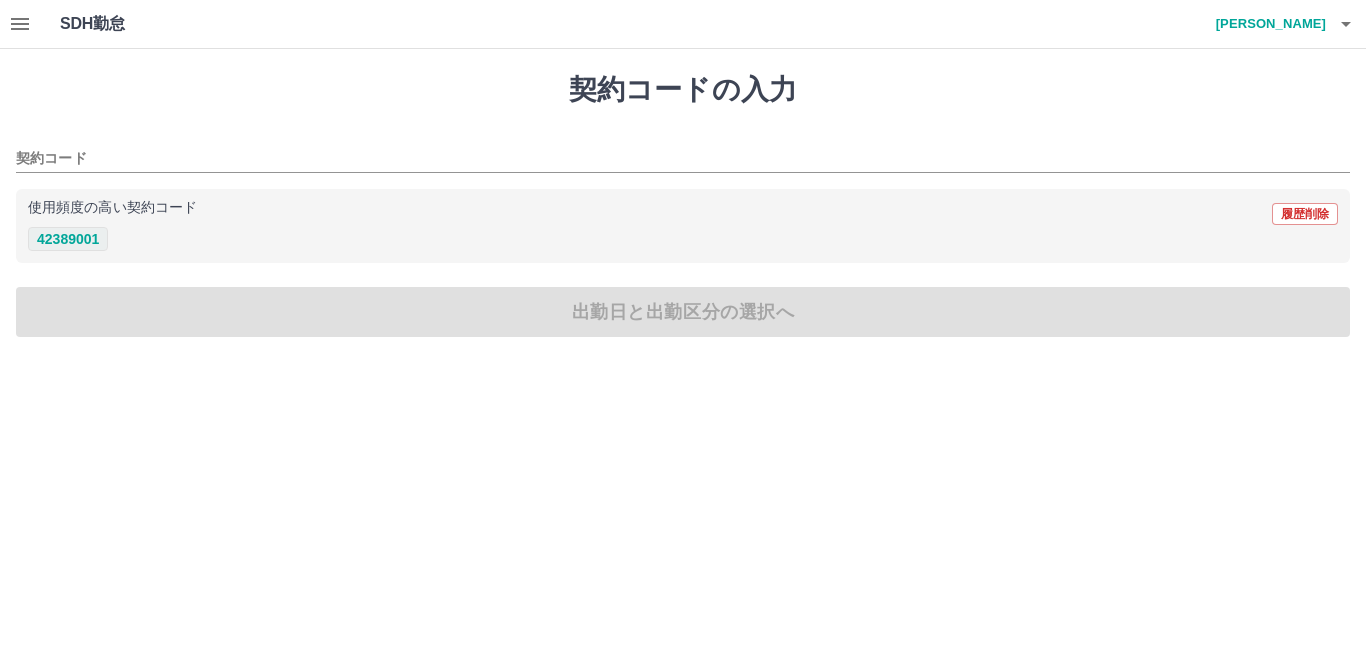 drag, startPoint x: 77, startPoint y: 231, endPoint x: 87, endPoint y: 236, distance: 11.18034 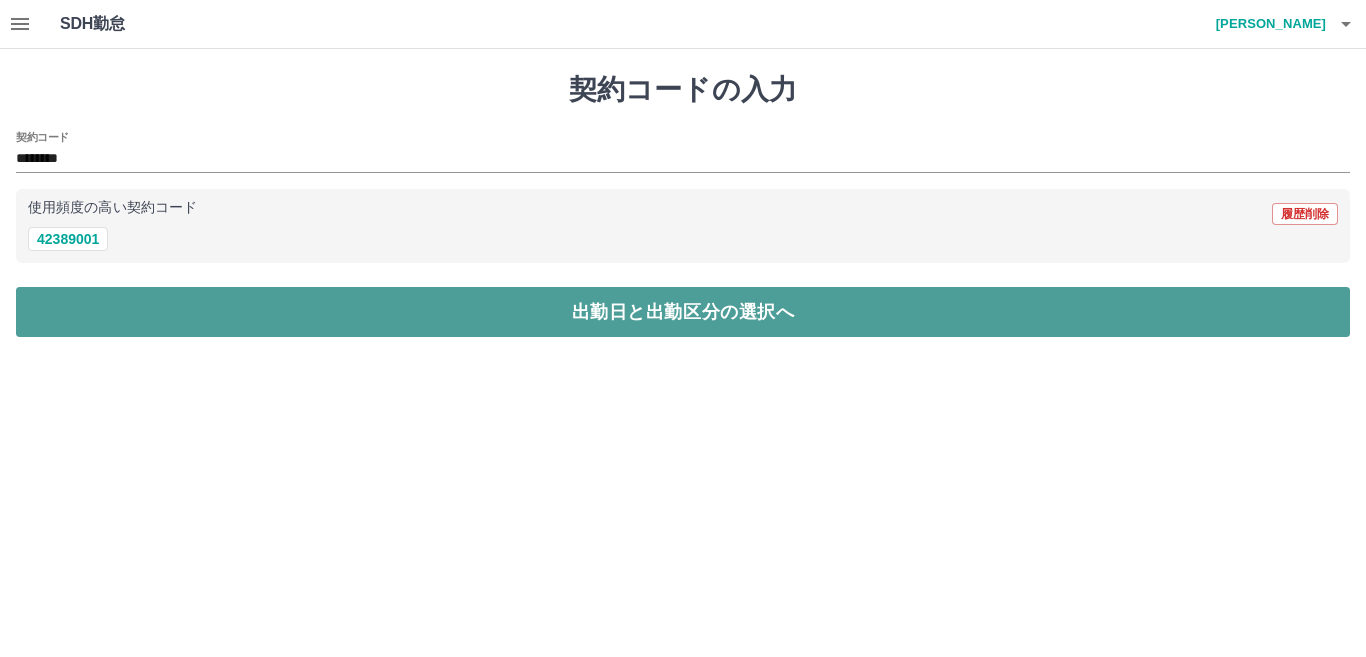 click on "出勤日と出勤区分の選択へ" at bounding box center (683, 312) 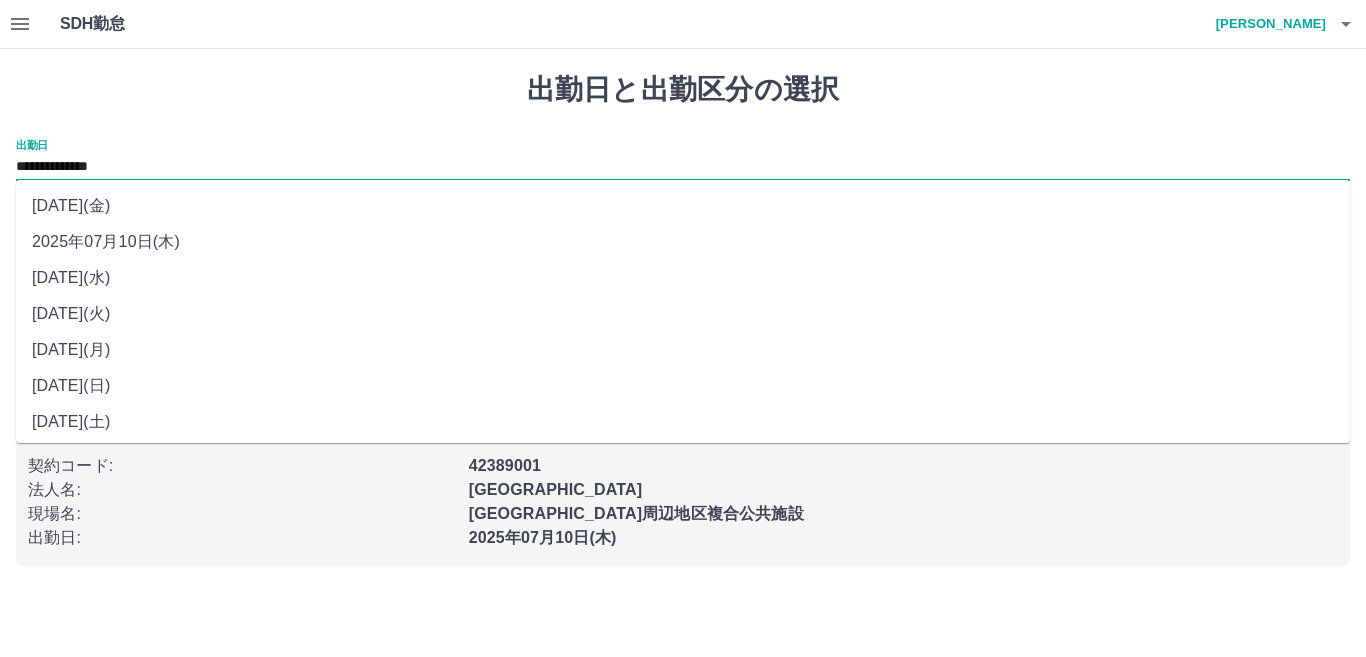 click on "**********" at bounding box center [683, 167] 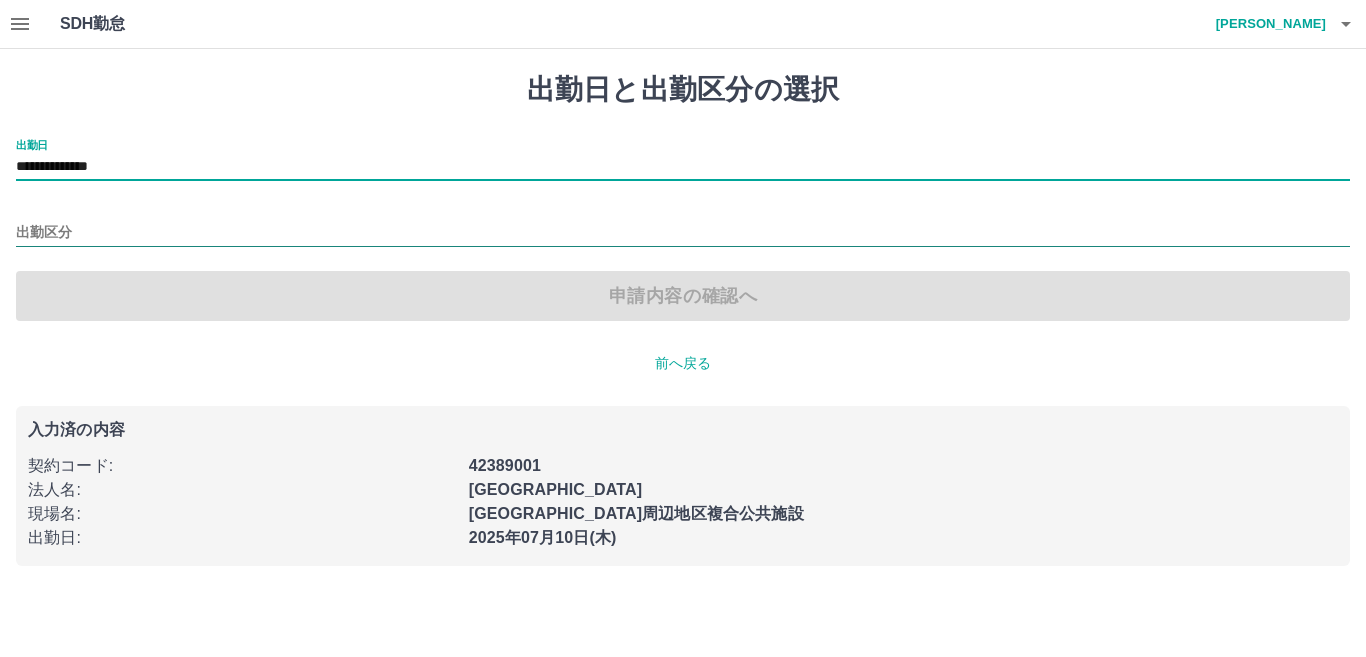 click on "出勤区分" at bounding box center [683, 233] 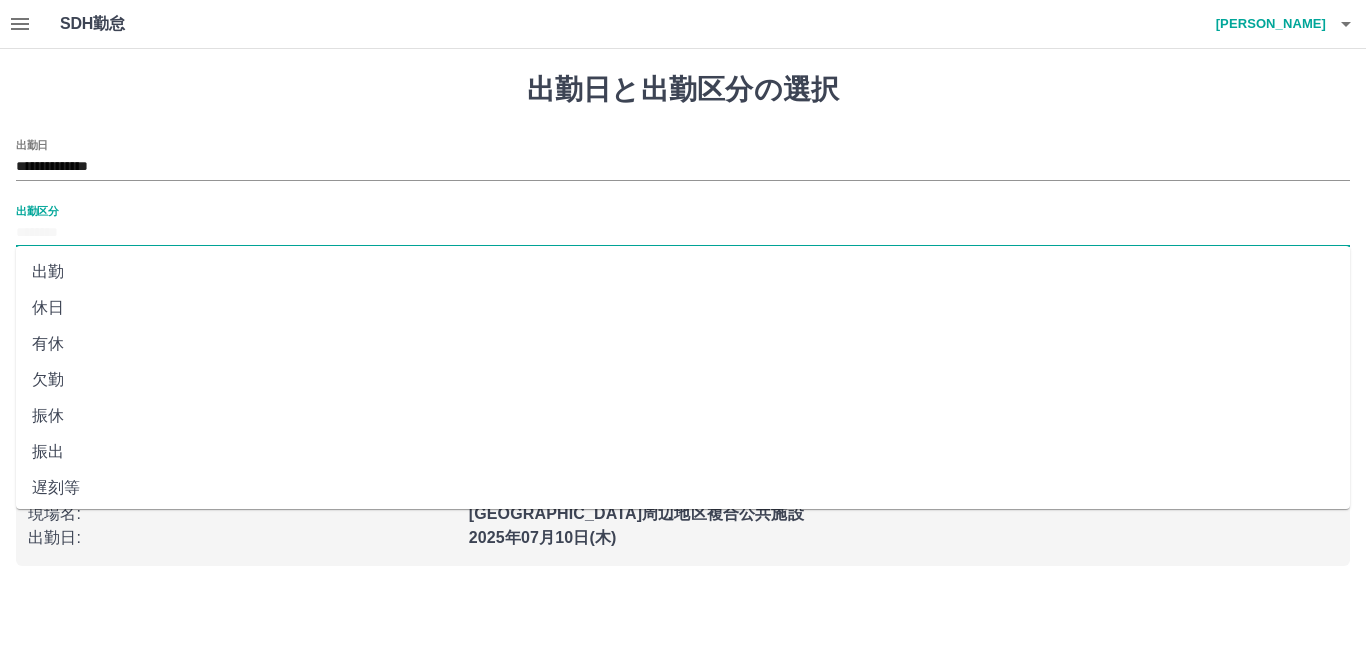 click on "出勤" at bounding box center (683, 272) 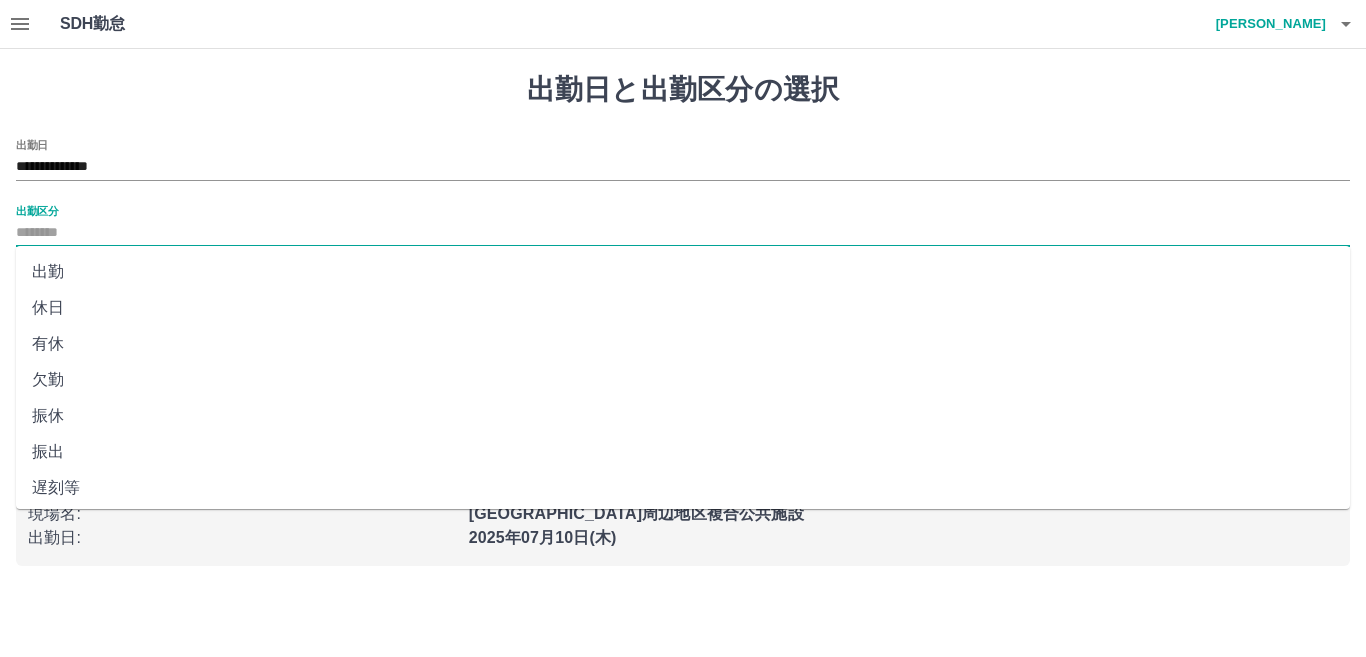 type on "**" 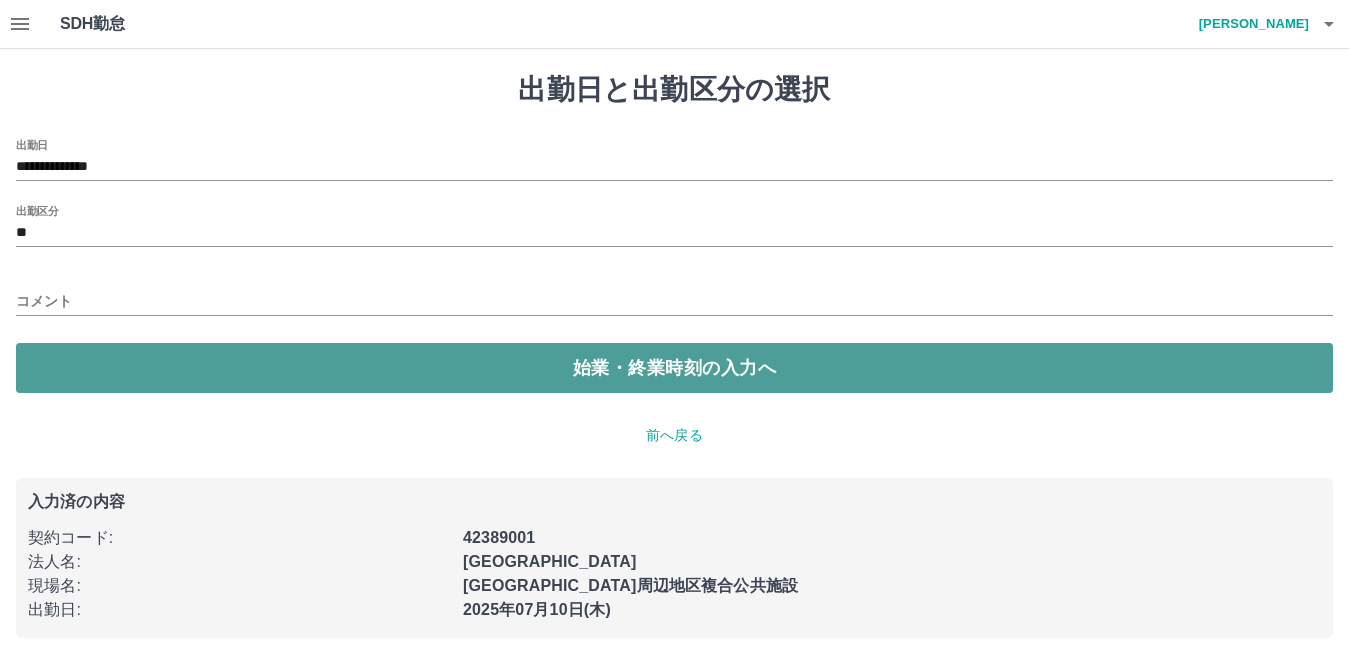 click on "始業・終業時刻の入力へ" at bounding box center (674, 368) 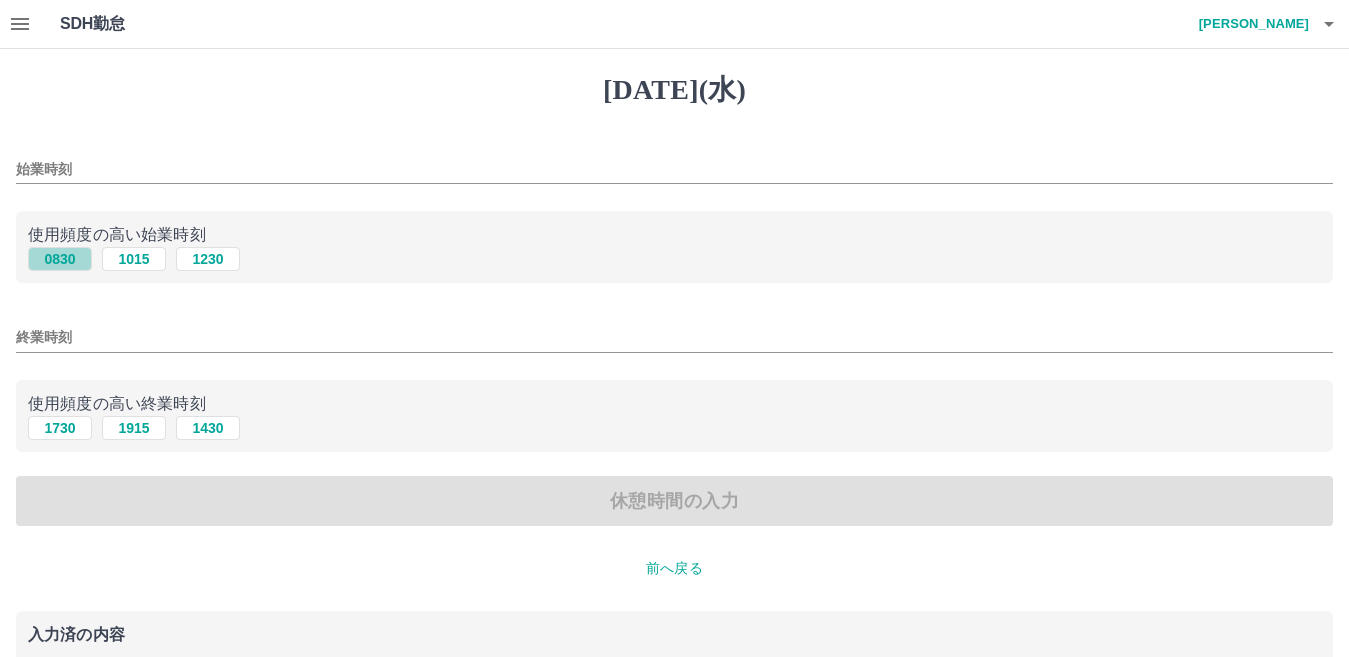 click on "0830" at bounding box center (60, 259) 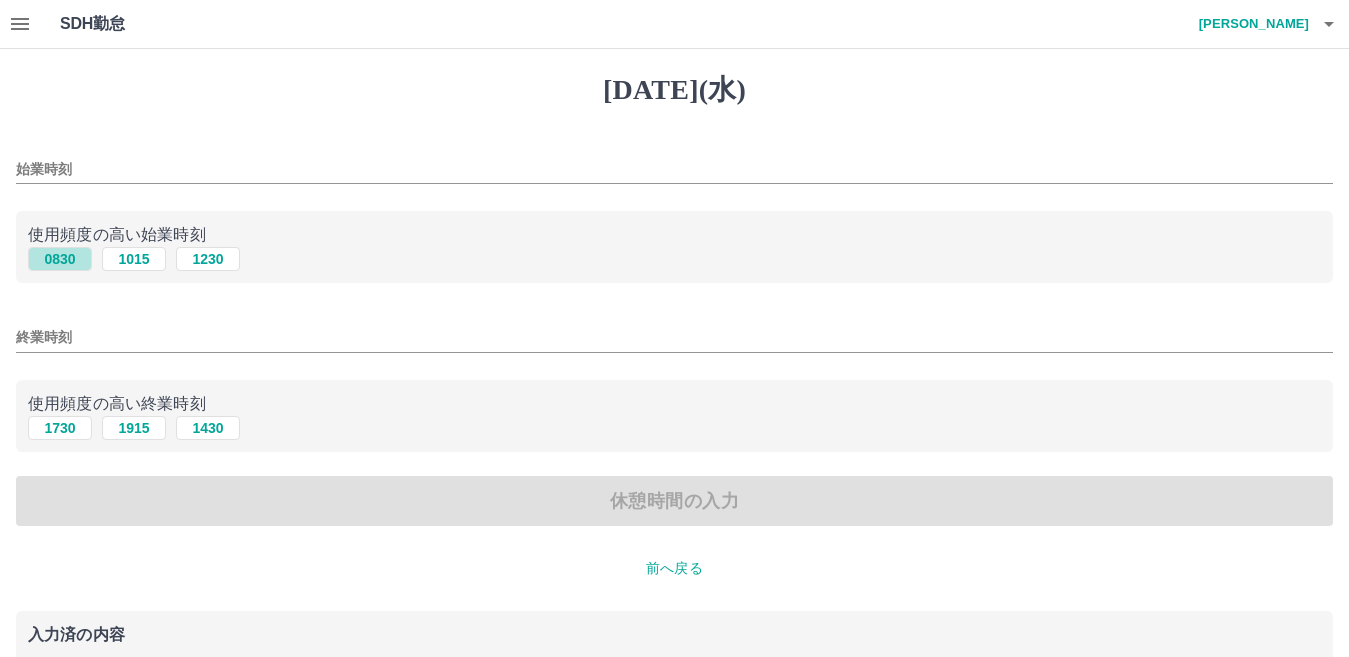 type on "****" 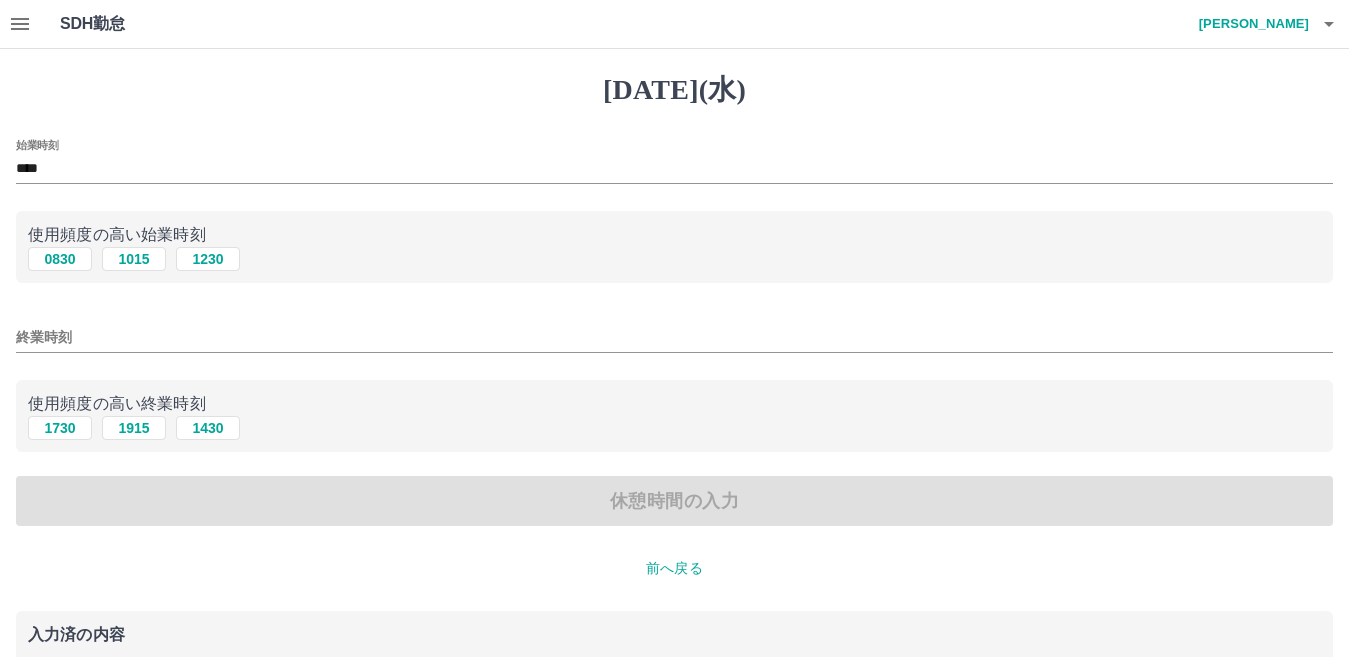 click on "終業時刻" at bounding box center [674, 337] 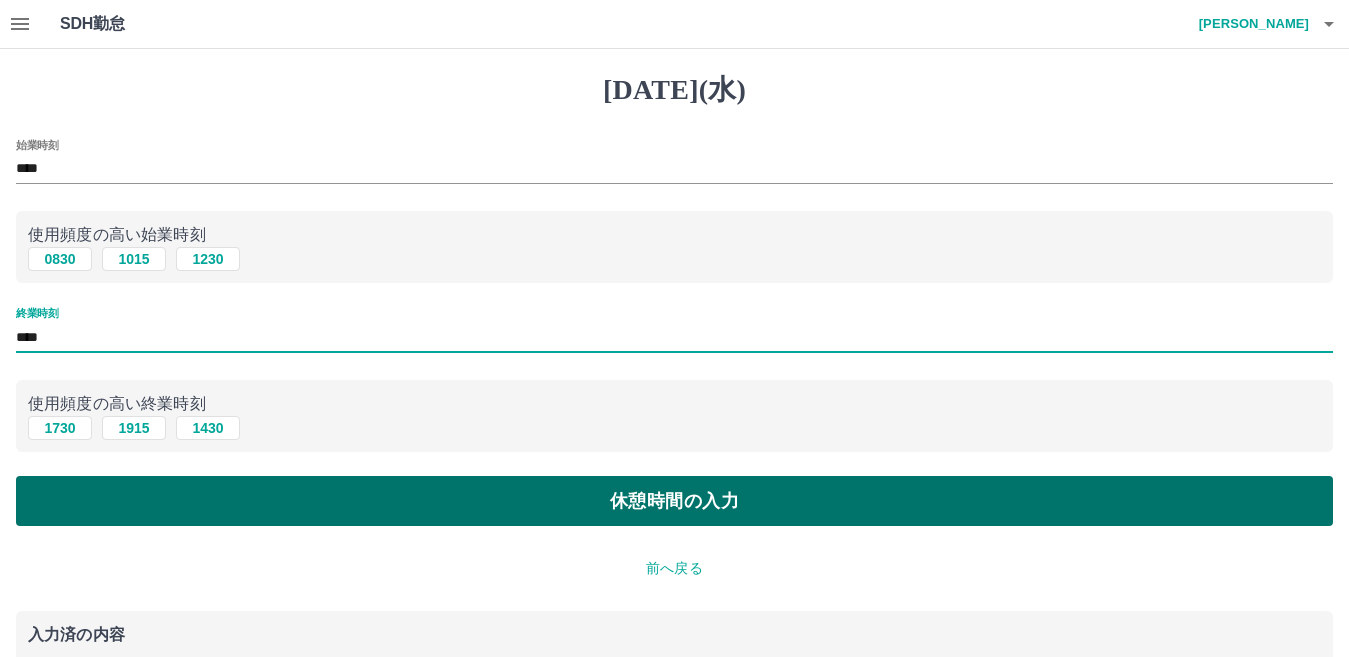 type on "****" 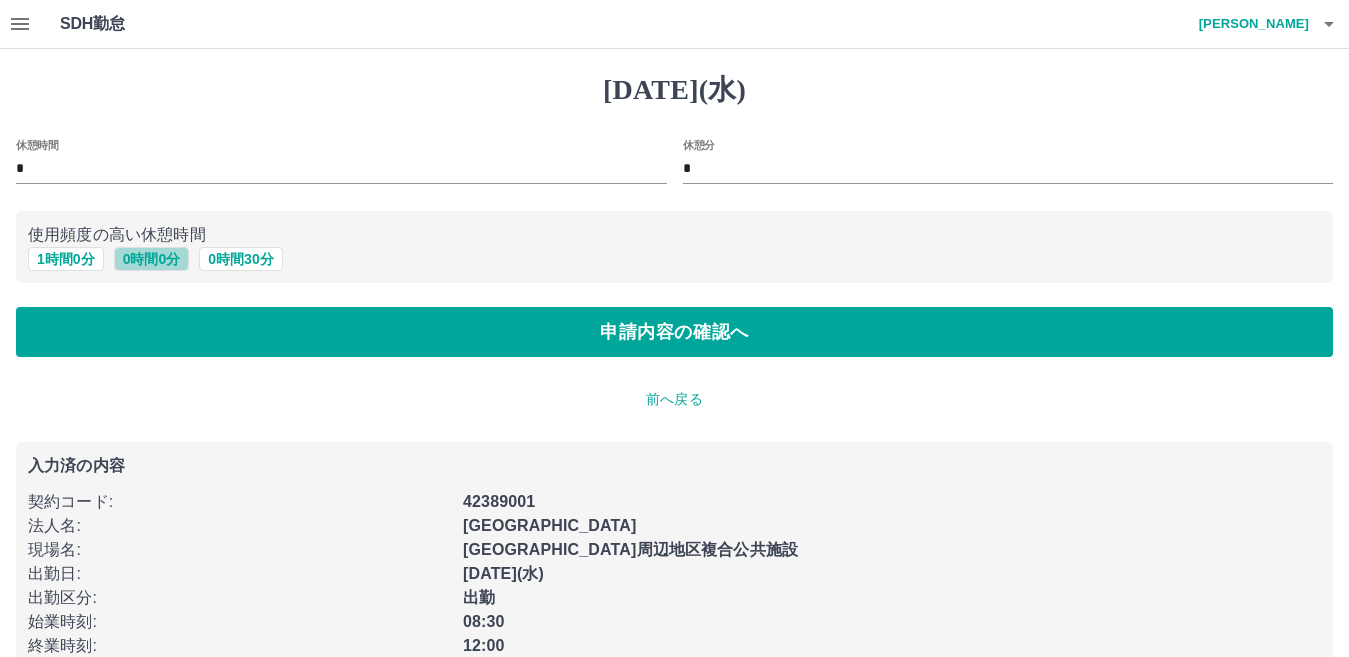 click on "0 時間 0 分" at bounding box center [152, 259] 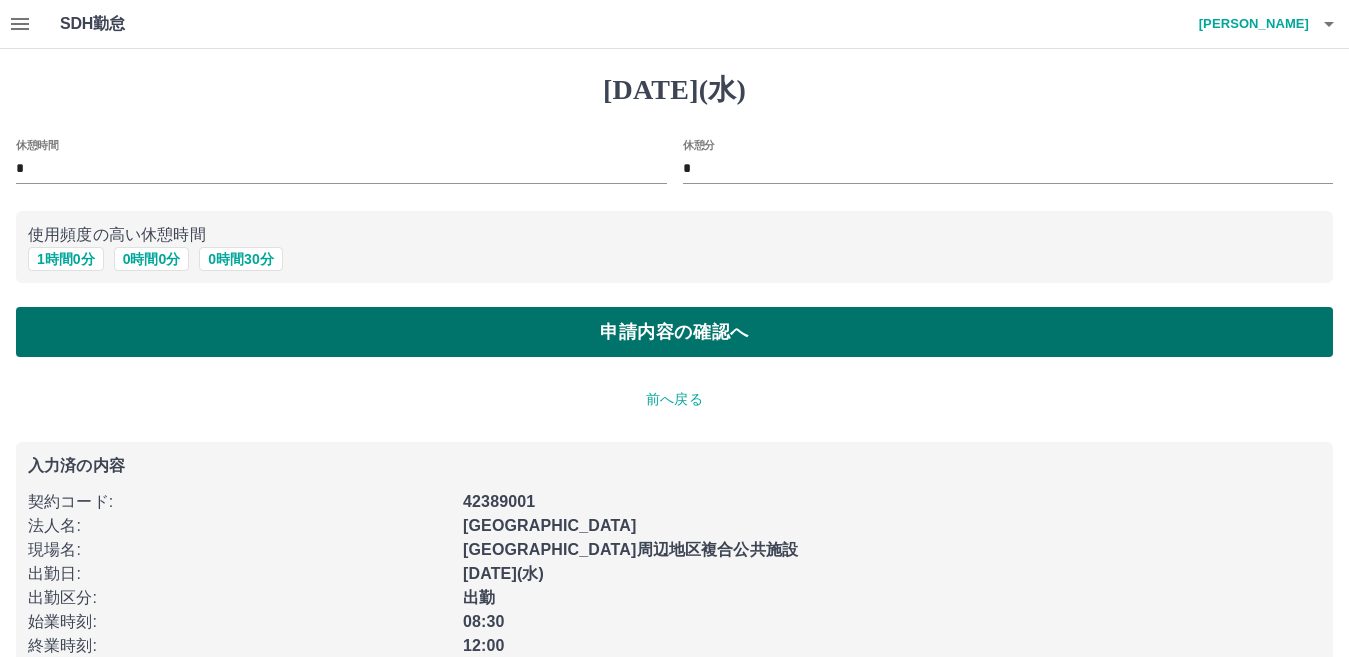 click on "申請内容の確認へ" at bounding box center [674, 332] 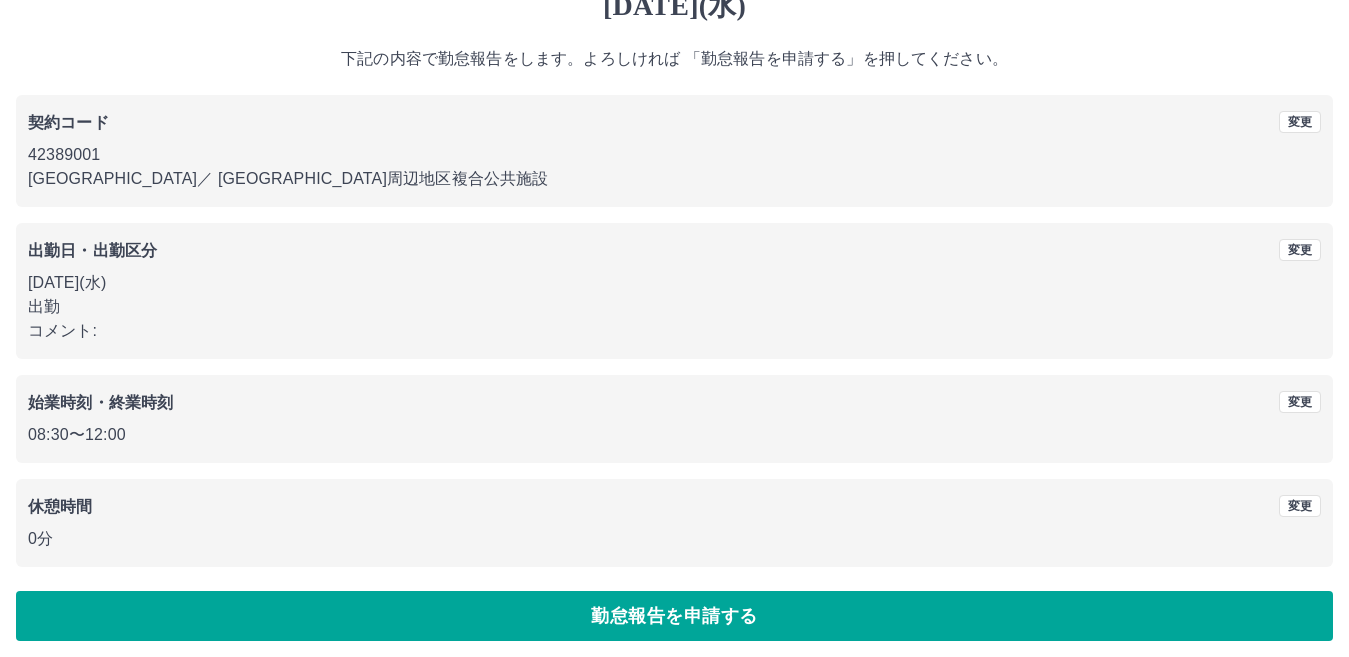 scroll, scrollTop: 91, scrollLeft: 0, axis: vertical 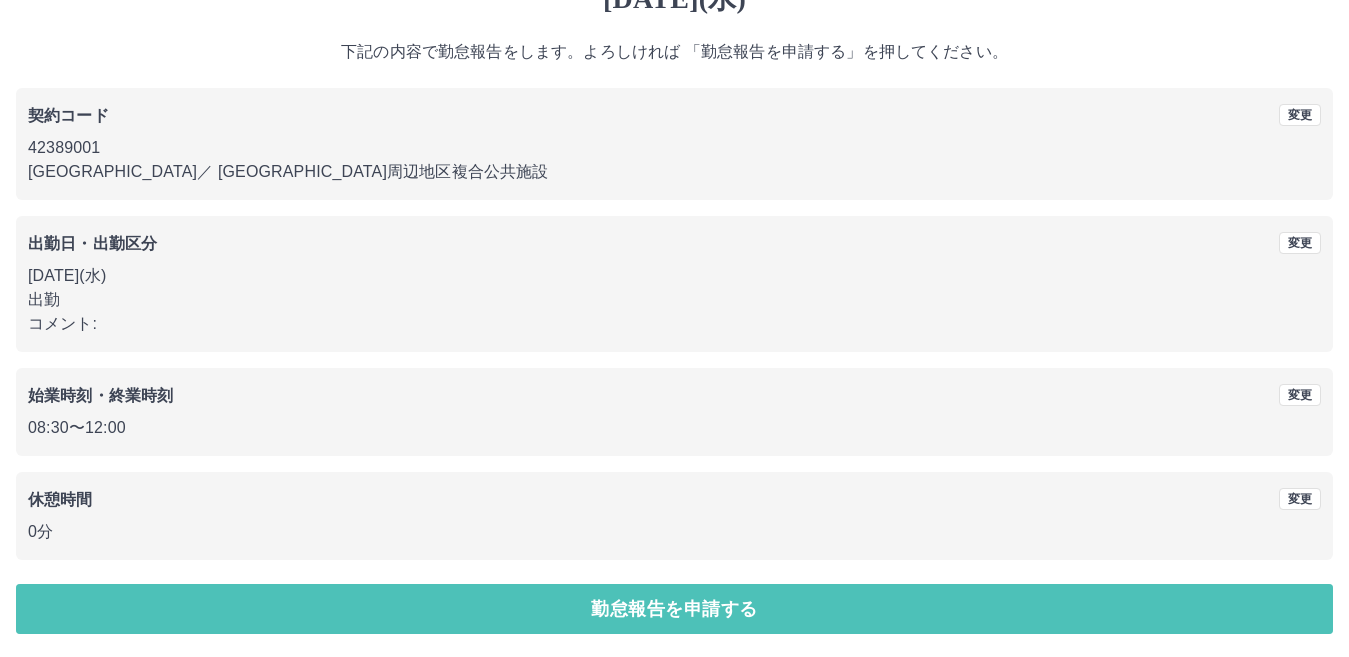 click on "勤怠報告を申請する" at bounding box center (674, 609) 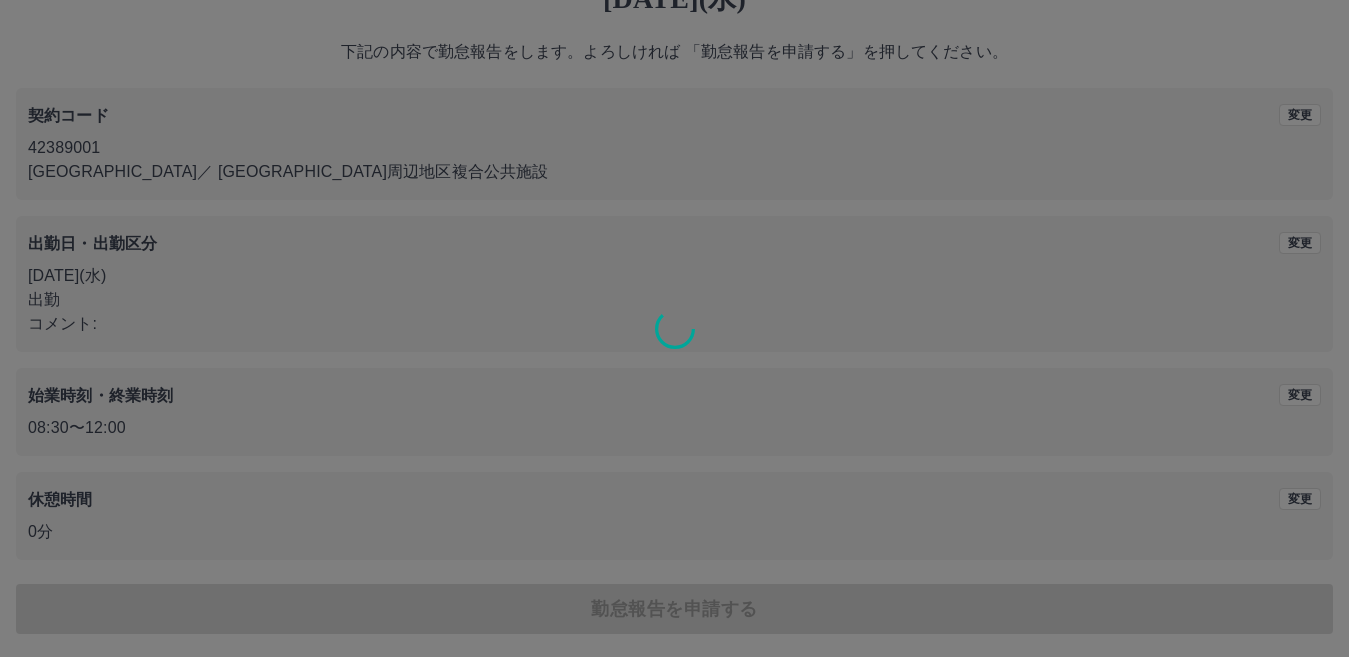 scroll, scrollTop: 0, scrollLeft: 0, axis: both 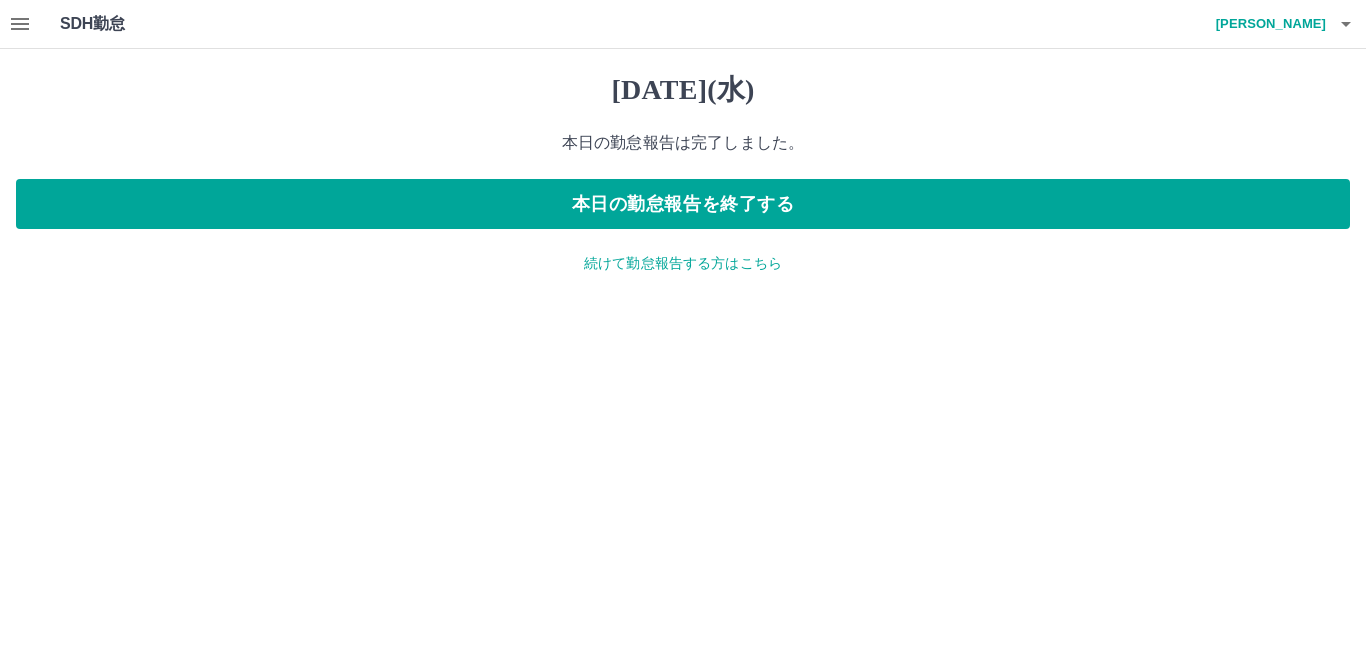 click on "続けて勤怠報告する方はこちら" at bounding box center [683, 263] 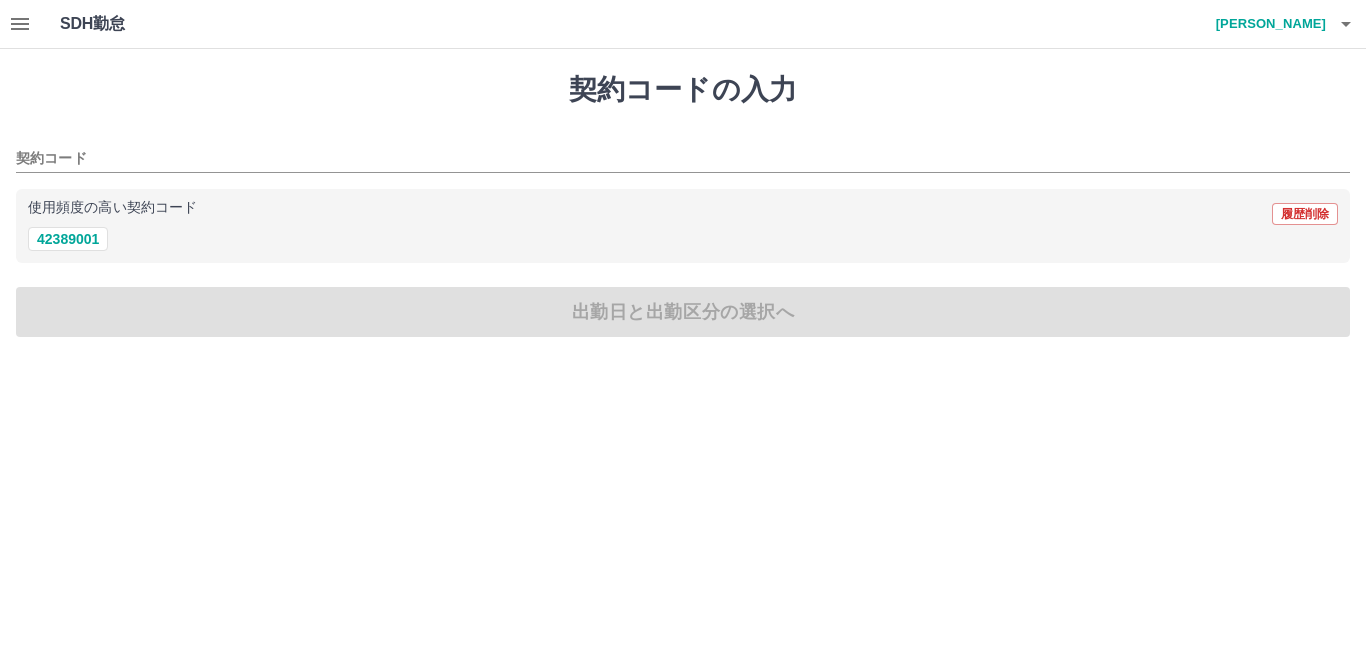 click on "使用頻度の高い契約コード 履歴削除 42389001" at bounding box center (683, 226) 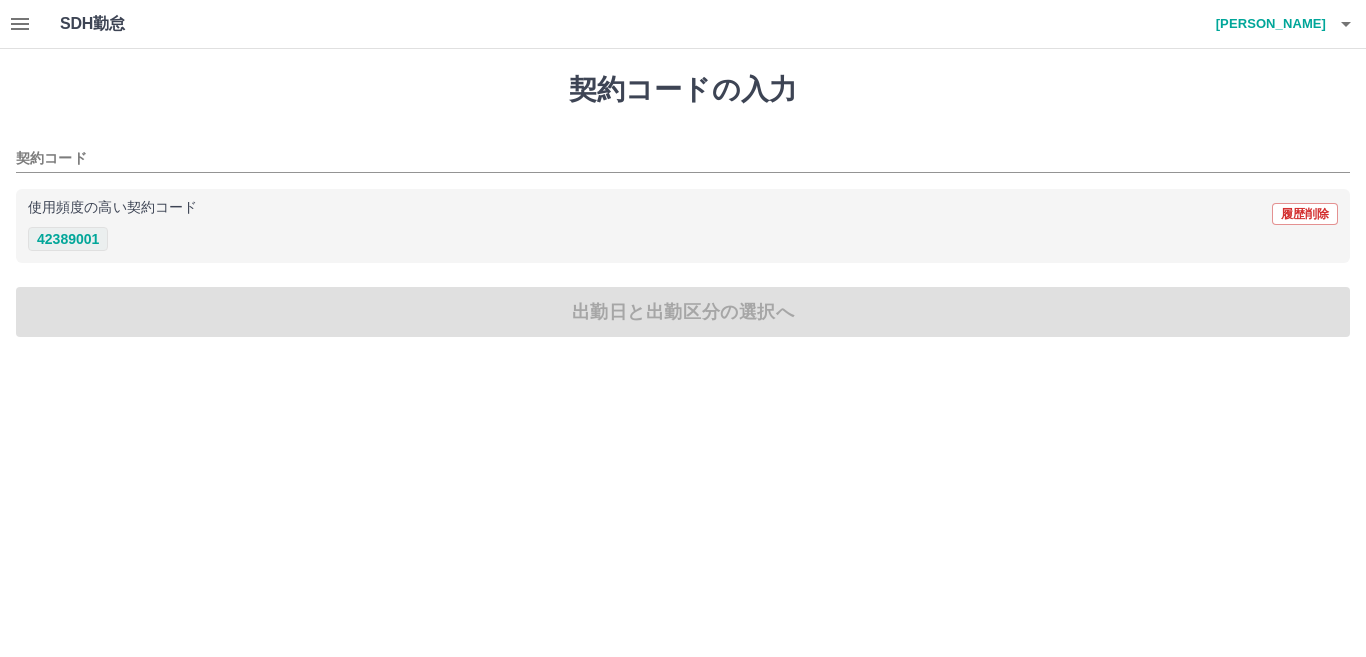 click on "42389001" at bounding box center (68, 239) 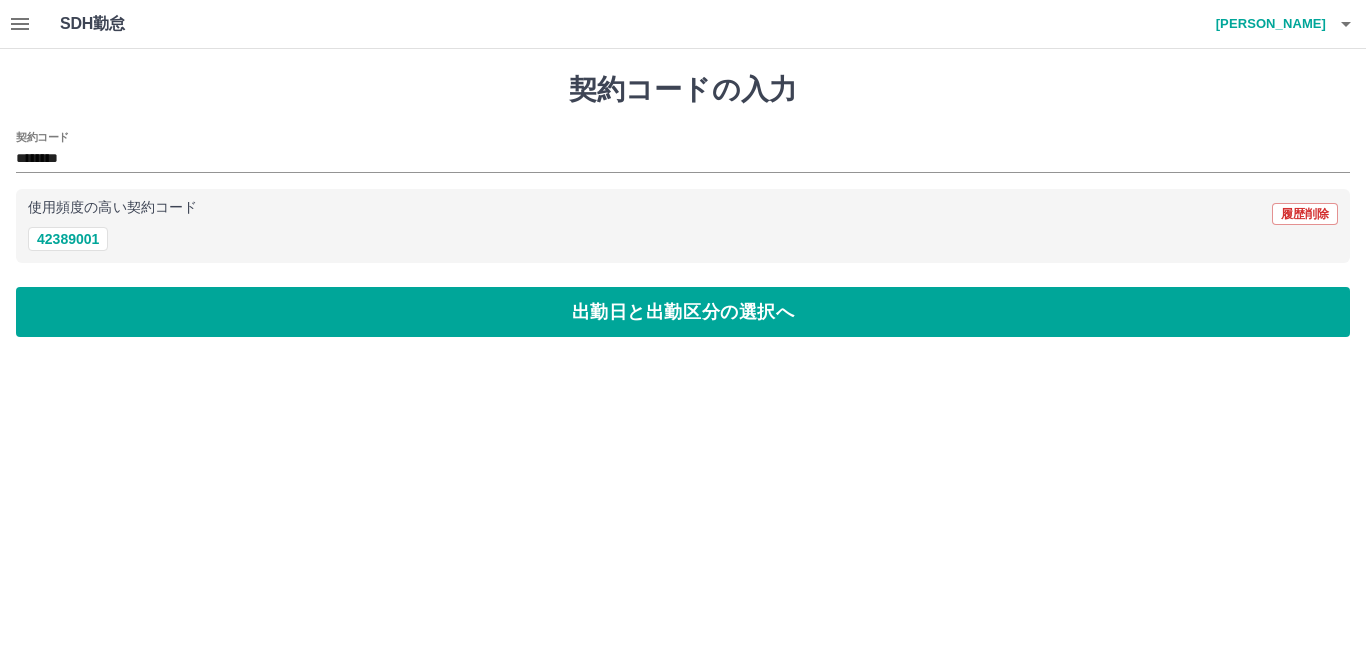 click on "契約コードの入力 契約コード ******** 使用頻度の高い契約コード 履歴削除 42389001 出勤日と出勤区分の選択へ" at bounding box center [683, 205] 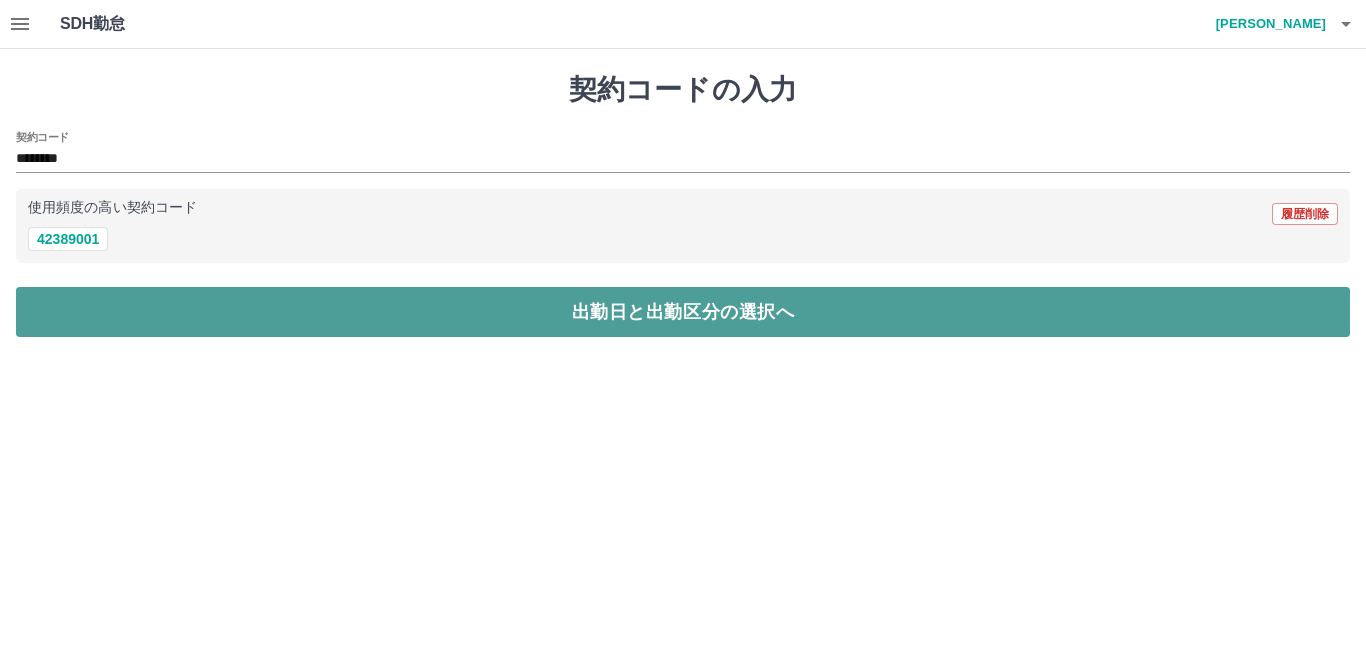 click on "出勤日と出勤区分の選択へ" at bounding box center [683, 312] 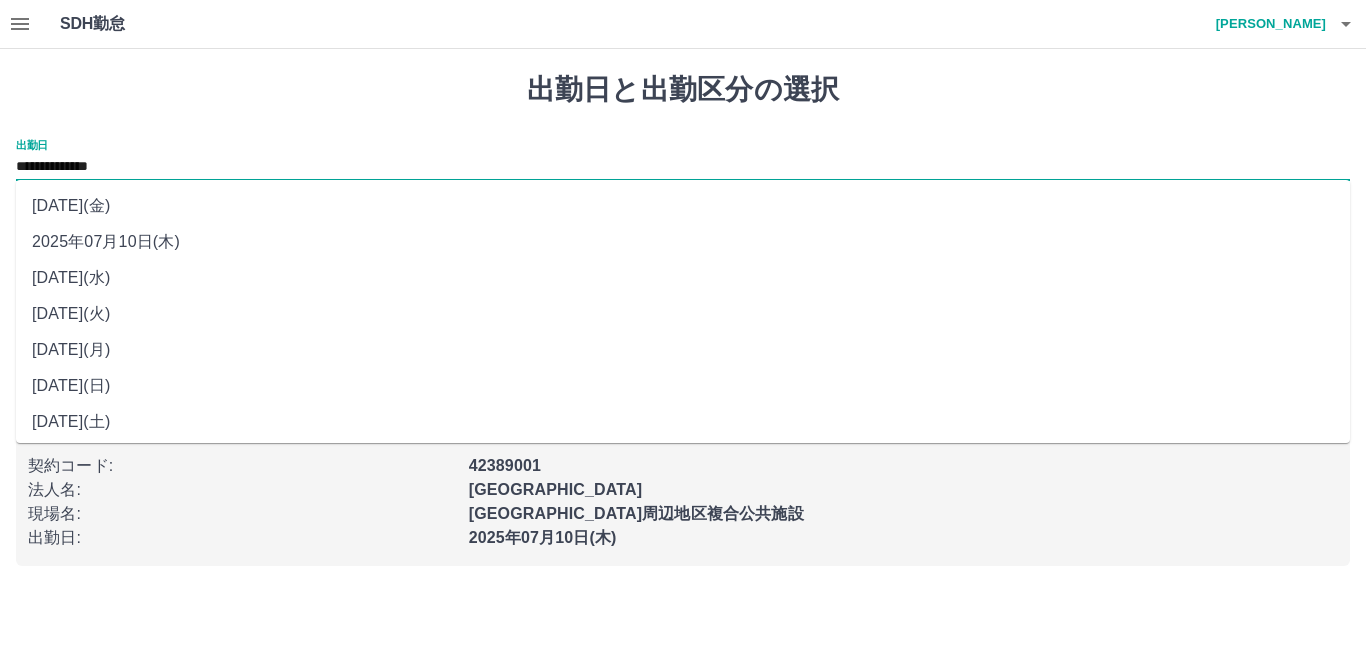 click on "**********" at bounding box center [683, 167] 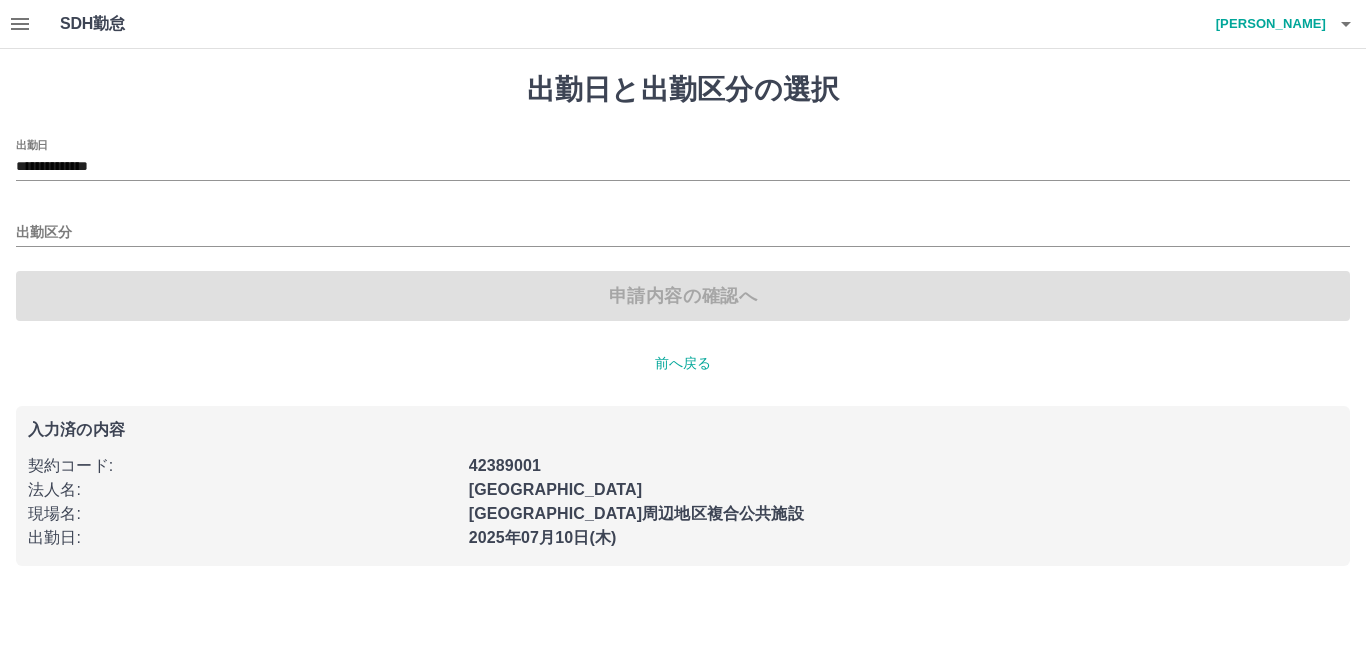 click on "**********" at bounding box center [683, 230] 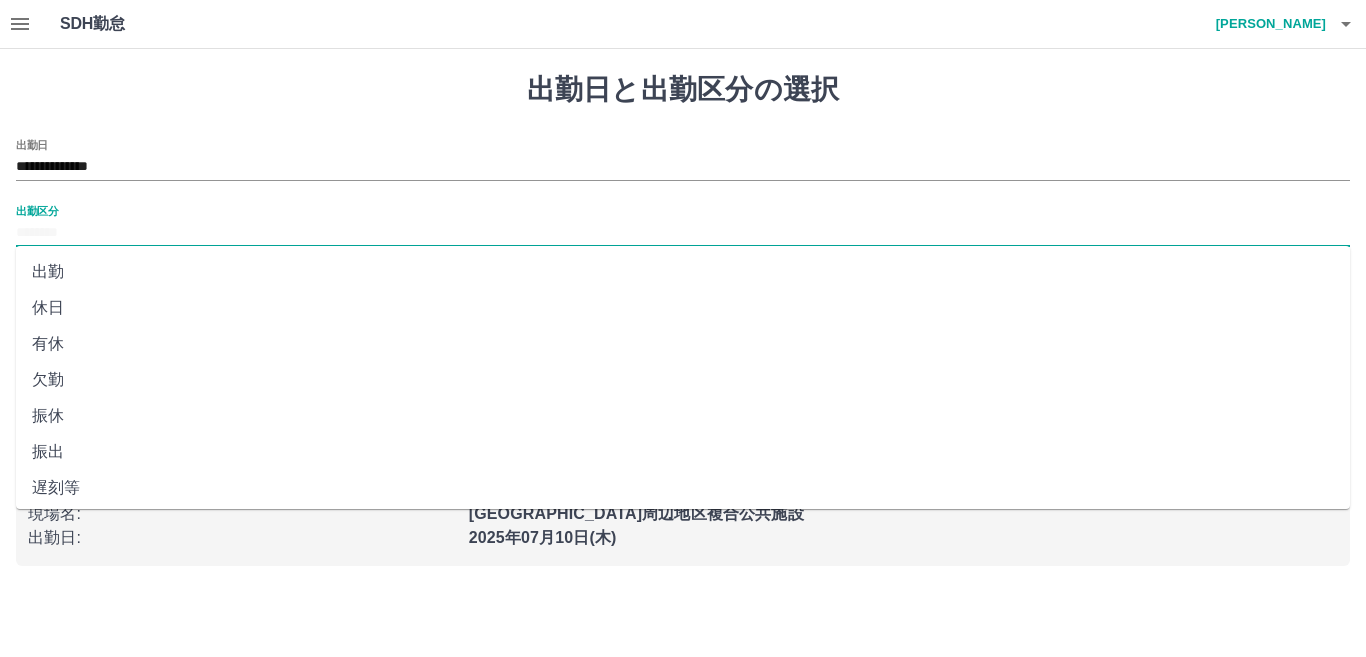 click on "出勤区分" at bounding box center (683, 233) 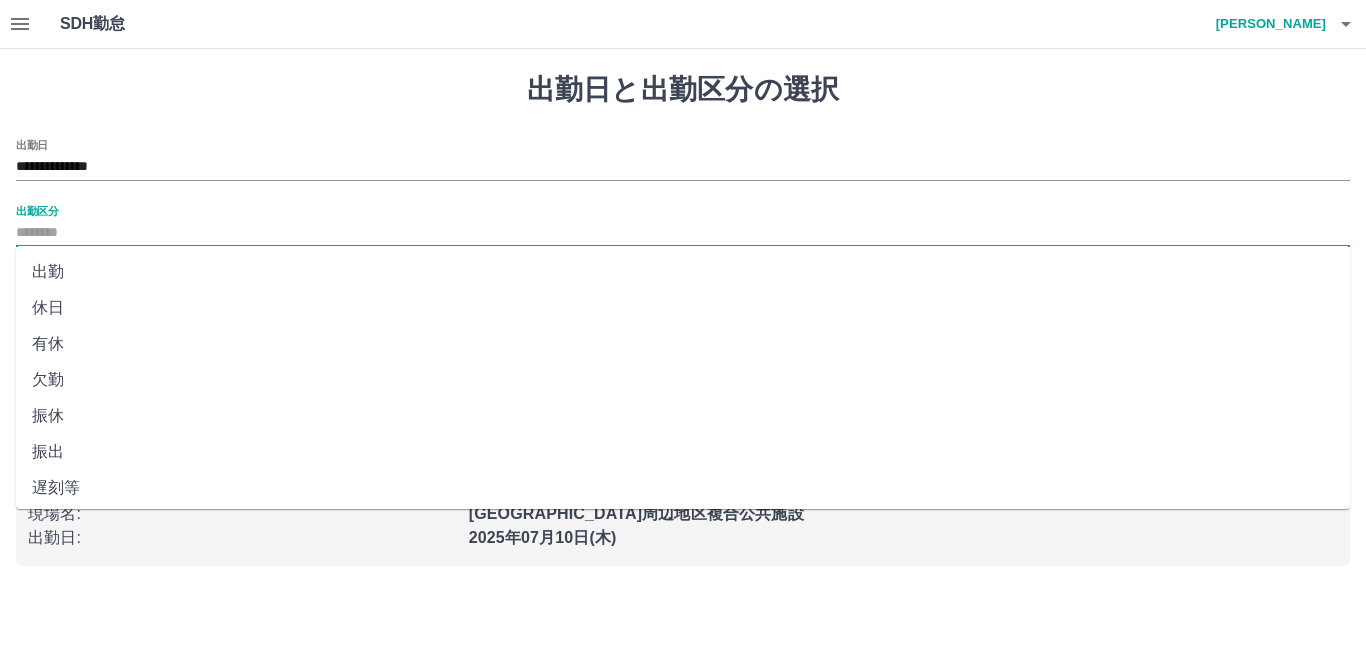 click on "出勤" at bounding box center [683, 272] 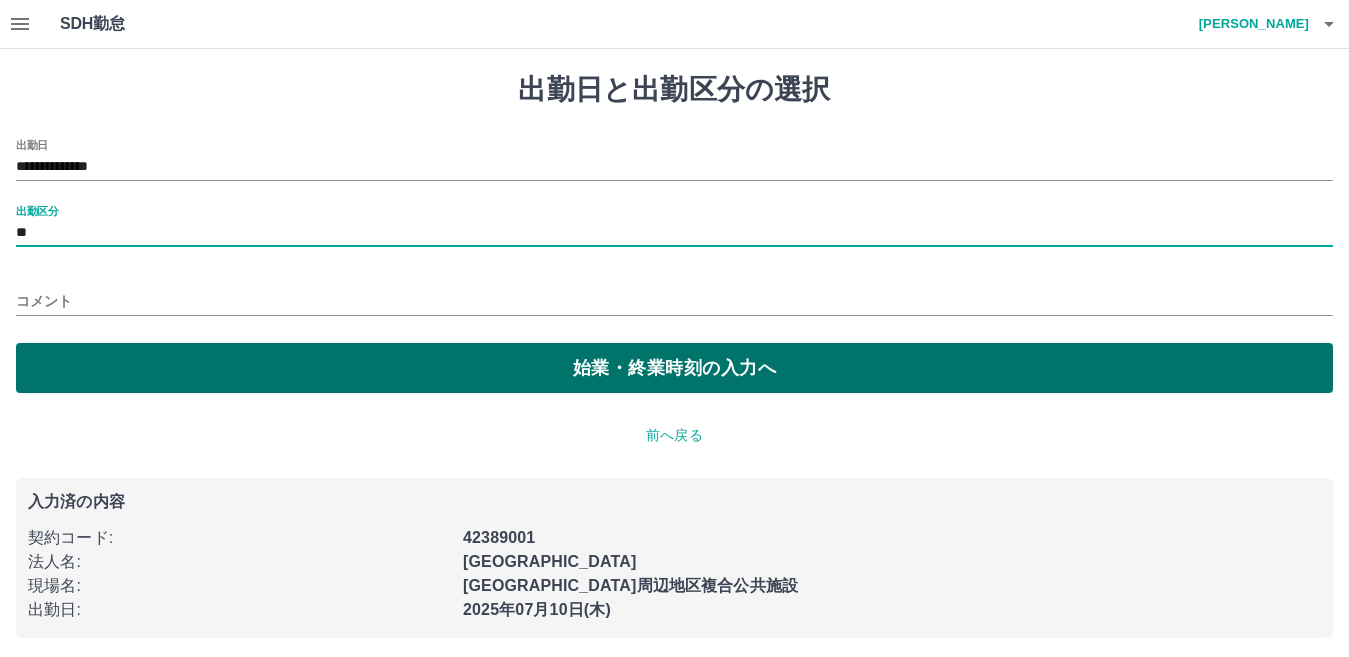 click on "**********" at bounding box center (674, 266) 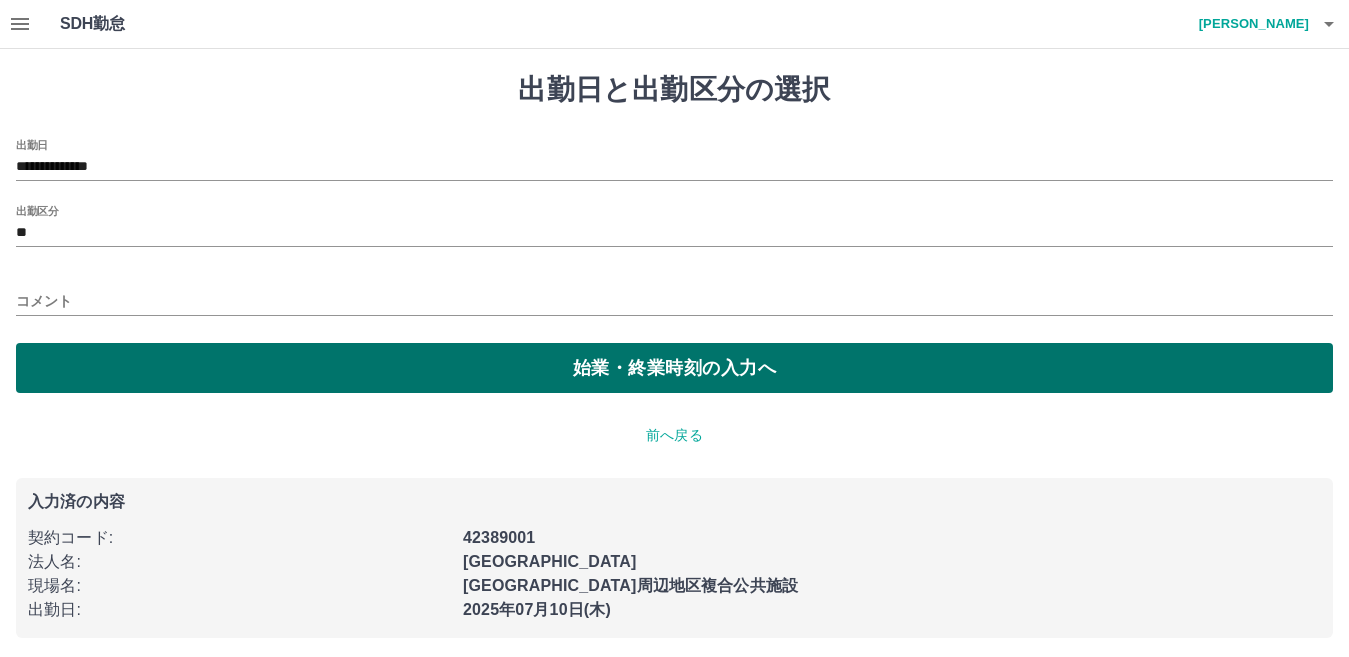 click on "始業・終業時刻の入力へ" at bounding box center [674, 368] 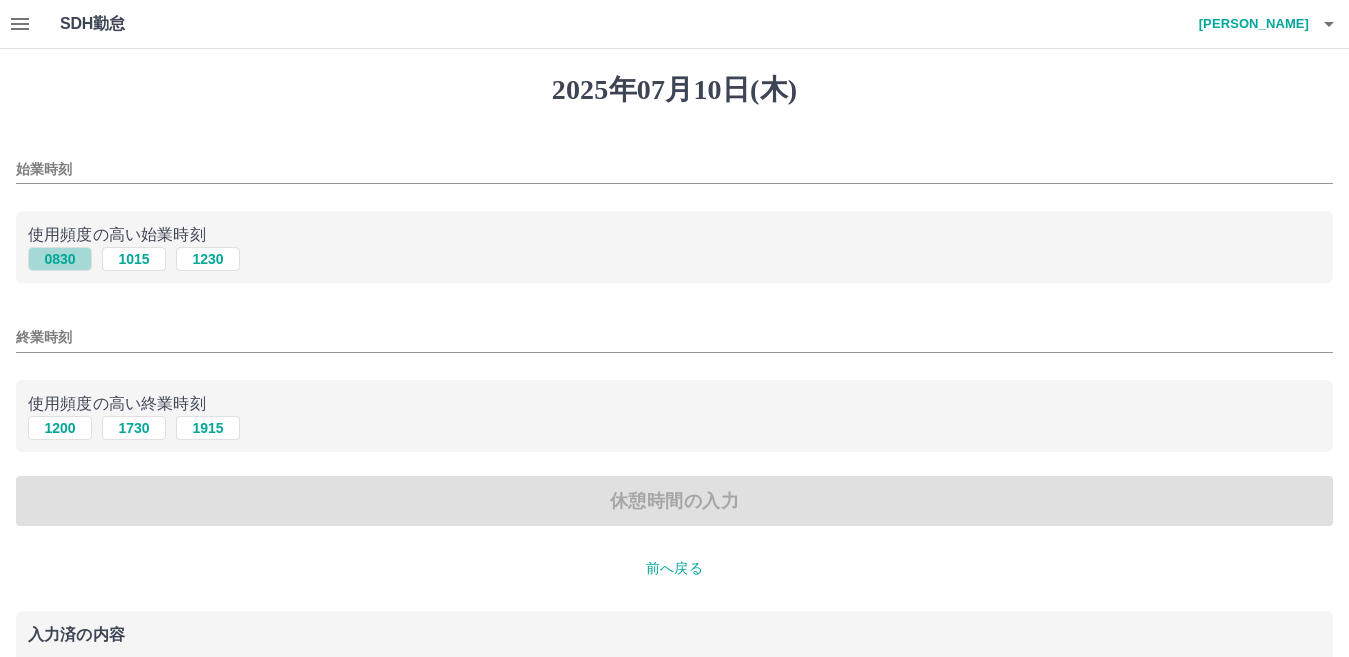 click on "0830" at bounding box center (60, 259) 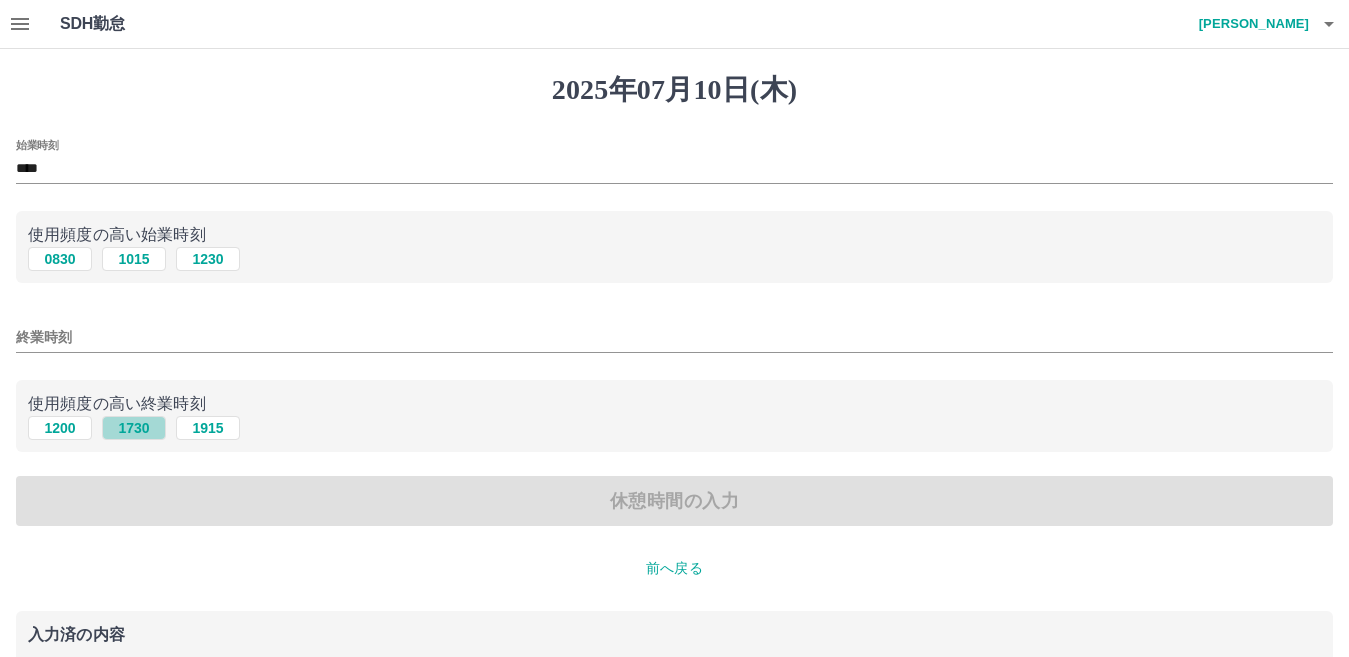 click on "1730" at bounding box center (134, 428) 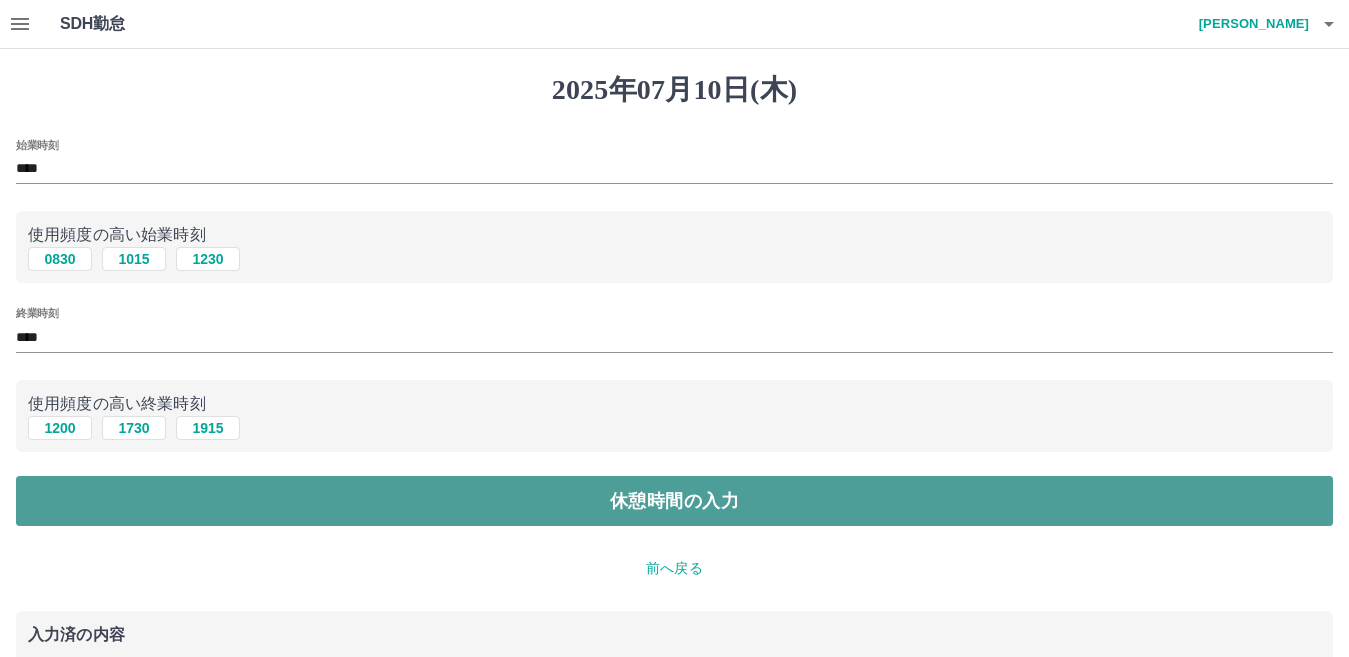 click on "休憩時間の入力" at bounding box center (674, 501) 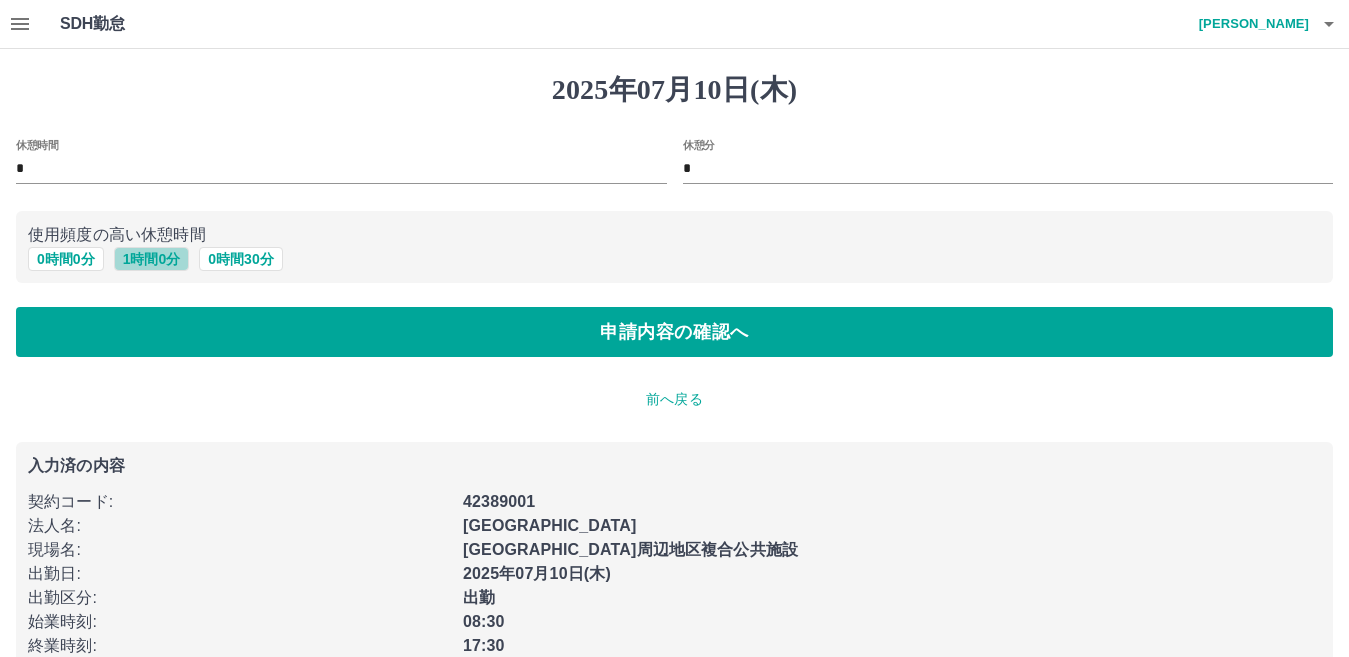 click on "1 時間 0 分" at bounding box center (152, 259) 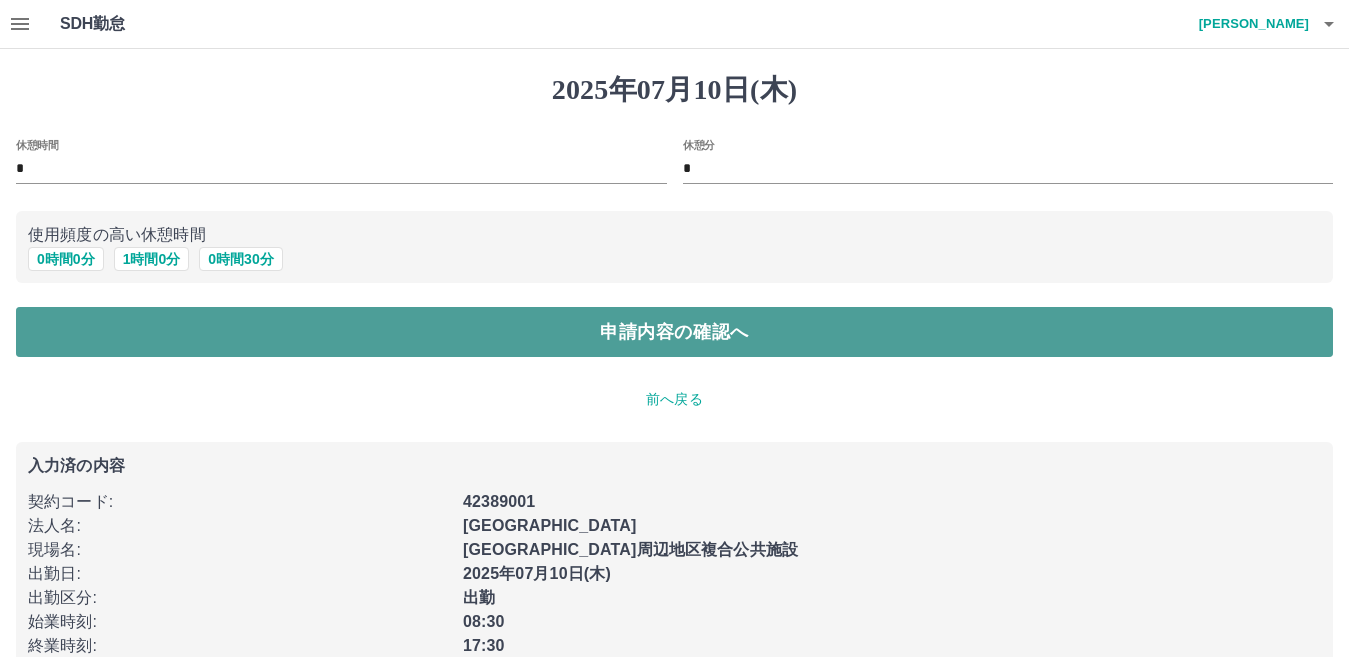 click on "申請内容の確認へ" at bounding box center [674, 332] 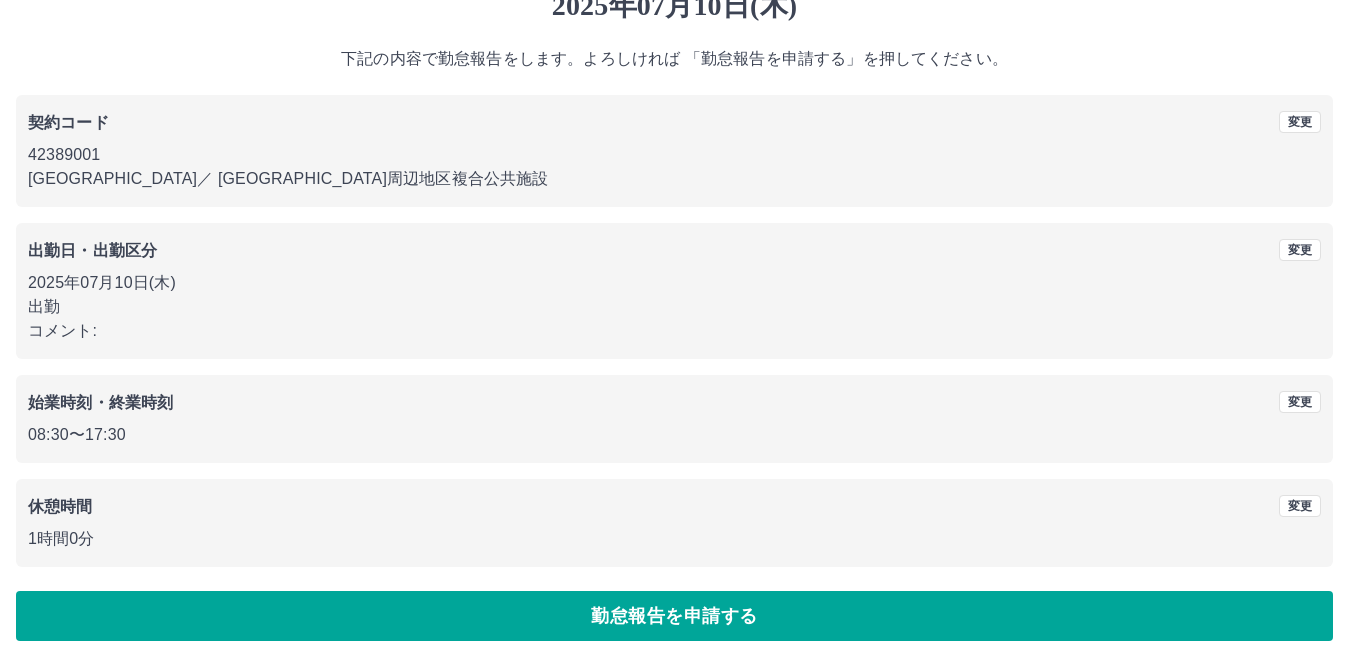 scroll, scrollTop: 91, scrollLeft: 0, axis: vertical 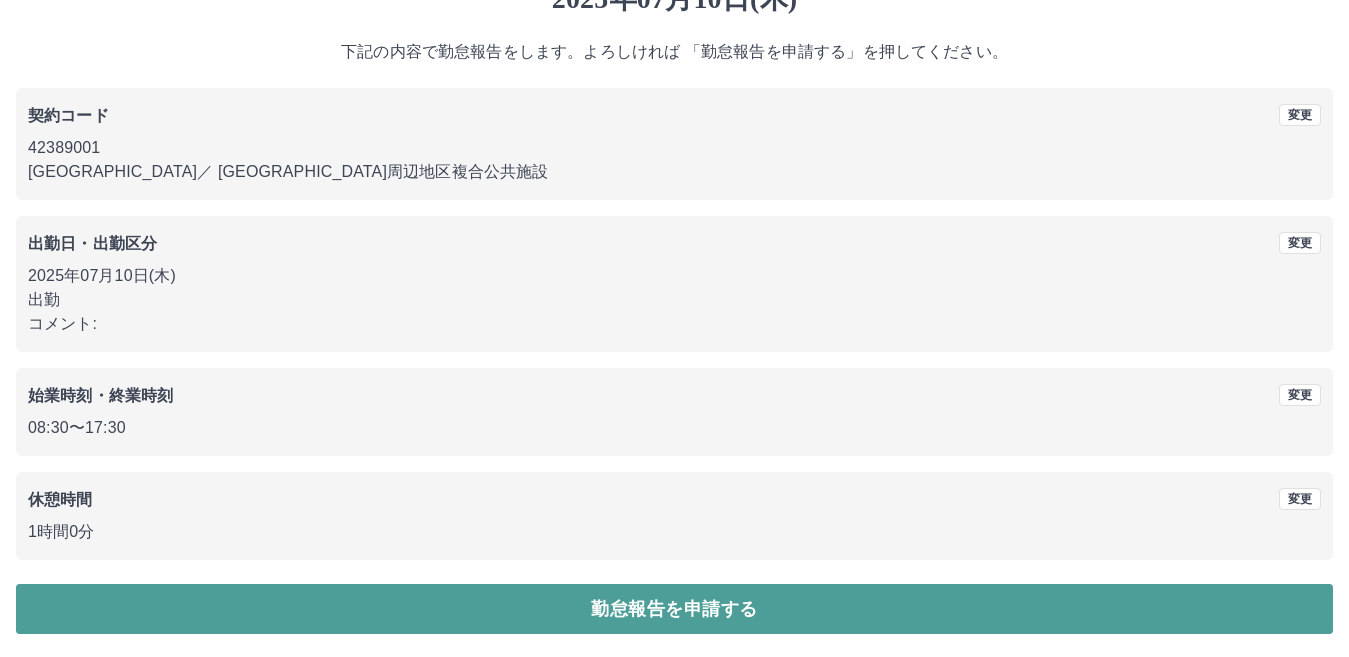 click on "勤怠報告を申請する" at bounding box center [674, 609] 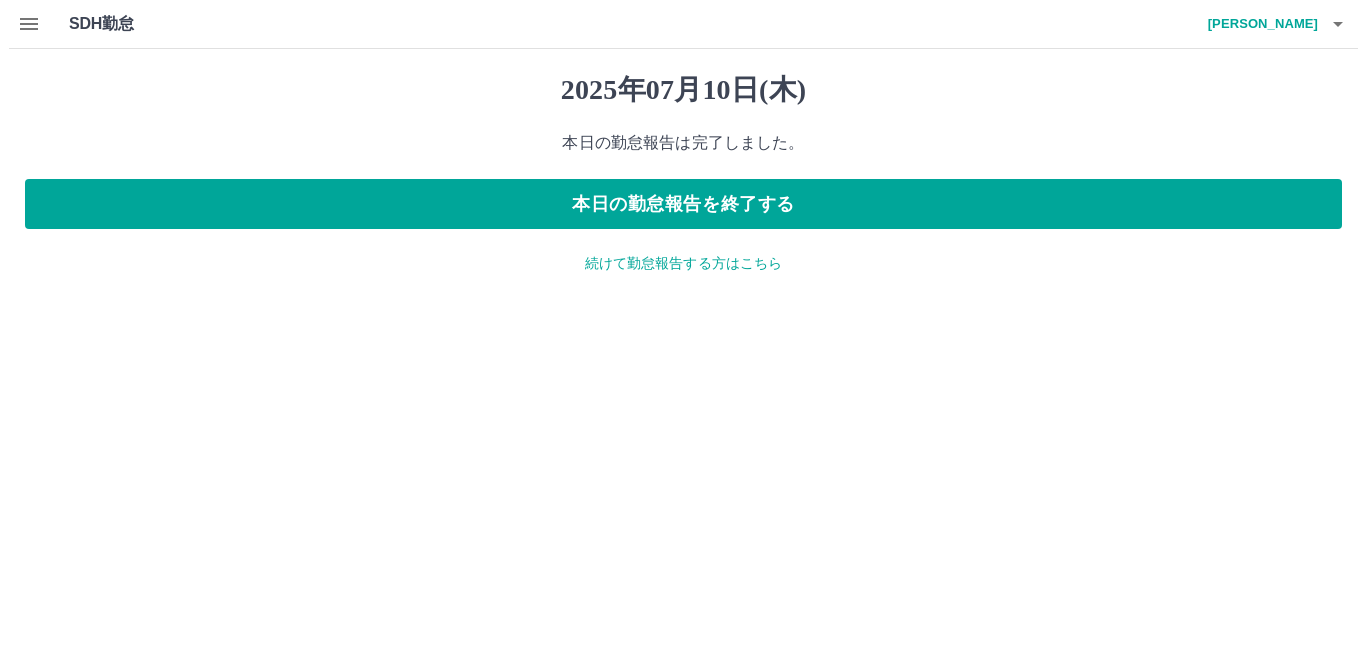 scroll, scrollTop: 0, scrollLeft: 0, axis: both 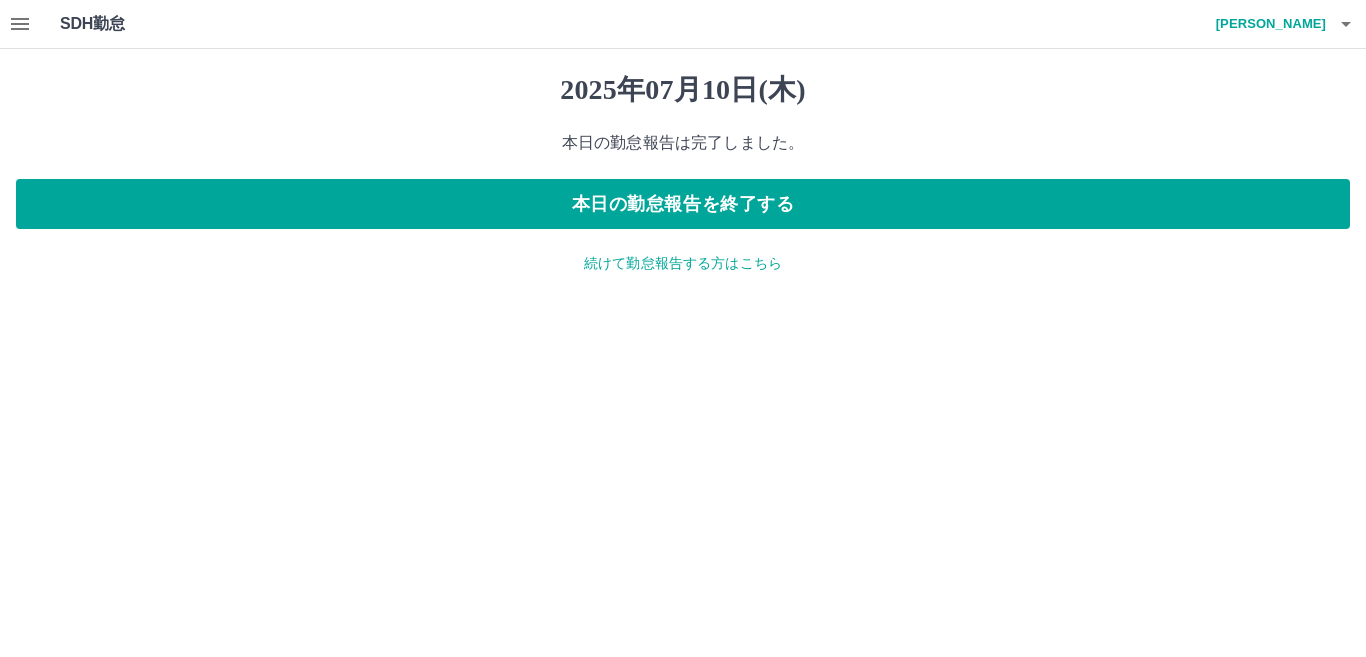 click on "続けて勤怠報告する方はこちら" at bounding box center (683, 263) 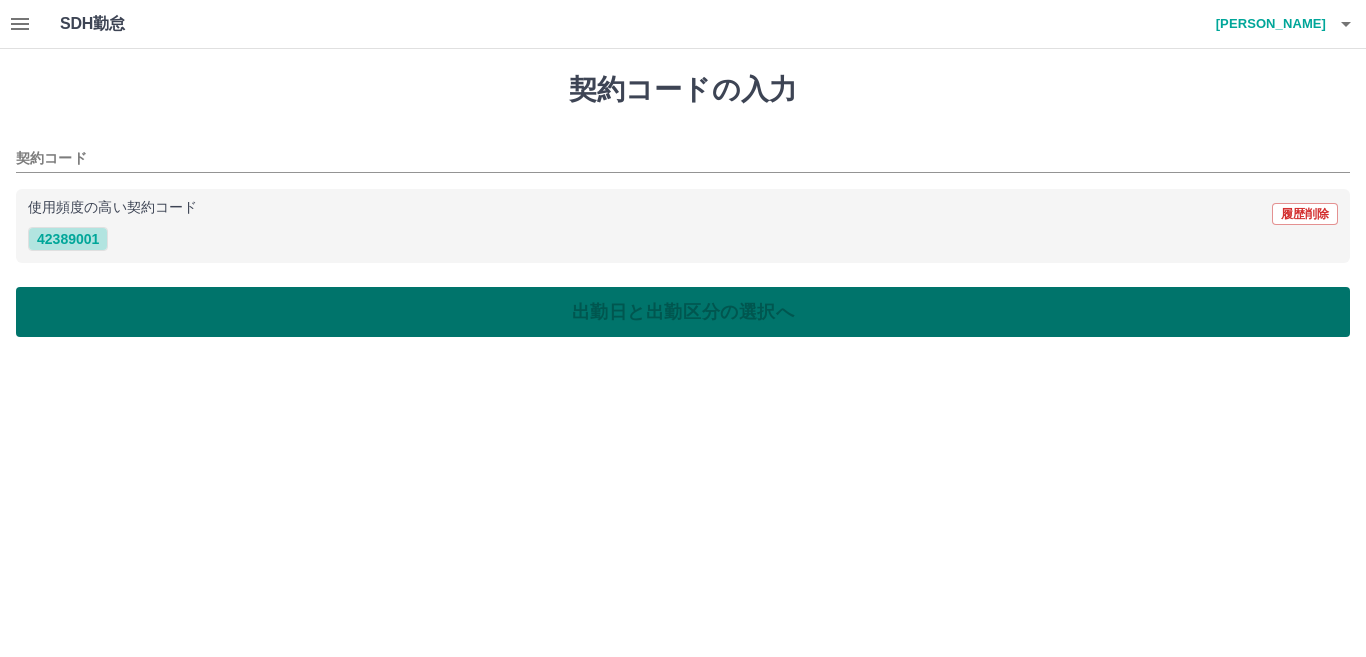 drag, startPoint x: 96, startPoint y: 232, endPoint x: 173, endPoint y: 300, distance: 102.7278 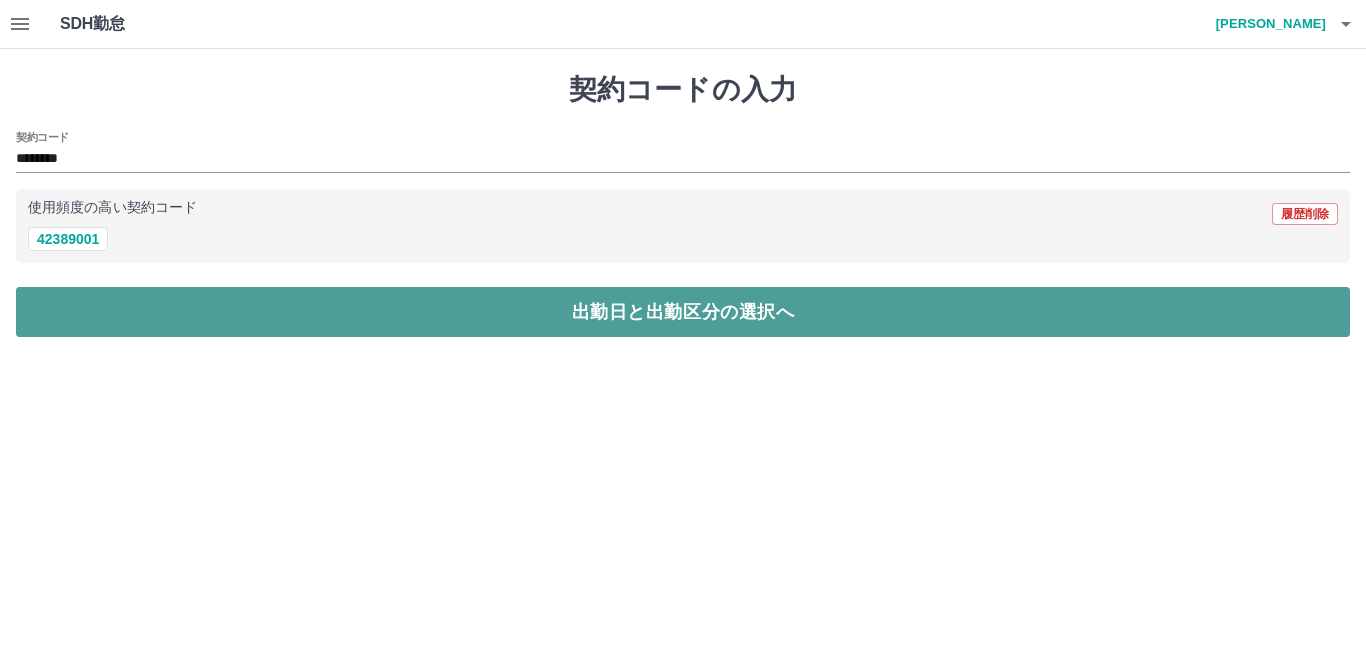 click on "出勤日と出勤区分の選択へ" at bounding box center [683, 312] 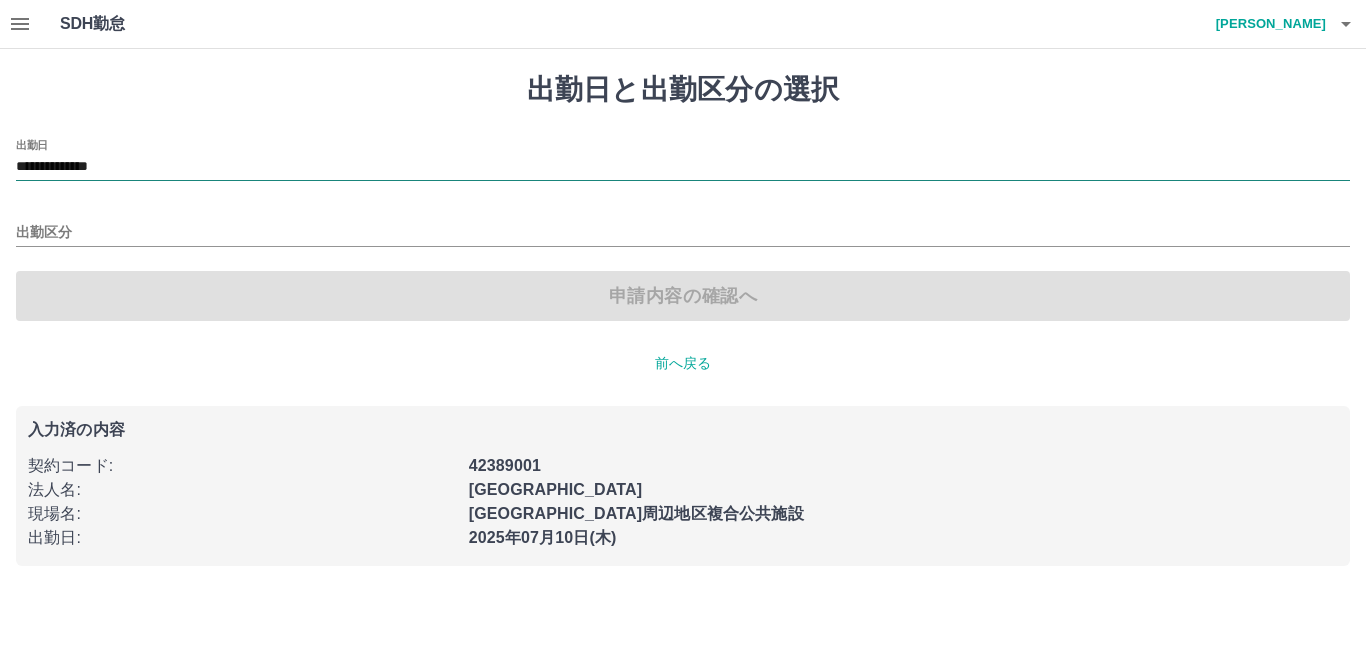 click on "**********" at bounding box center (683, 167) 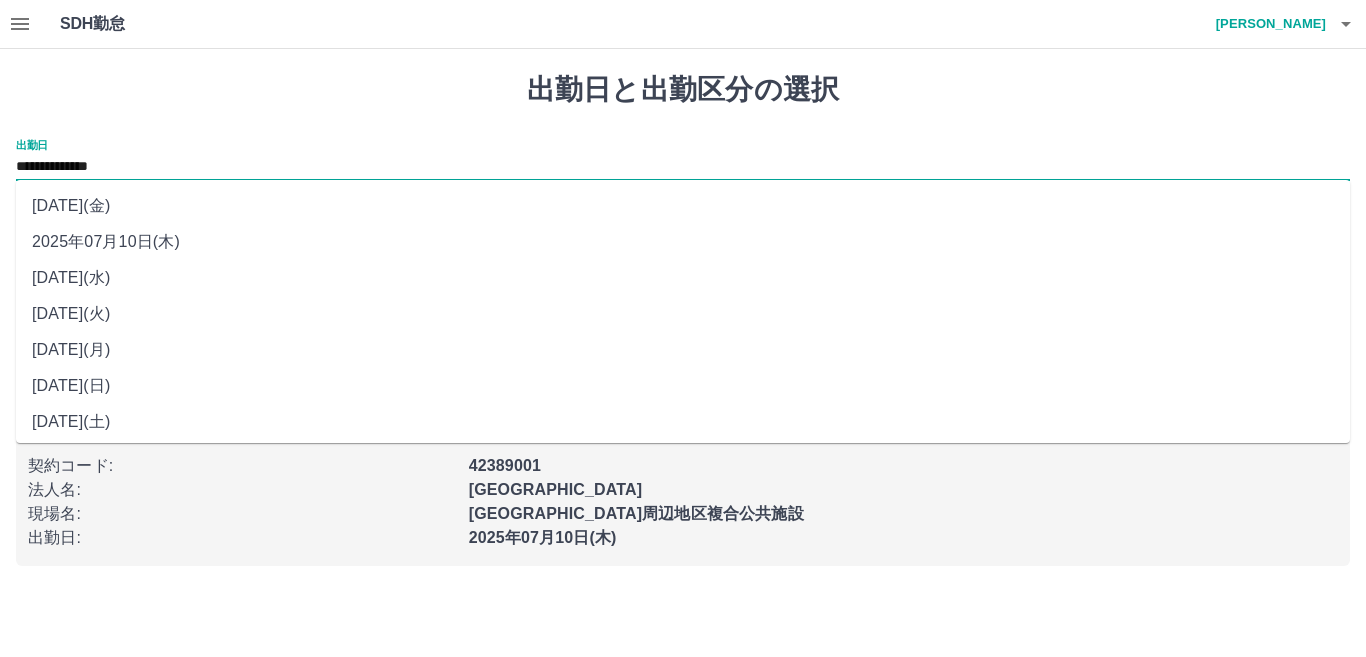 click on "2025年07月11日(金)" at bounding box center [683, 206] 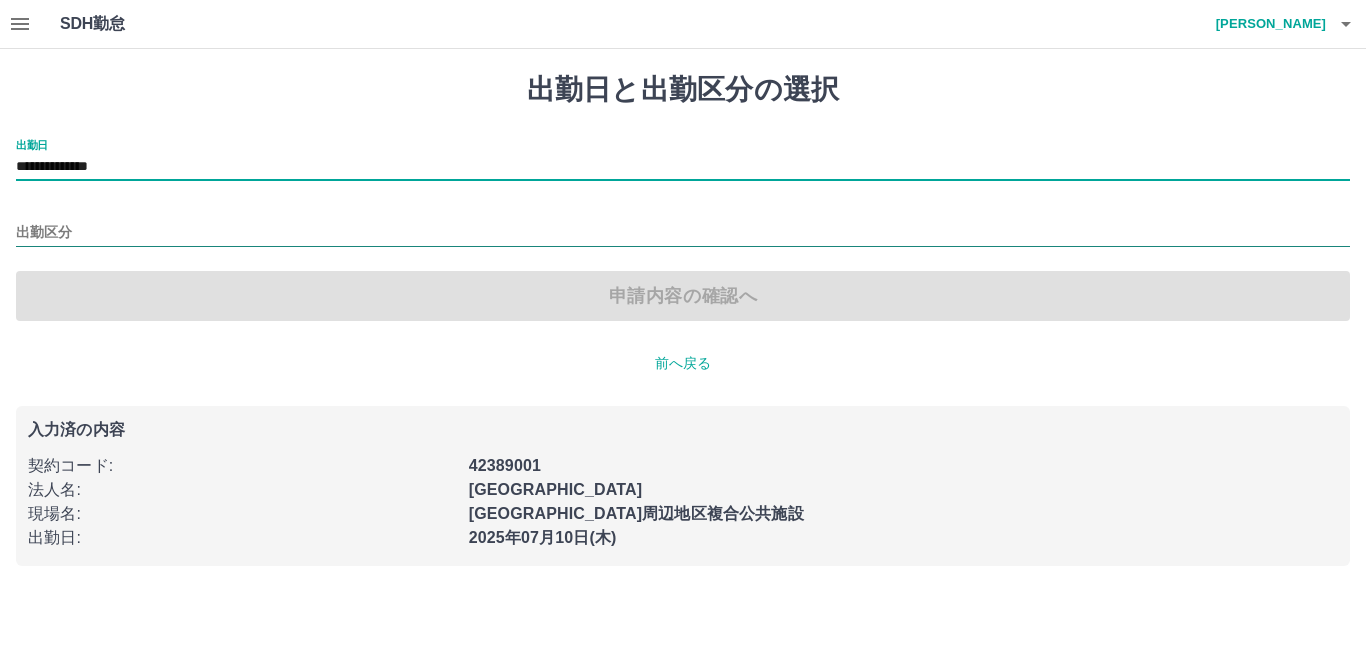 click on "出勤区分" at bounding box center [683, 233] 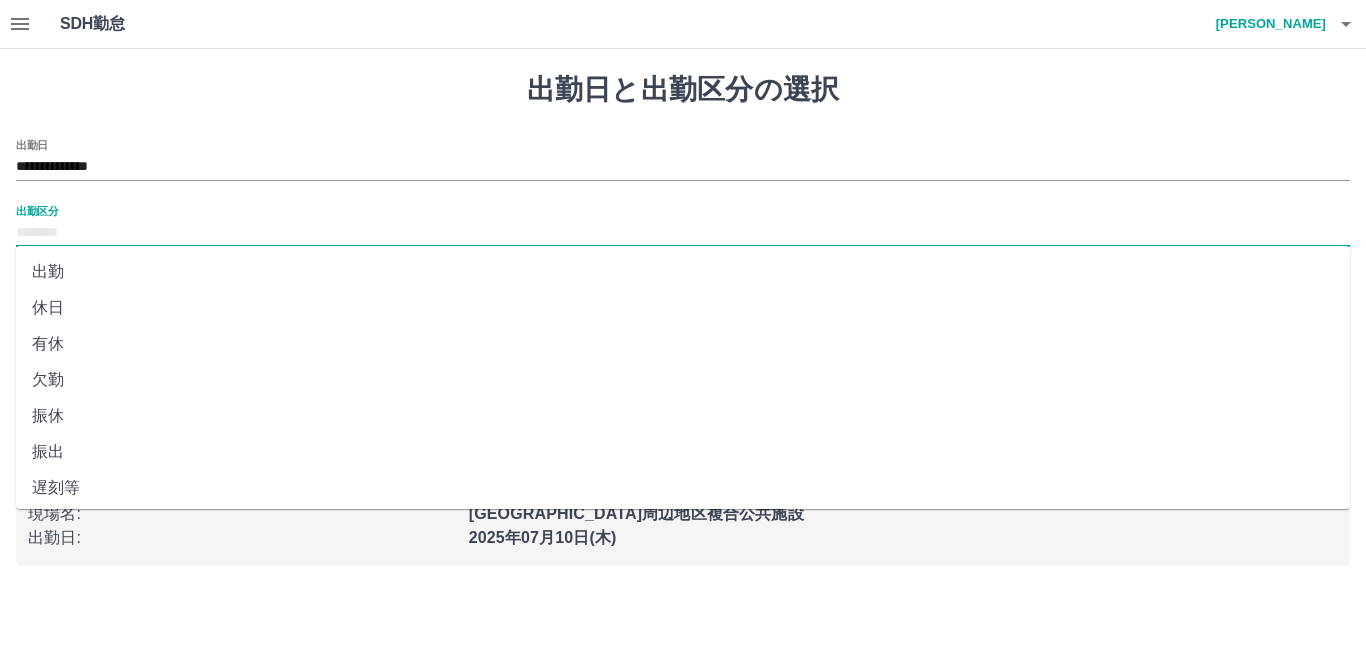 click on "休日" at bounding box center [683, 308] 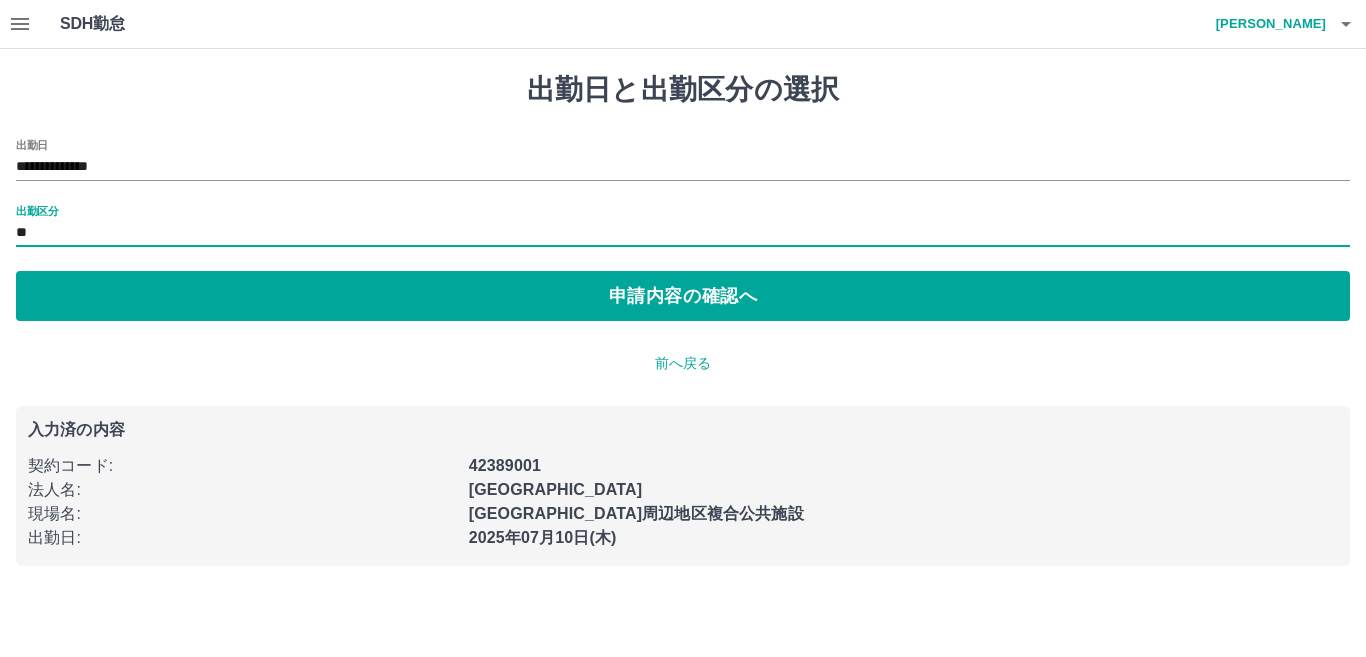 type on "**" 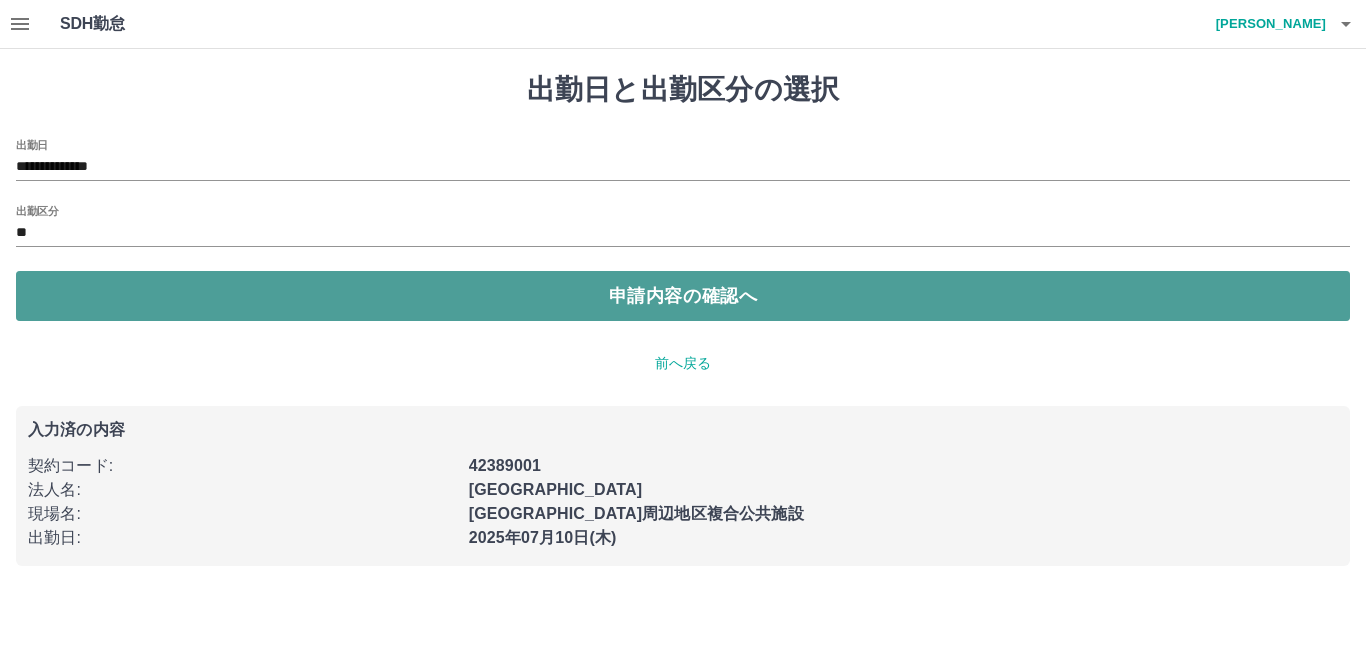 click on "申請内容の確認へ" at bounding box center [683, 296] 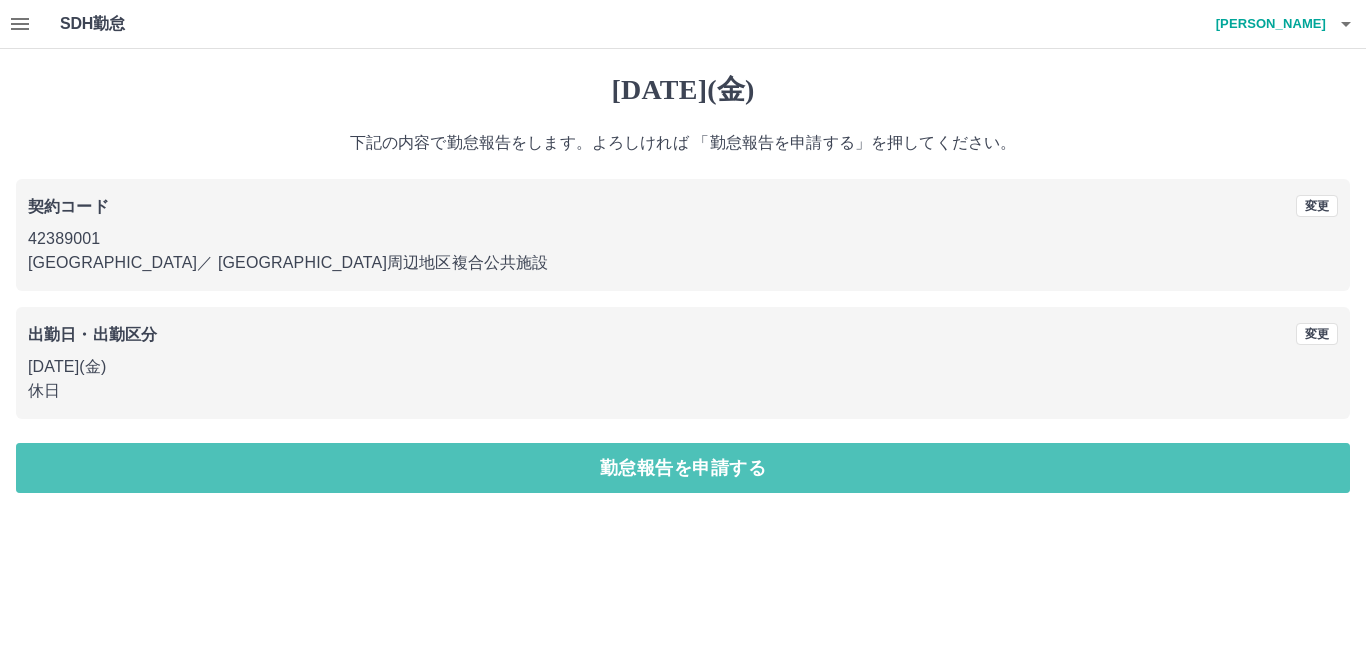 click on "勤怠報告を申請する" at bounding box center [683, 468] 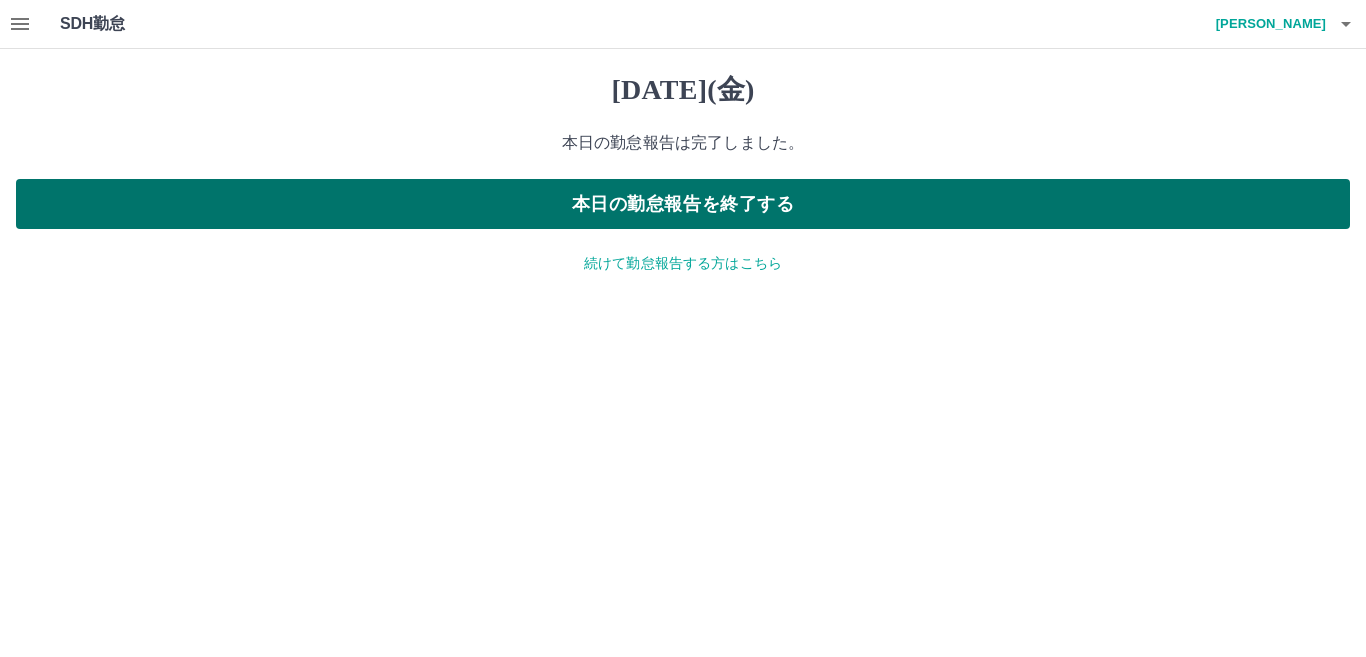 click on "本日の勤怠報告を終了する" at bounding box center [683, 204] 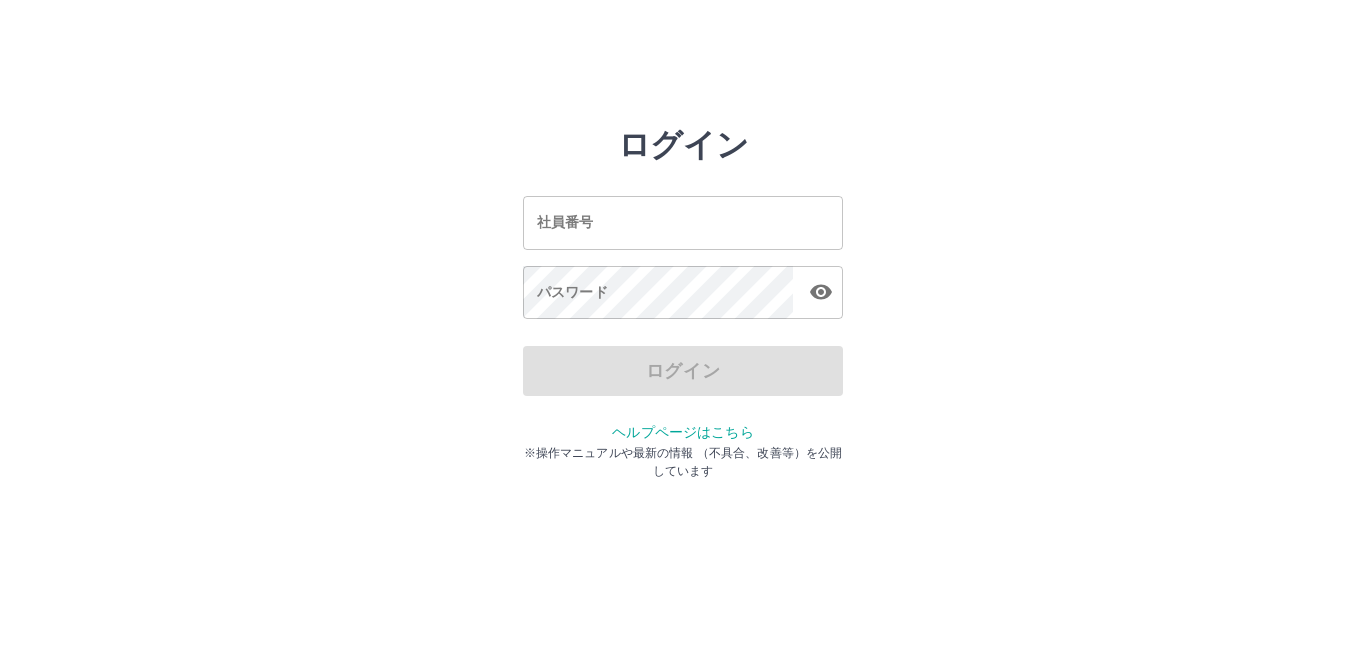 scroll, scrollTop: 0, scrollLeft: 0, axis: both 